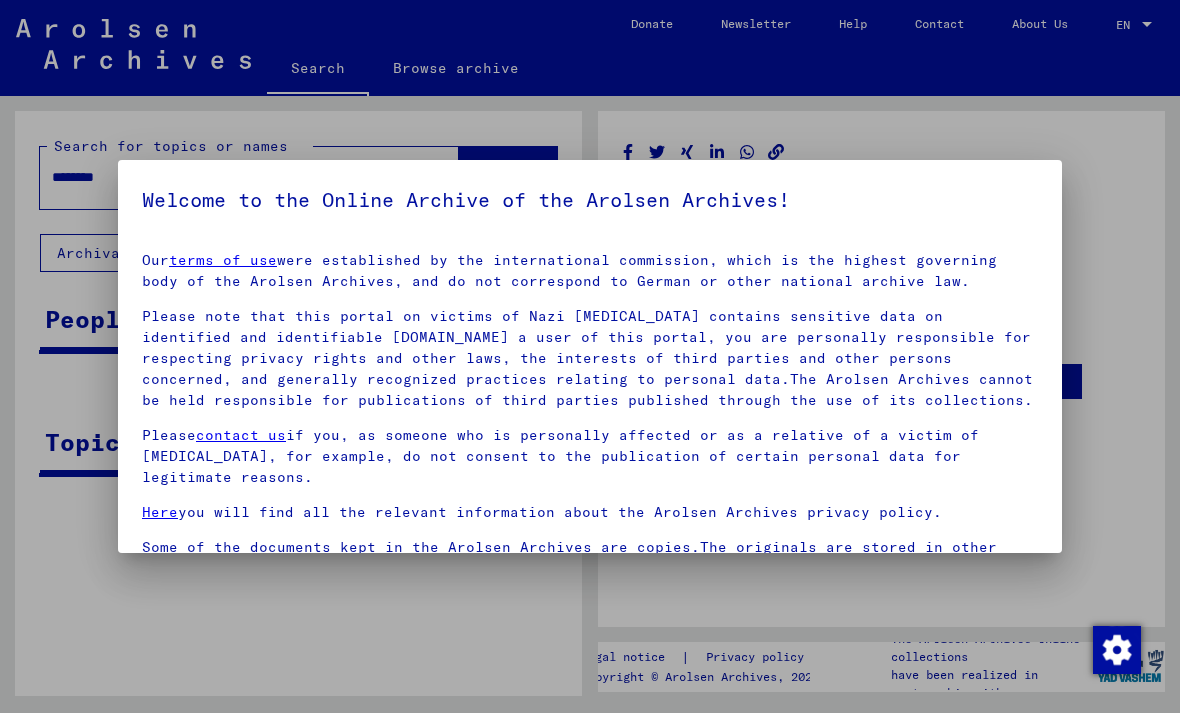 scroll, scrollTop: 0, scrollLeft: 0, axis: both 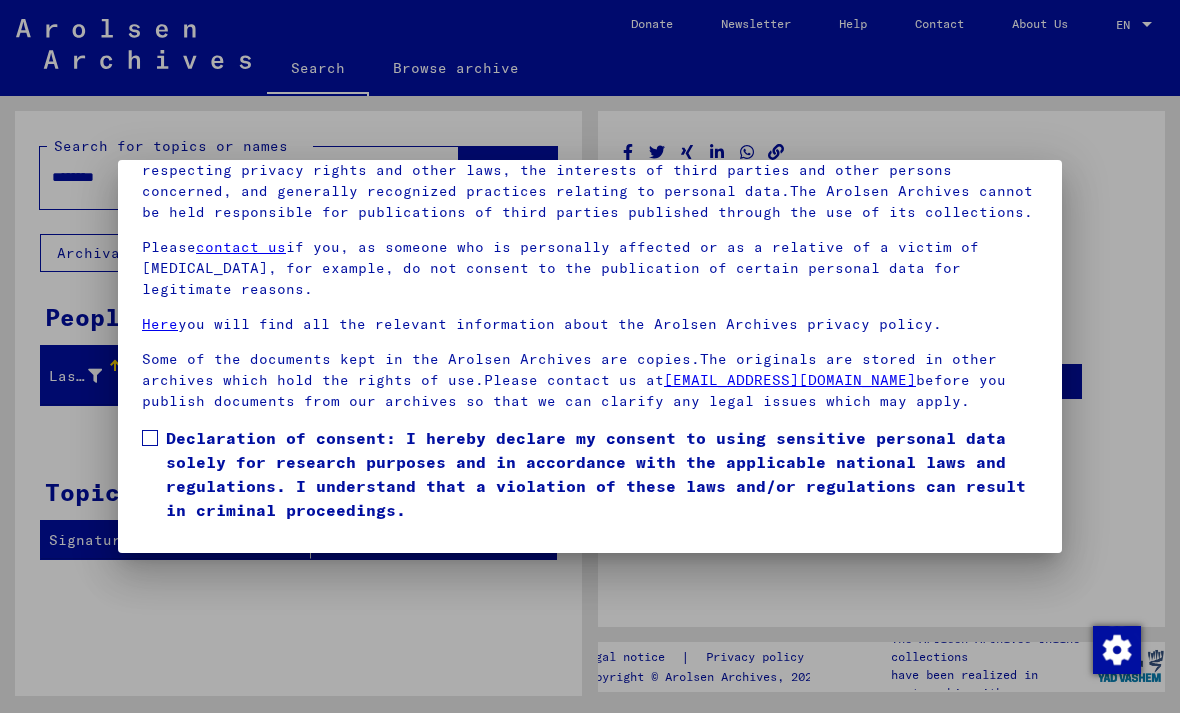 click on "I agree" at bounding box center [190, 551] 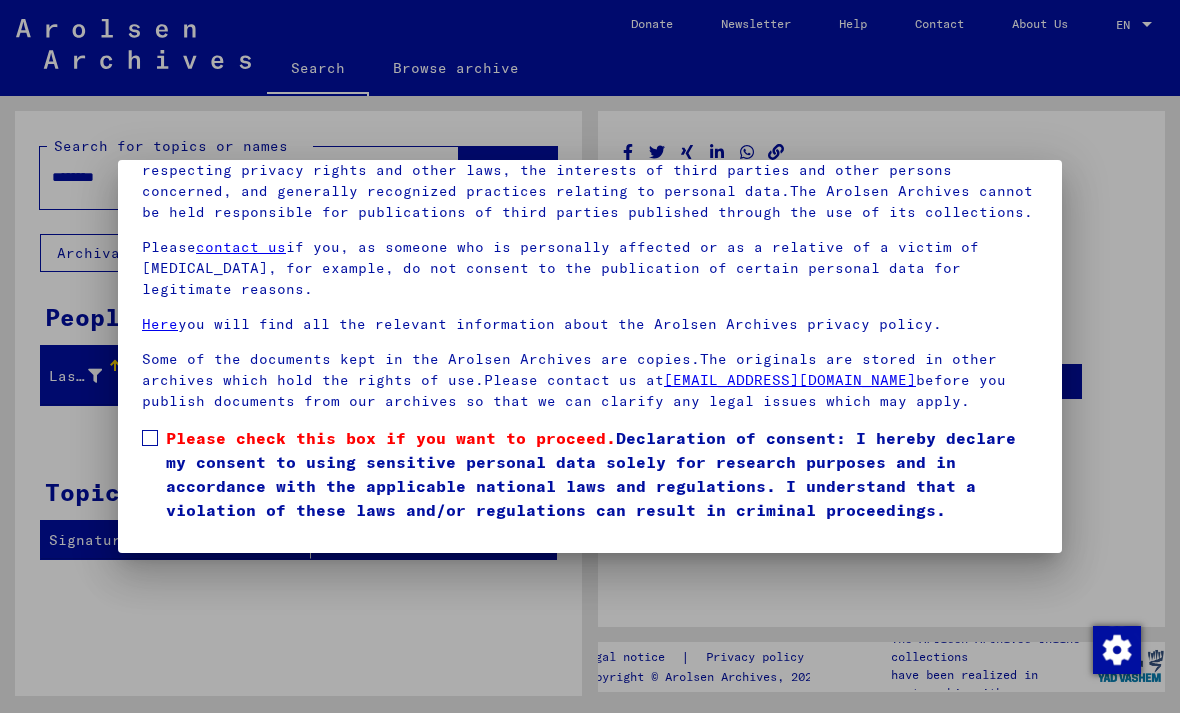 click on "Please check this box if you want to proceed.   Declaration of consent: I hereby declare my consent to using sensitive personal data solely for research purposes and in accordance with the applicable national laws and regulations. I understand that a violation of these laws and/or regulations can result in criminal proceedings." at bounding box center [590, 474] 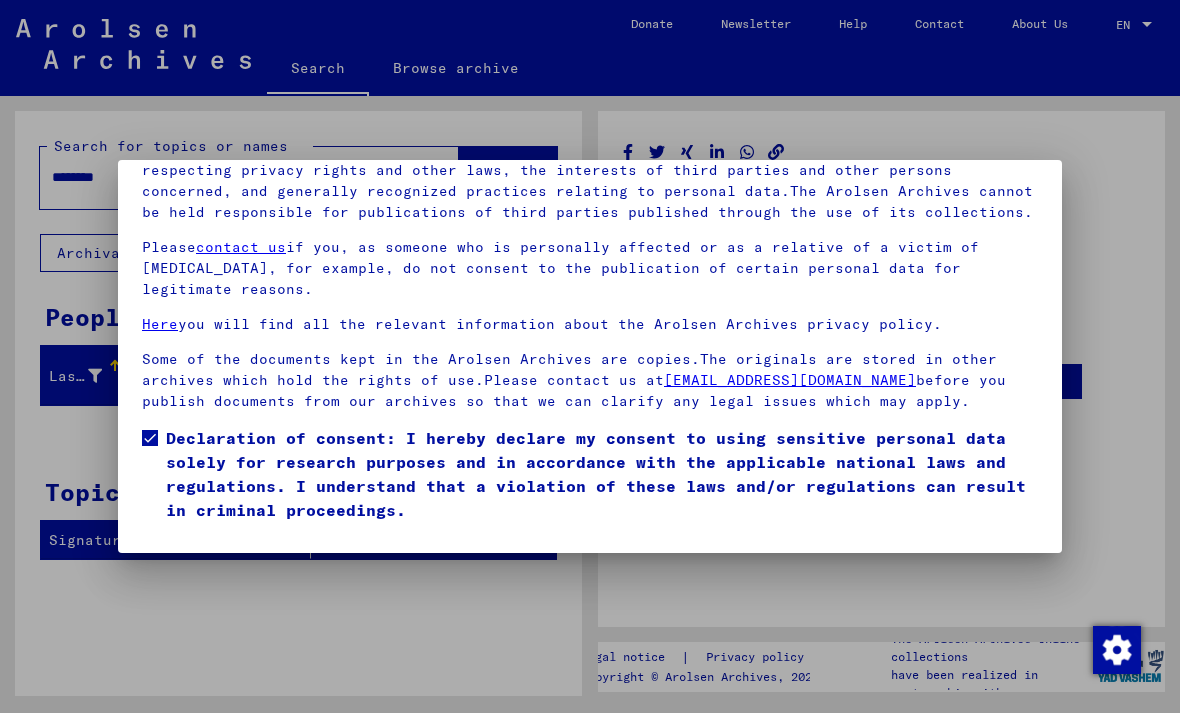 click on "Declaration of consent: I hereby declare my consent to using sensitive personal data solely for research purposes and in accordance with the applicable national laws and regulations. I understand that a violation of these laws and/or regulations can result in criminal proceedings." at bounding box center [602, 474] 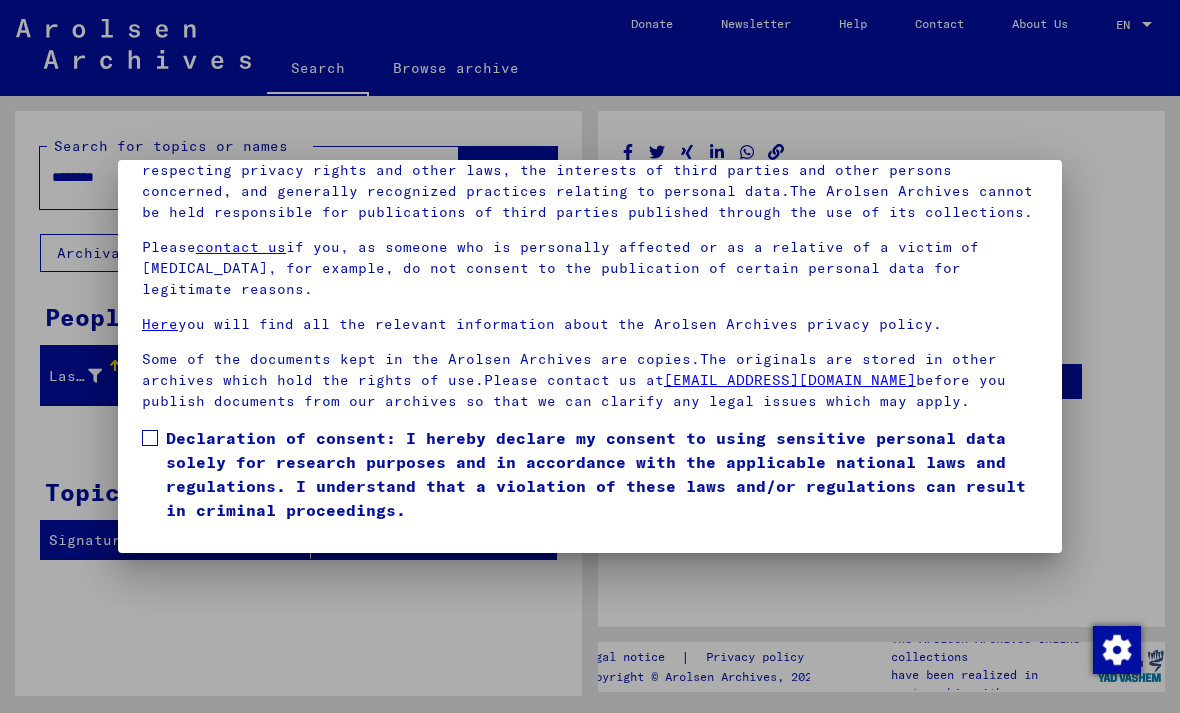 click on "I agree" at bounding box center [190, 551] 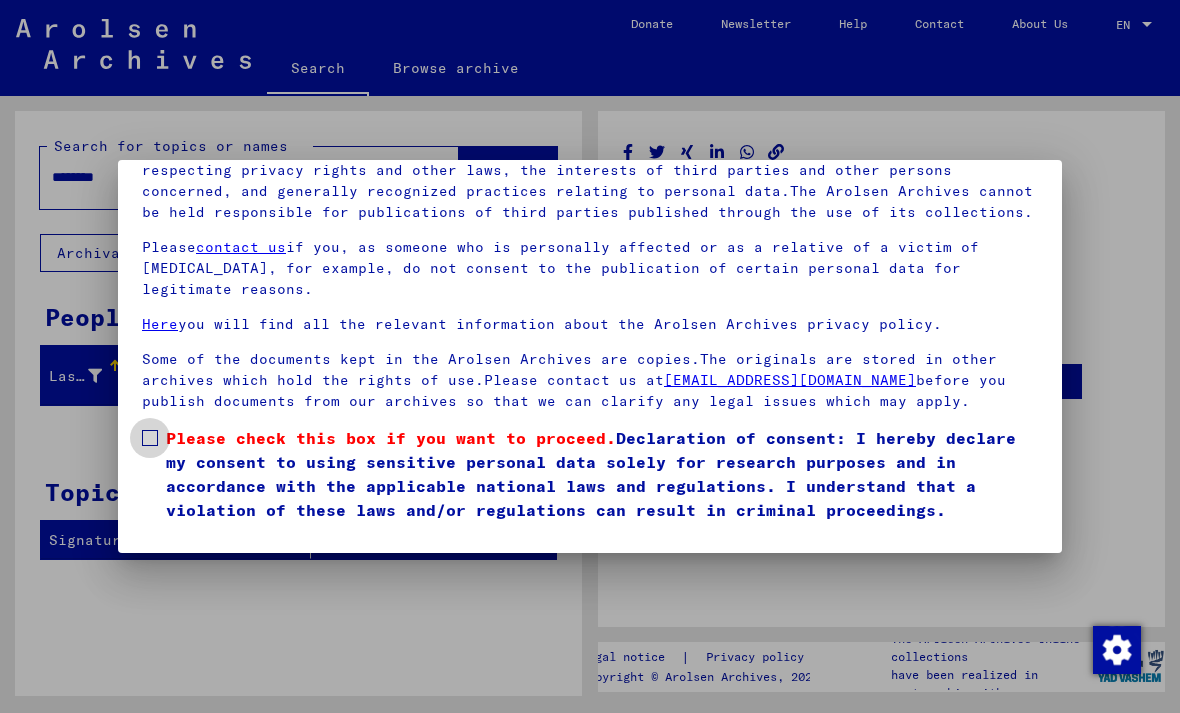 click on "Please check this box if you want to proceed.   Declaration of consent: I hereby declare my consent to using sensitive personal data solely for research purposes and in accordance with the applicable national laws and regulations. I understand that a violation of these laws and/or regulations can result in criminal proceedings." at bounding box center (590, 474) 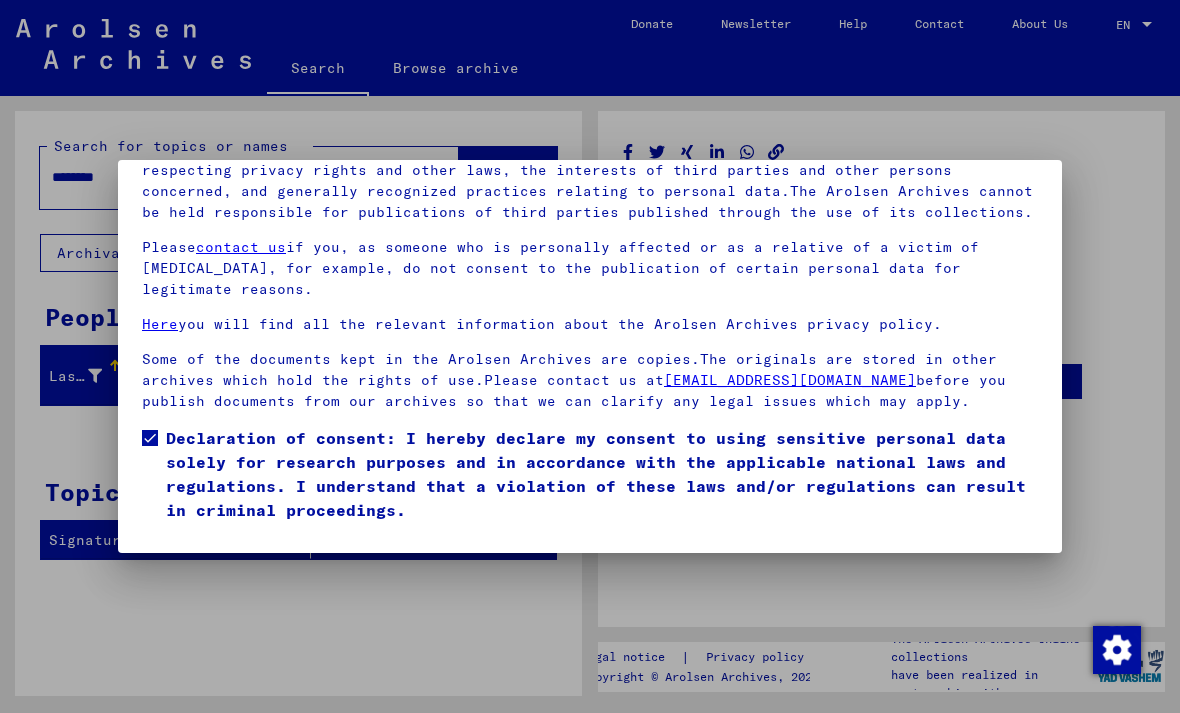 click on "I agree" at bounding box center [190, 551] 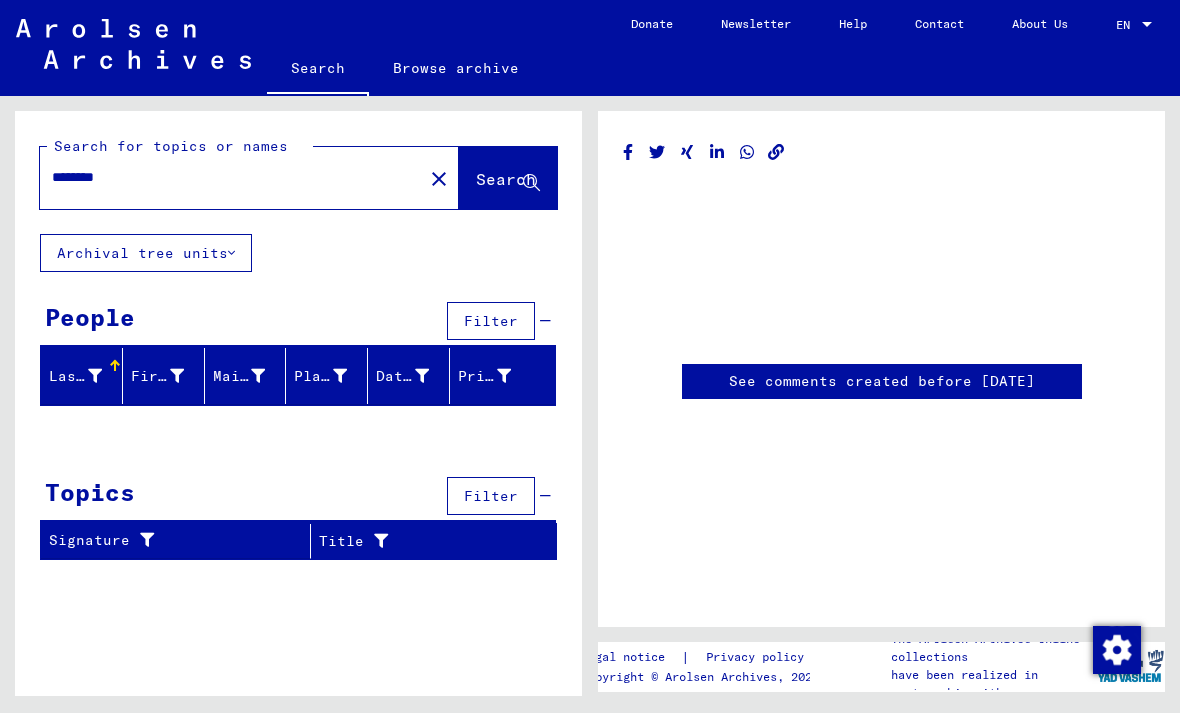 click on "Search" 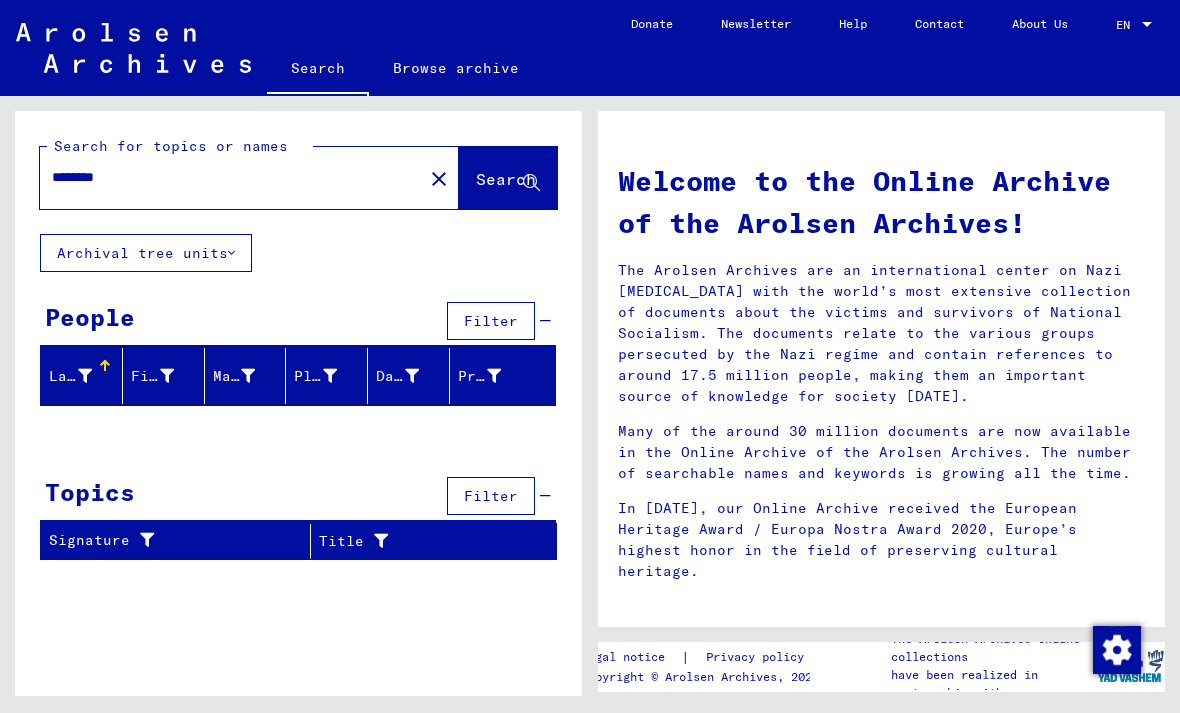scroll, scrollTop: 0, scrollLeft: 0, axis: both 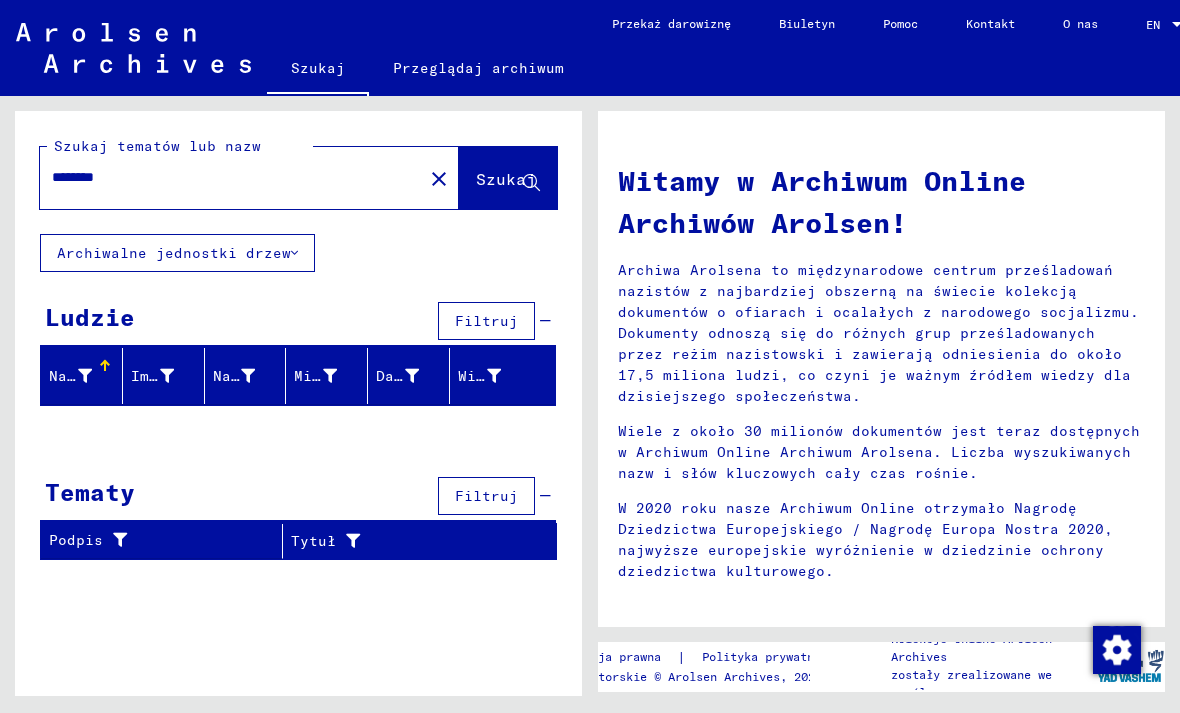 click on "********" at bounding box center [225, 177] 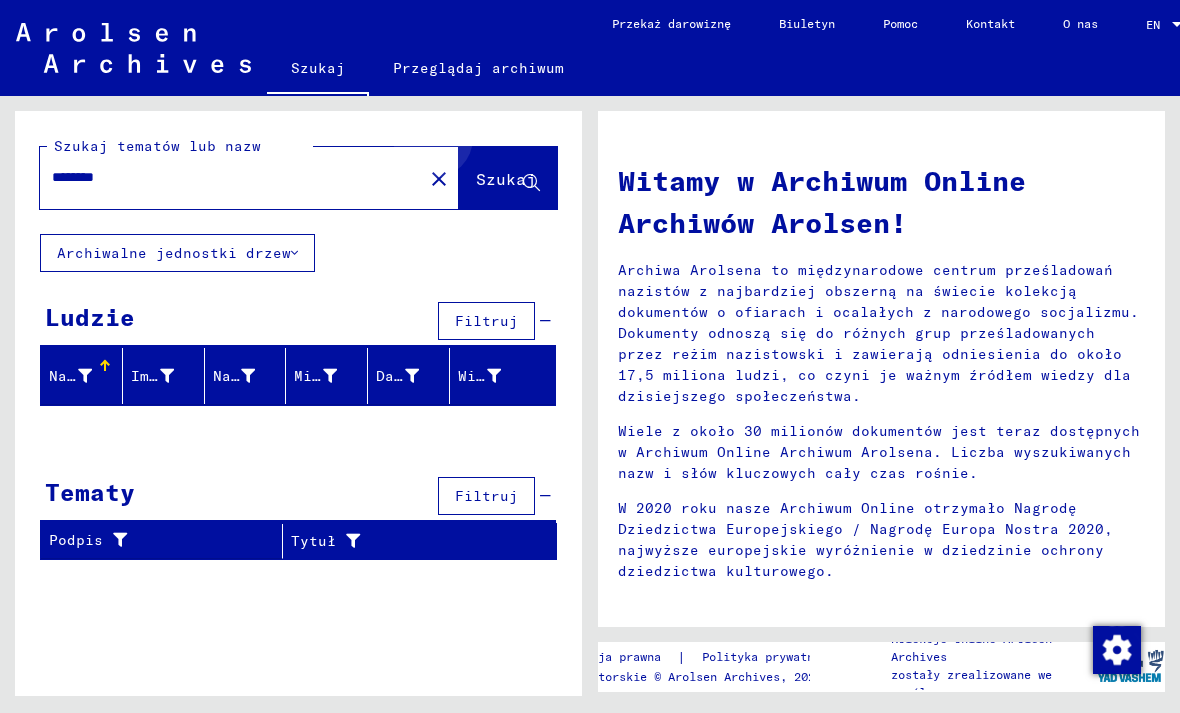 click on "Szukaj" 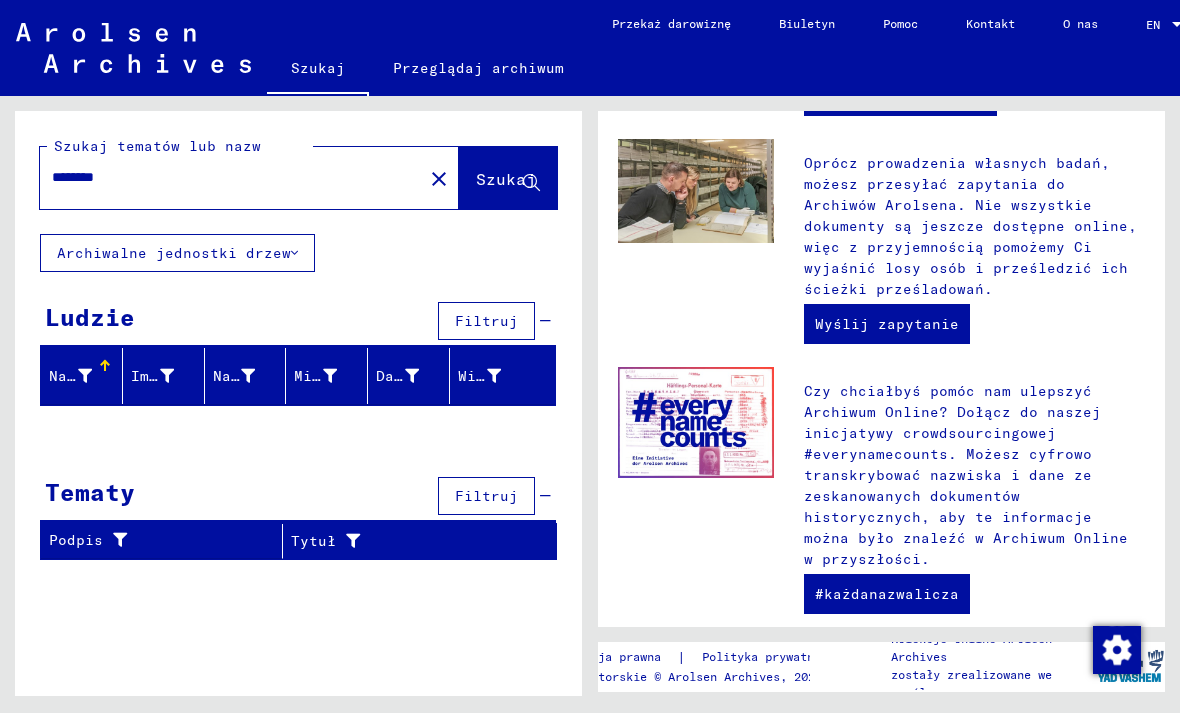 scroll, scrollTop: 838, scrollLeft: 0, axis: vertical 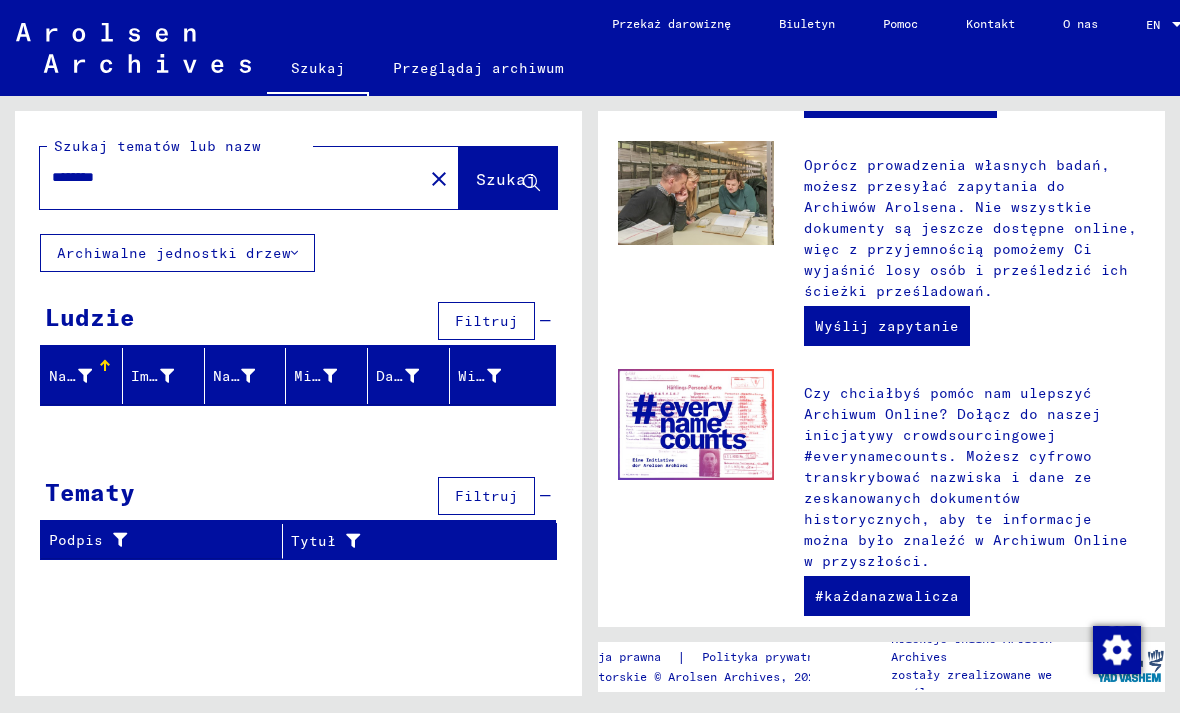 click at bounding box center [85, 376] 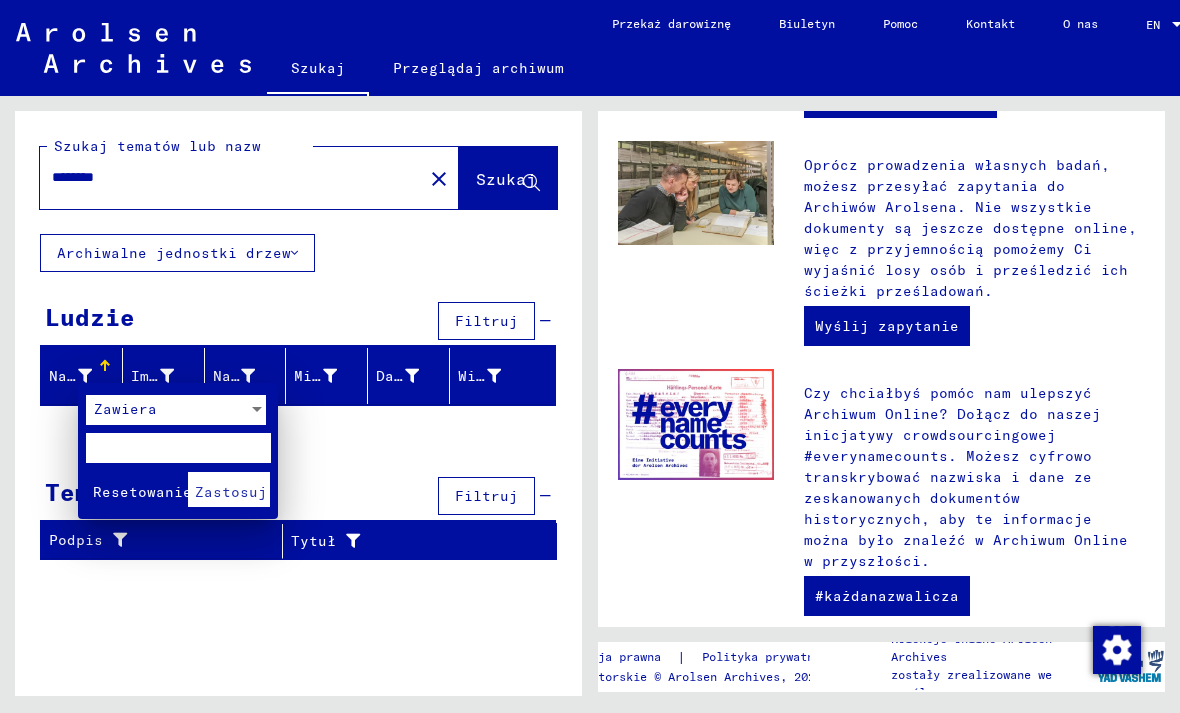 click at bounding box center (590, 356) 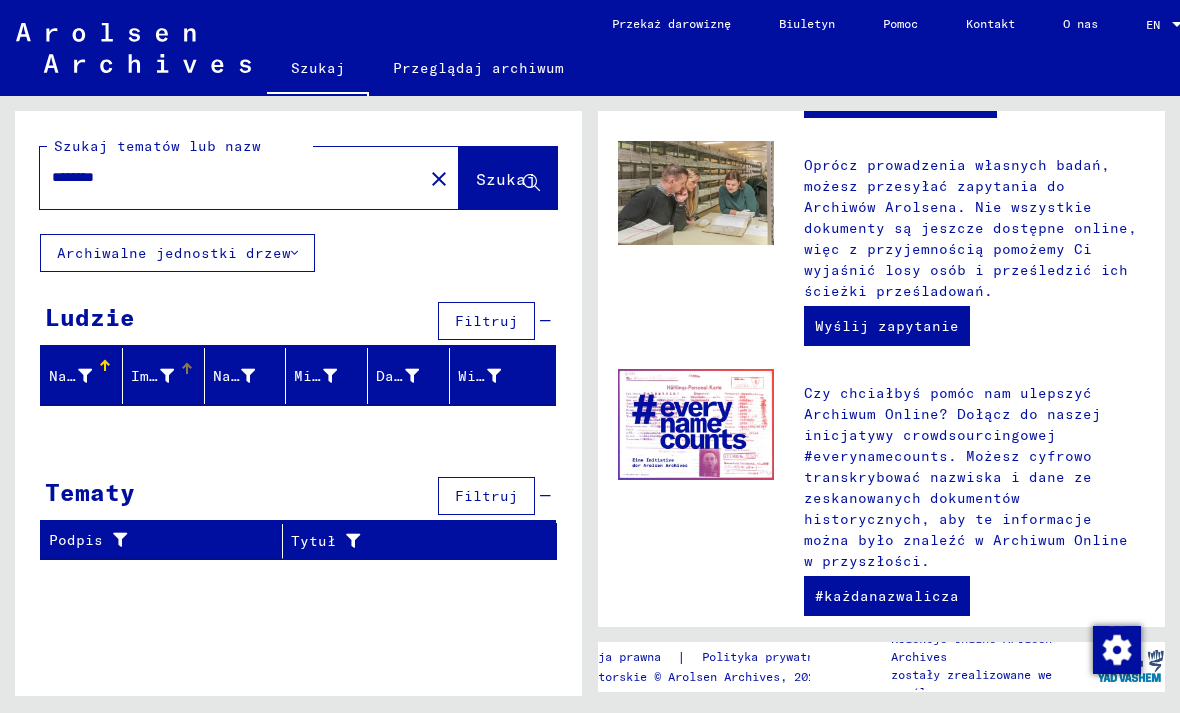 click on "Imię" at bounding box center (155, 376) 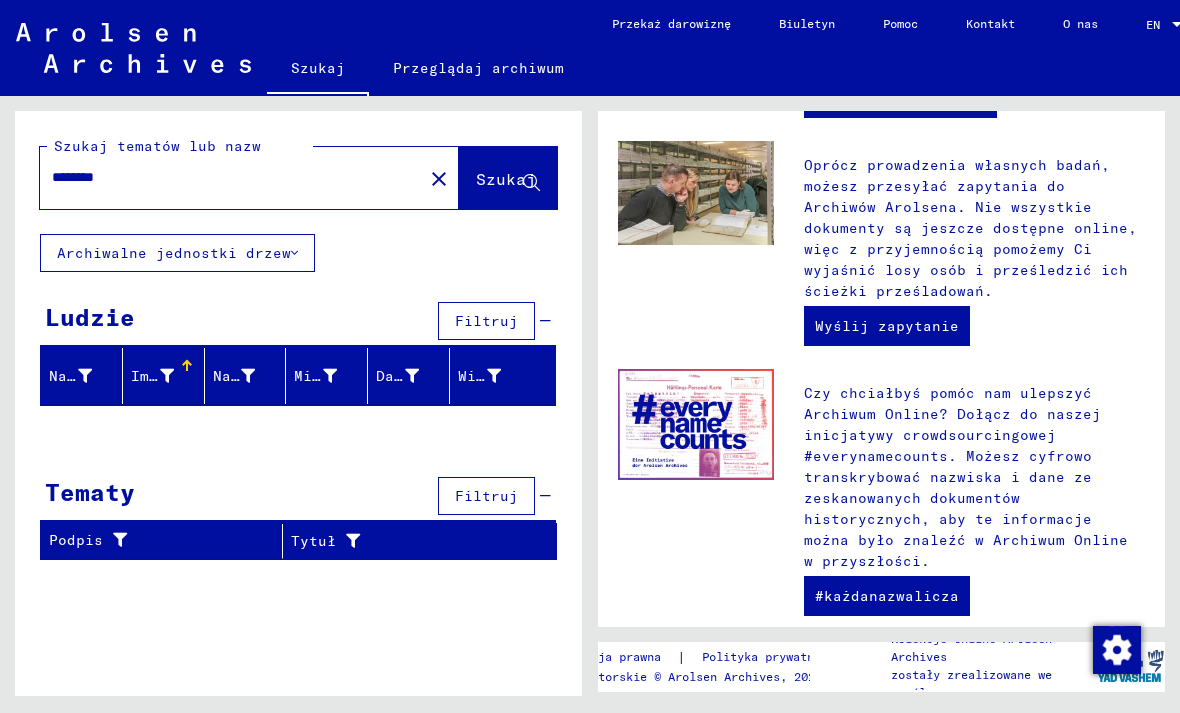 click at bounding box center (167, 376) 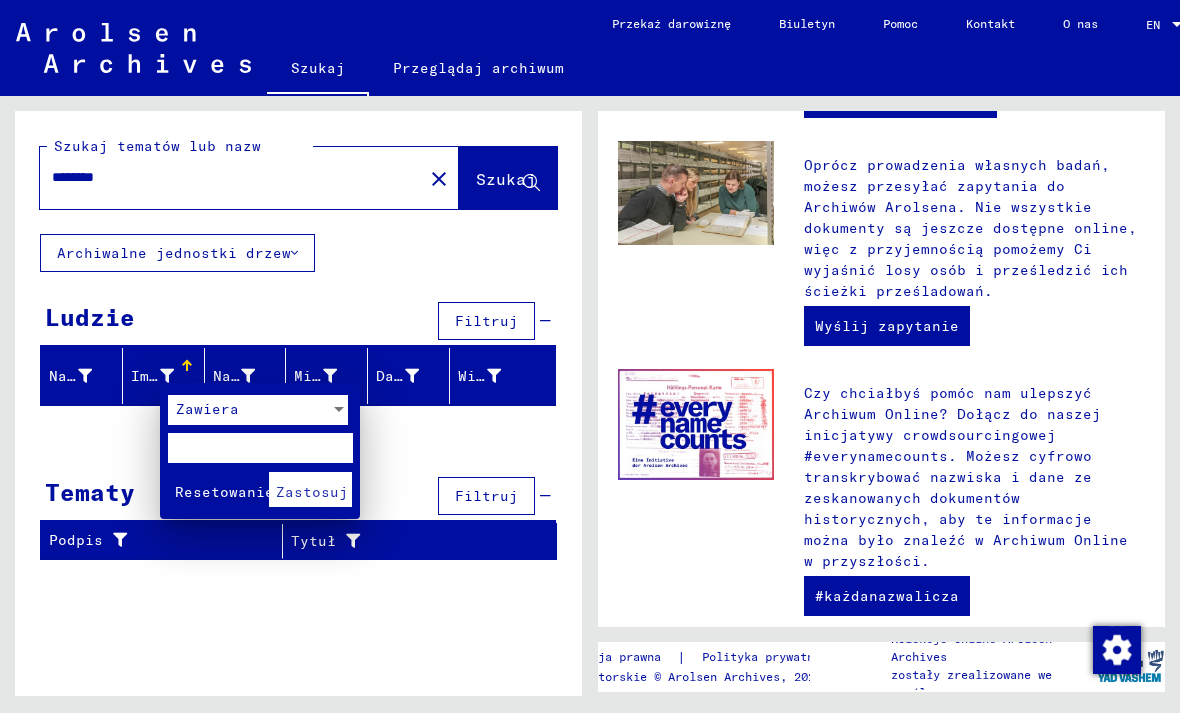 click at bounding box center [260, 448] 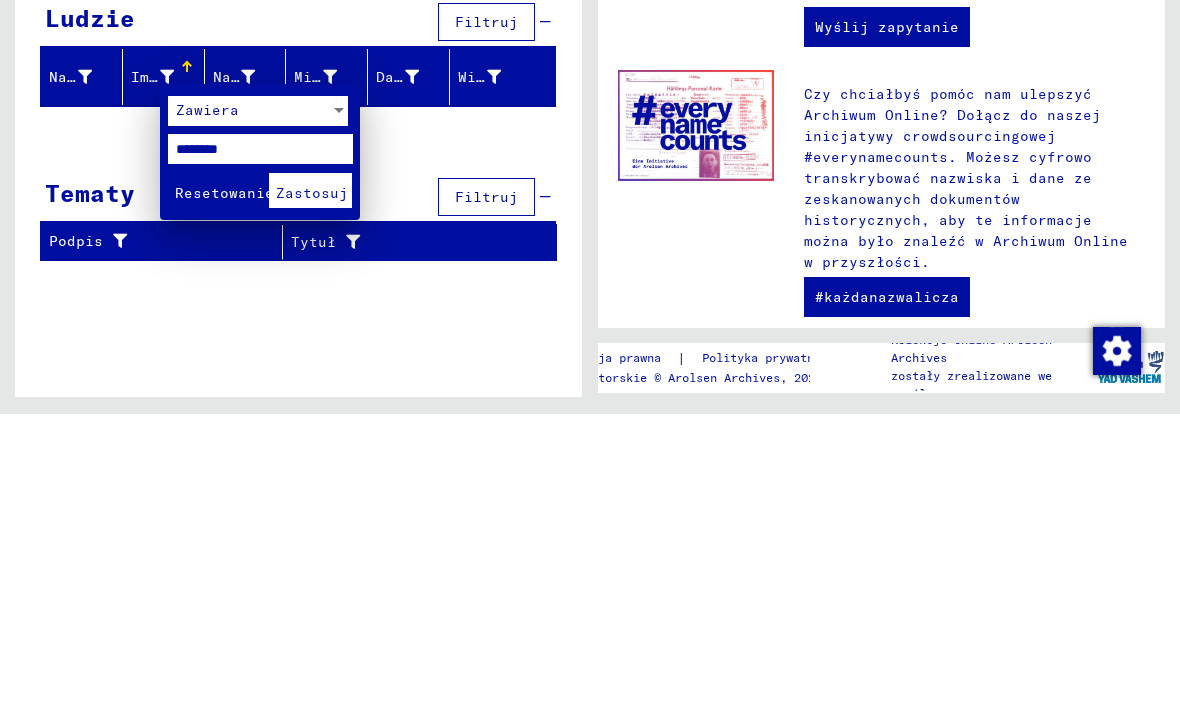 type on "********" 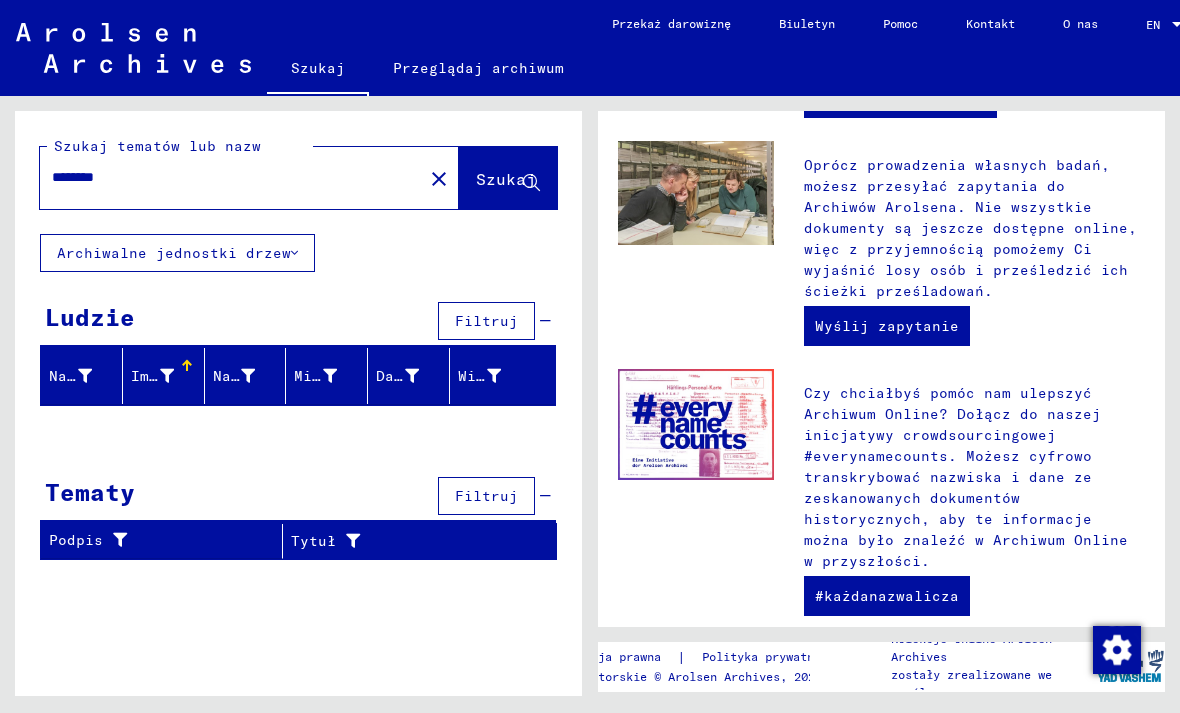 click on "Nazwisko panieńskie" at bounding box center (249, 376) 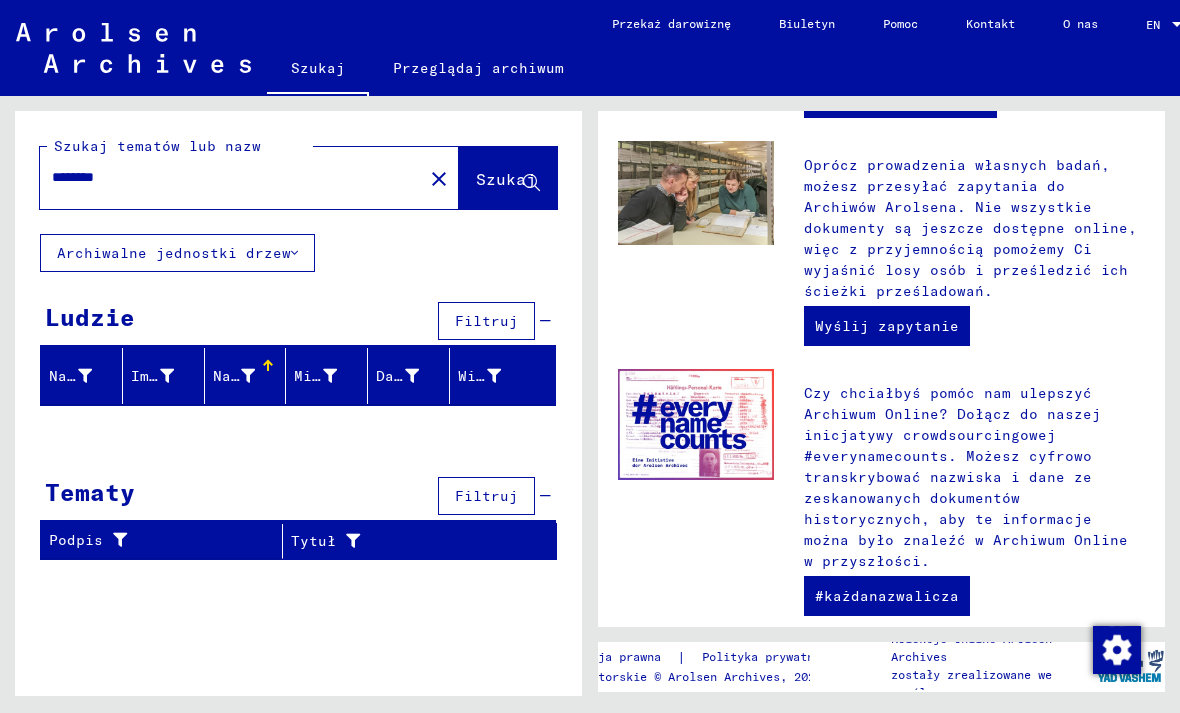 click at bounding box center (167, 376) 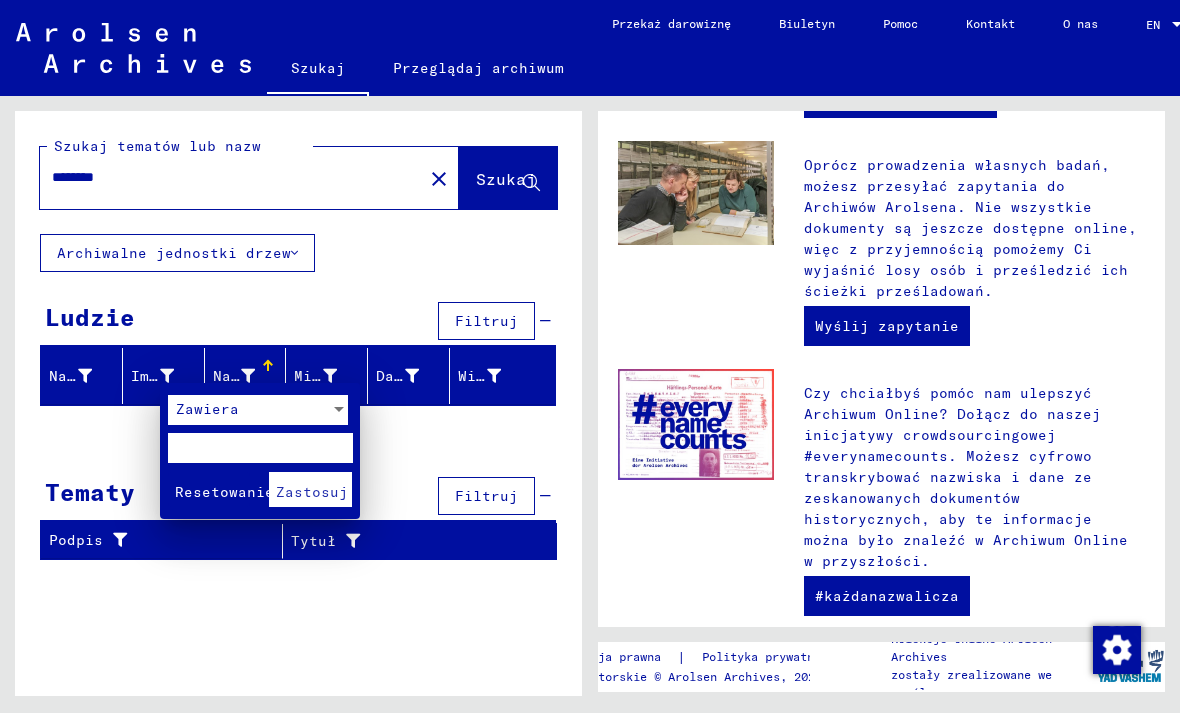click at bounding box center [260, 448] 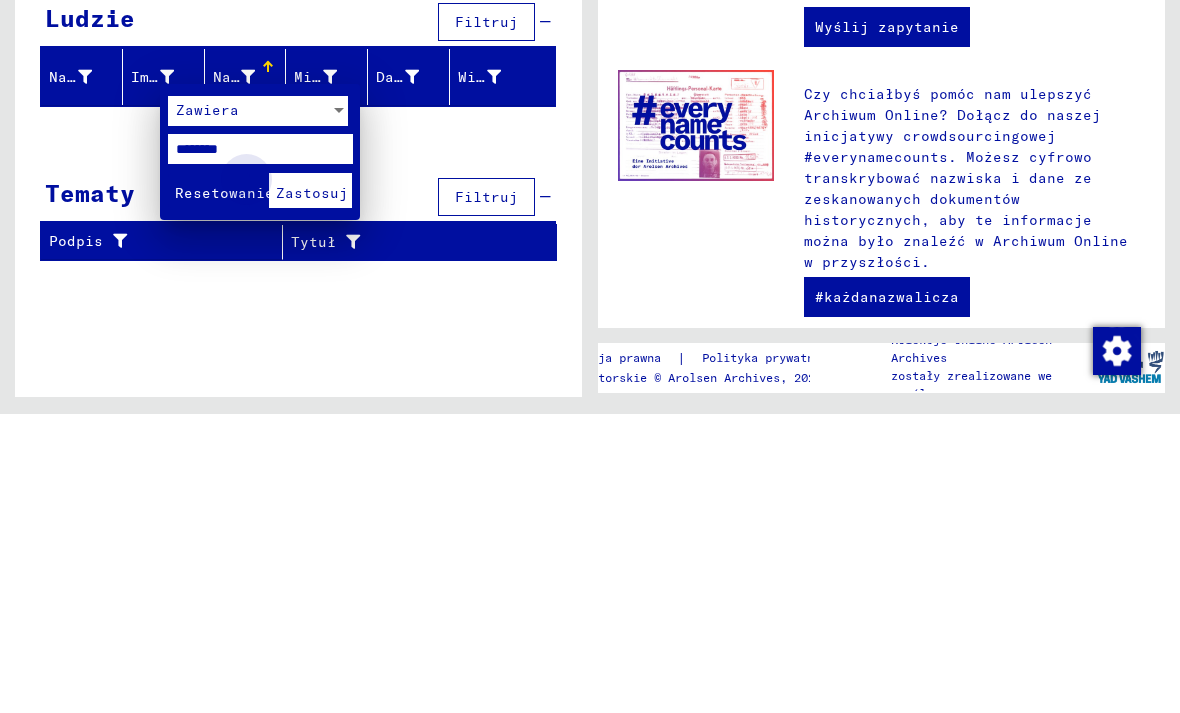 type on "********" 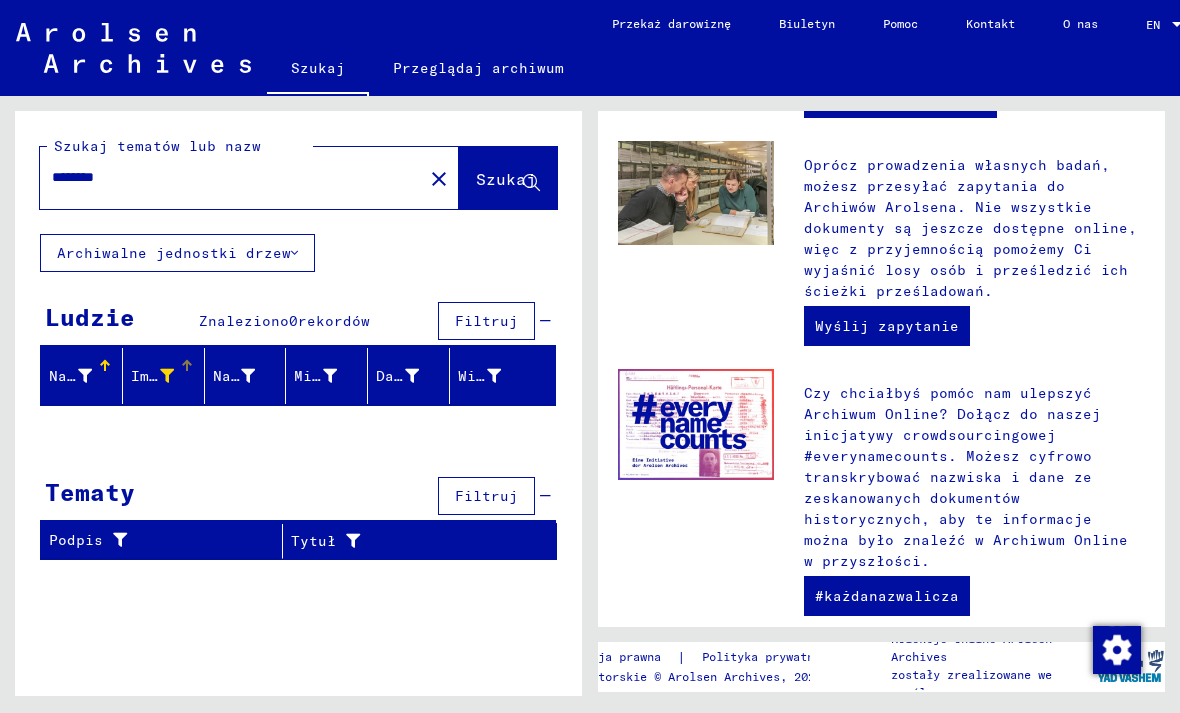 click at bounding box center [248, 376] 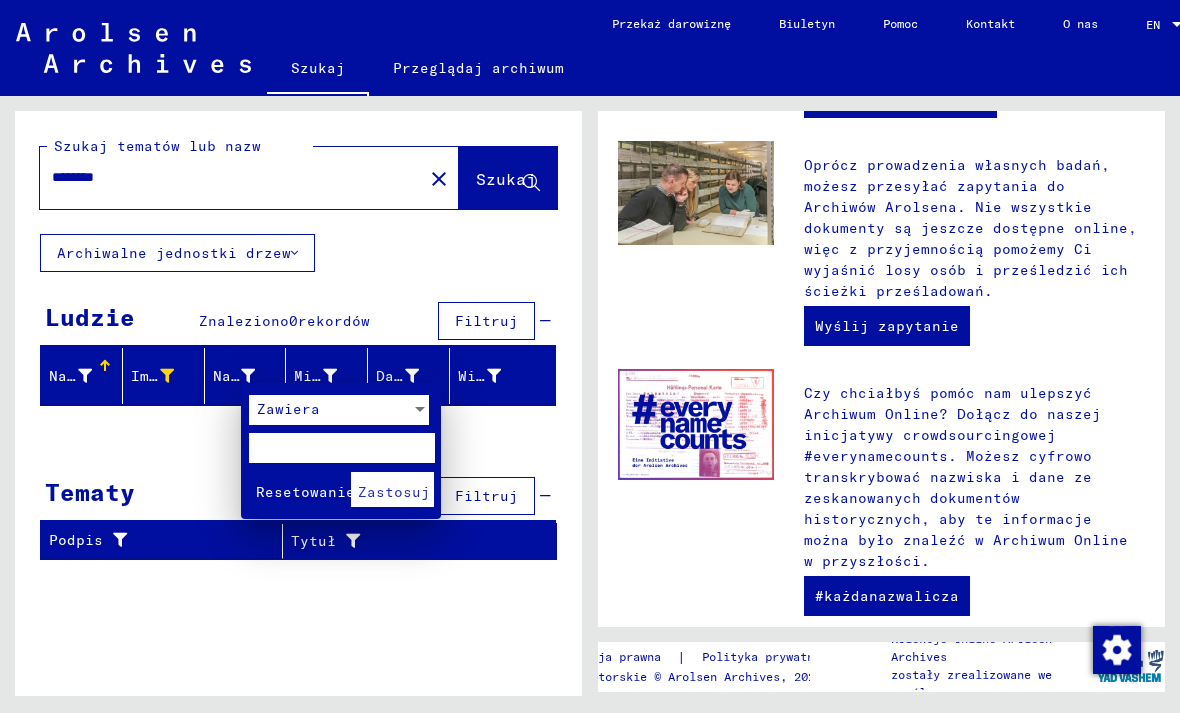 click at bounding box center [341, 448] 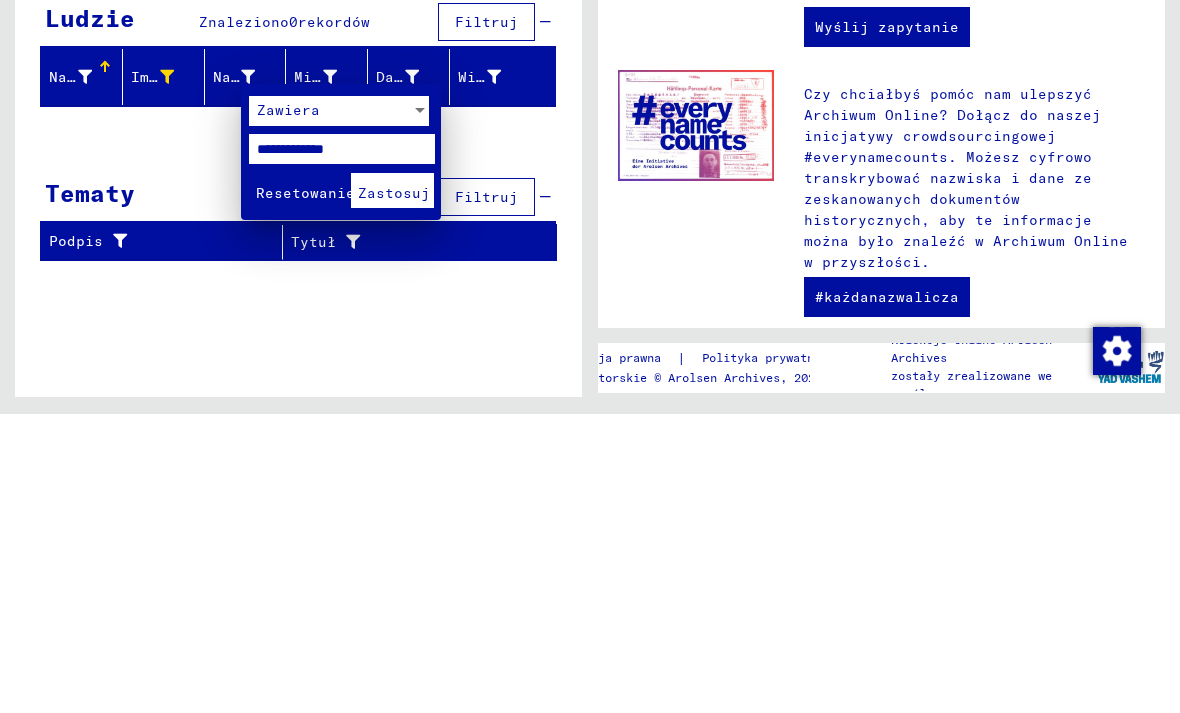 type on "**********" 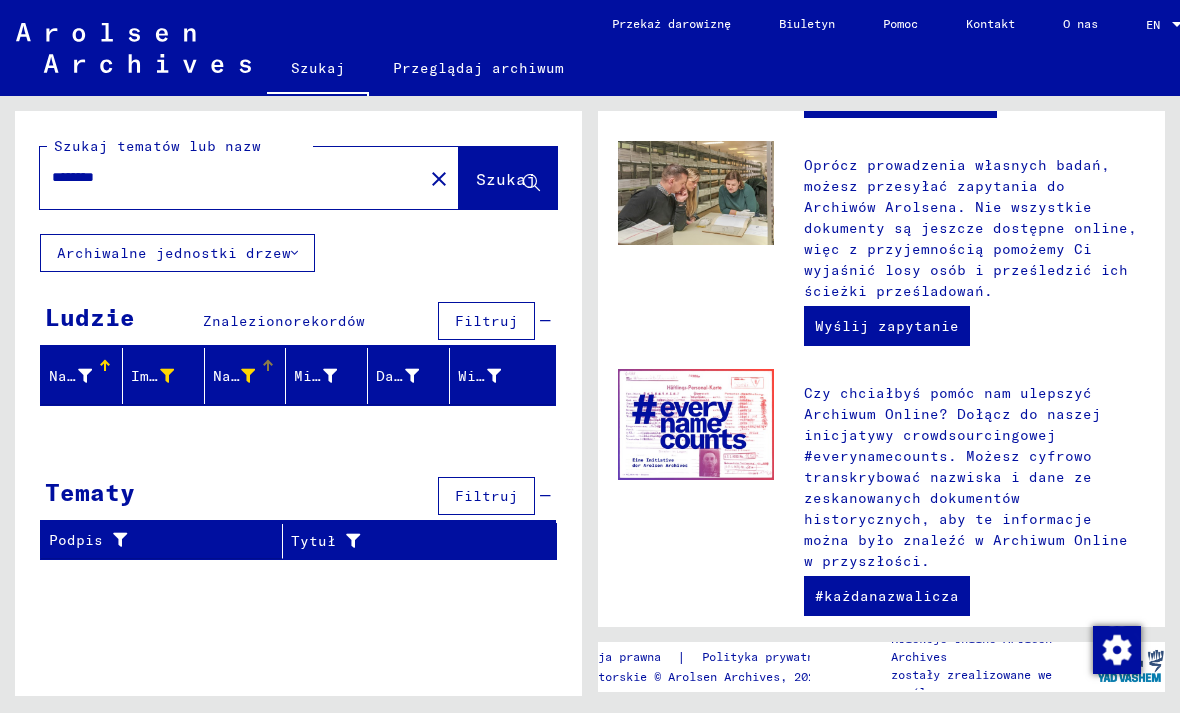 click on "Miejsce urodzenia" at bounding box center [330, 376] 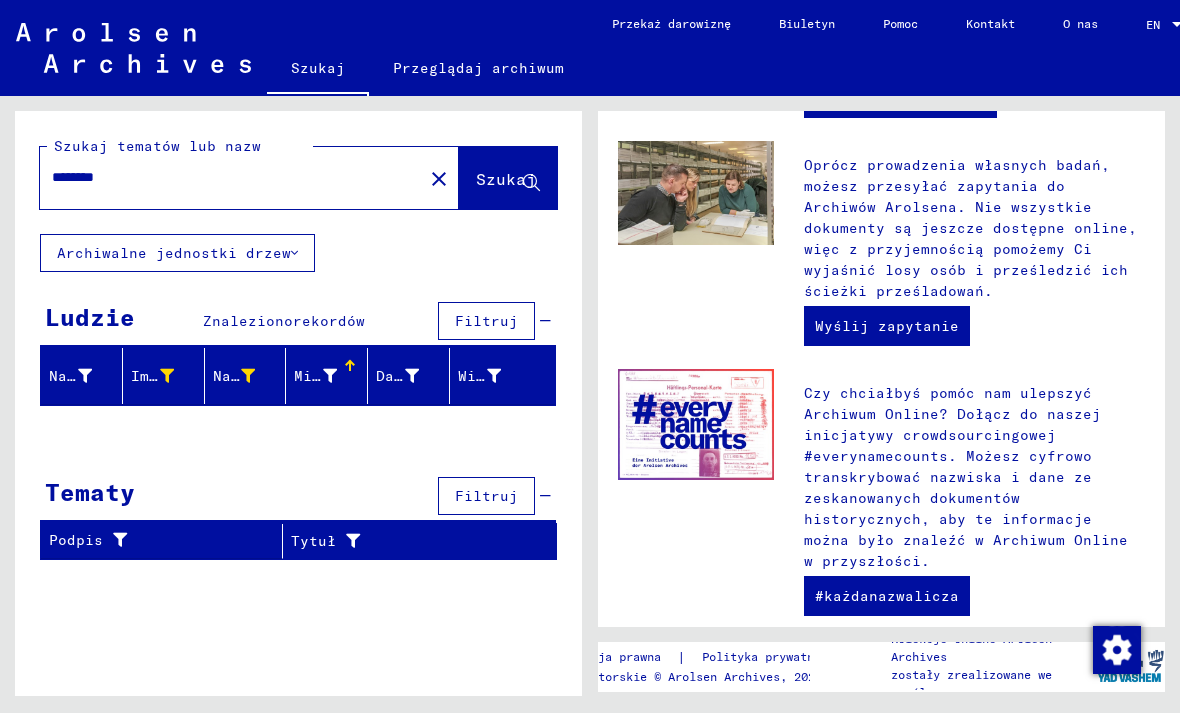 click at bounding box center (330, 376) 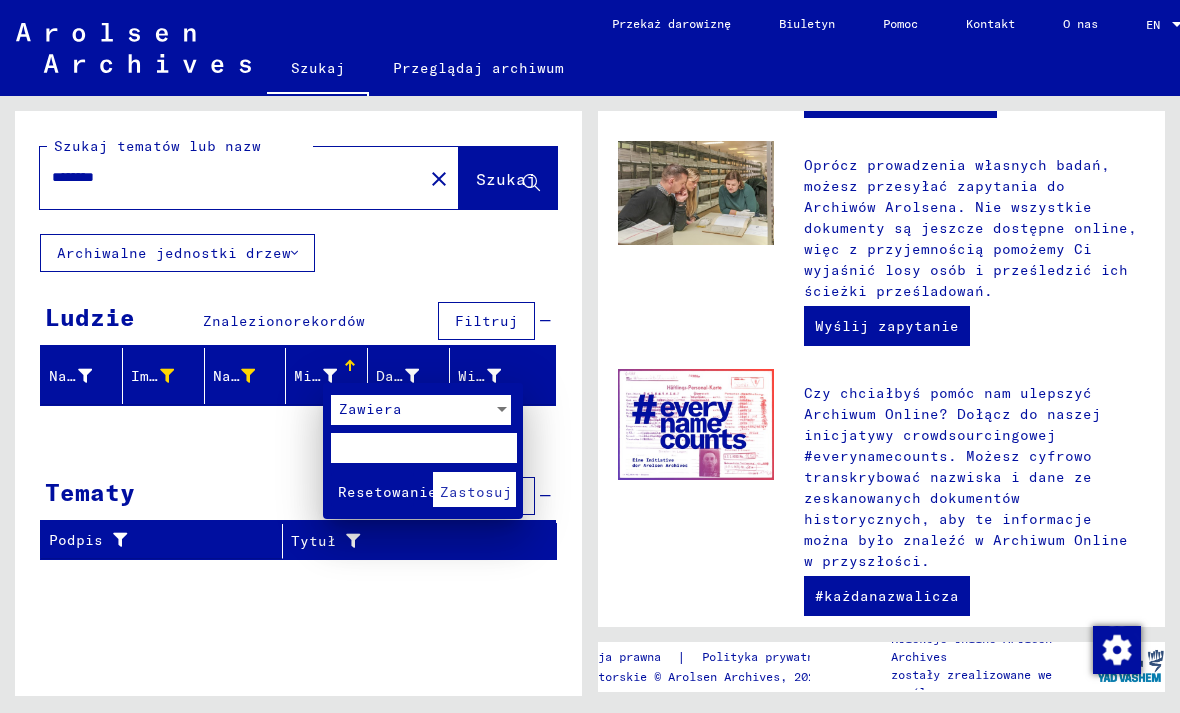 click on "Zawiera" at bounding box center [412, 410] 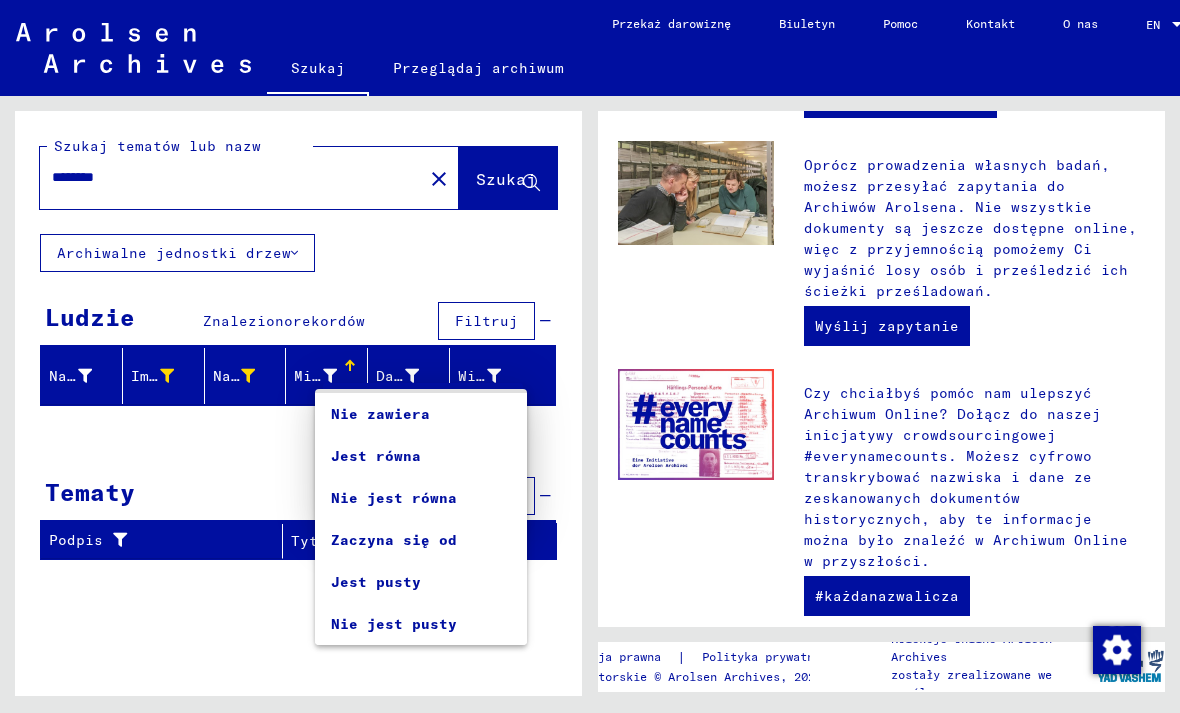 scroll, scrollTop: 38, scrollLeft: 0, axis: vertical 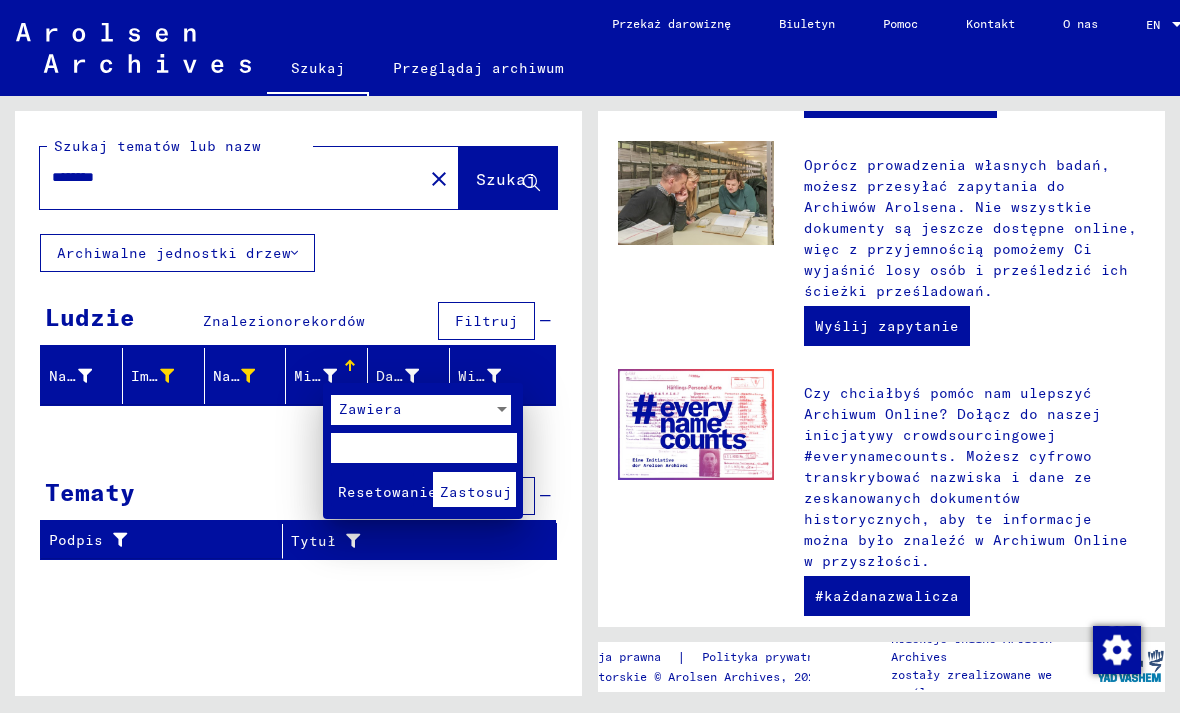 click at bounding box center [590, 356] 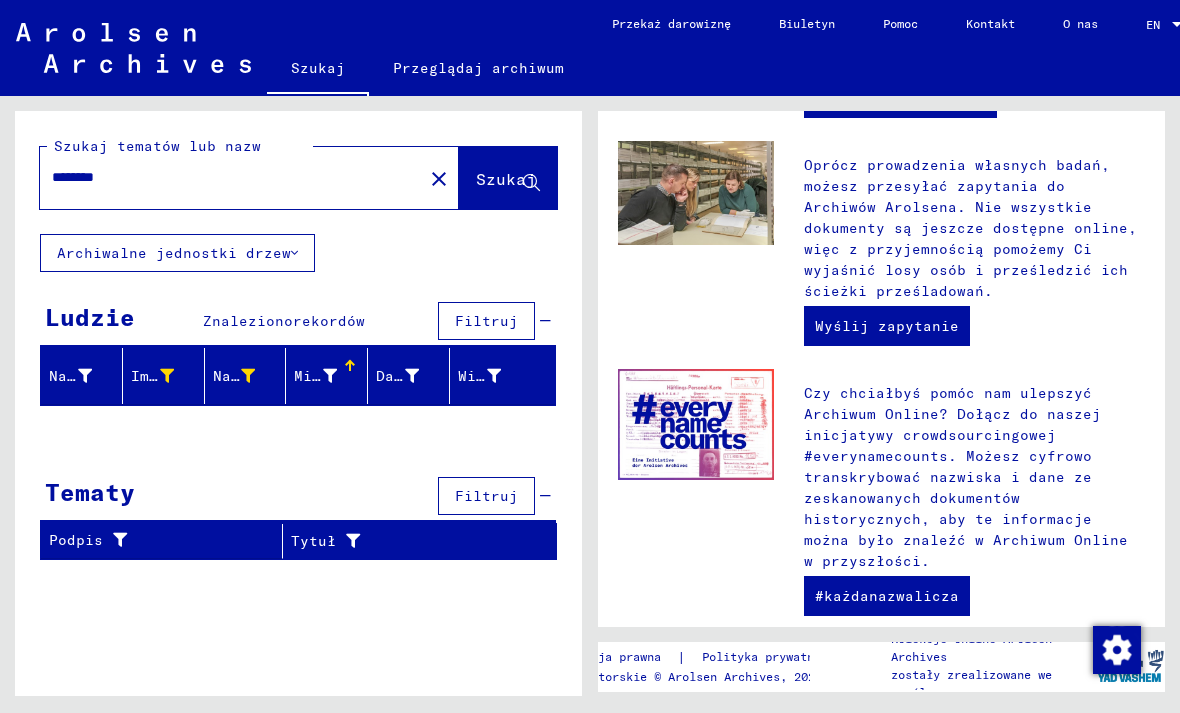 click on "Archiwalne jednostki drzew" 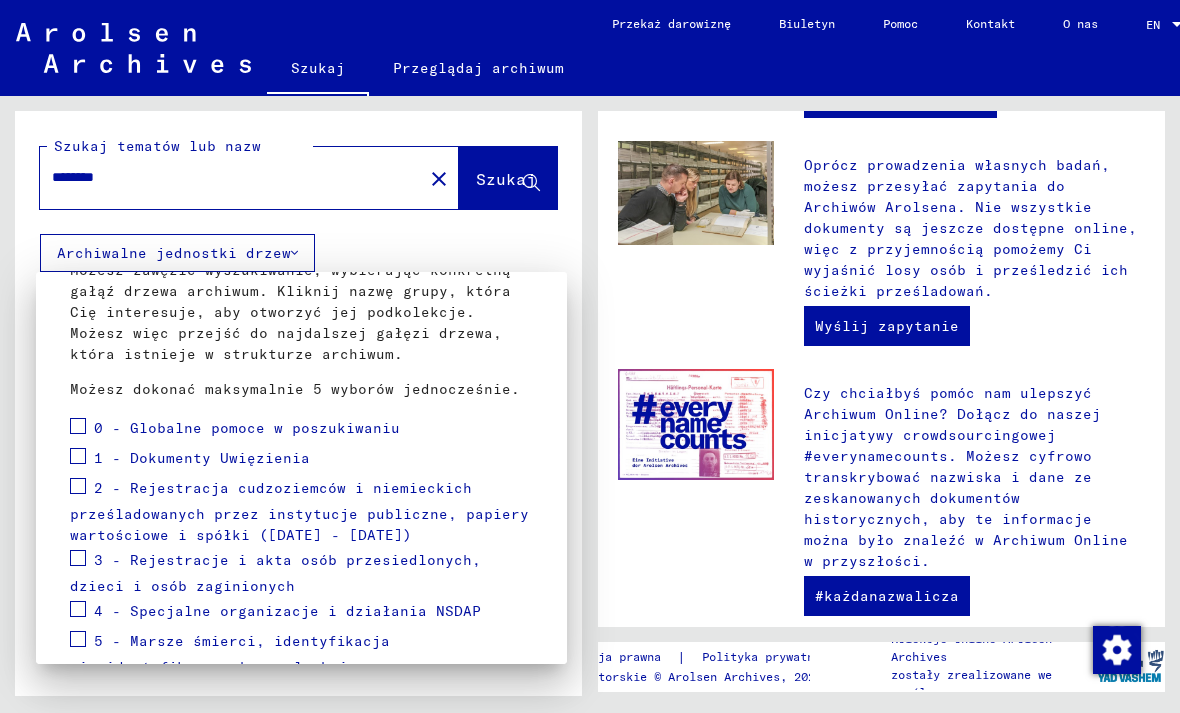 scroll, scrollTop: 137, scrollLeft: 0, axis: vertical 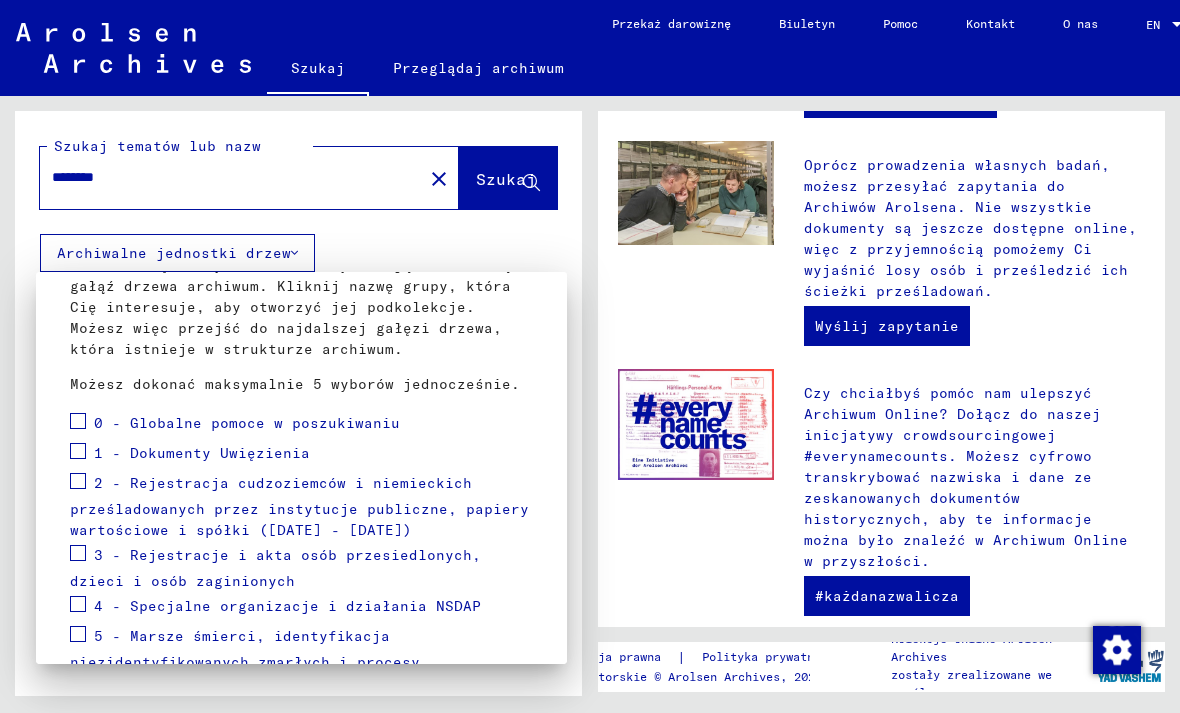 click at bounding box center [590, 356] 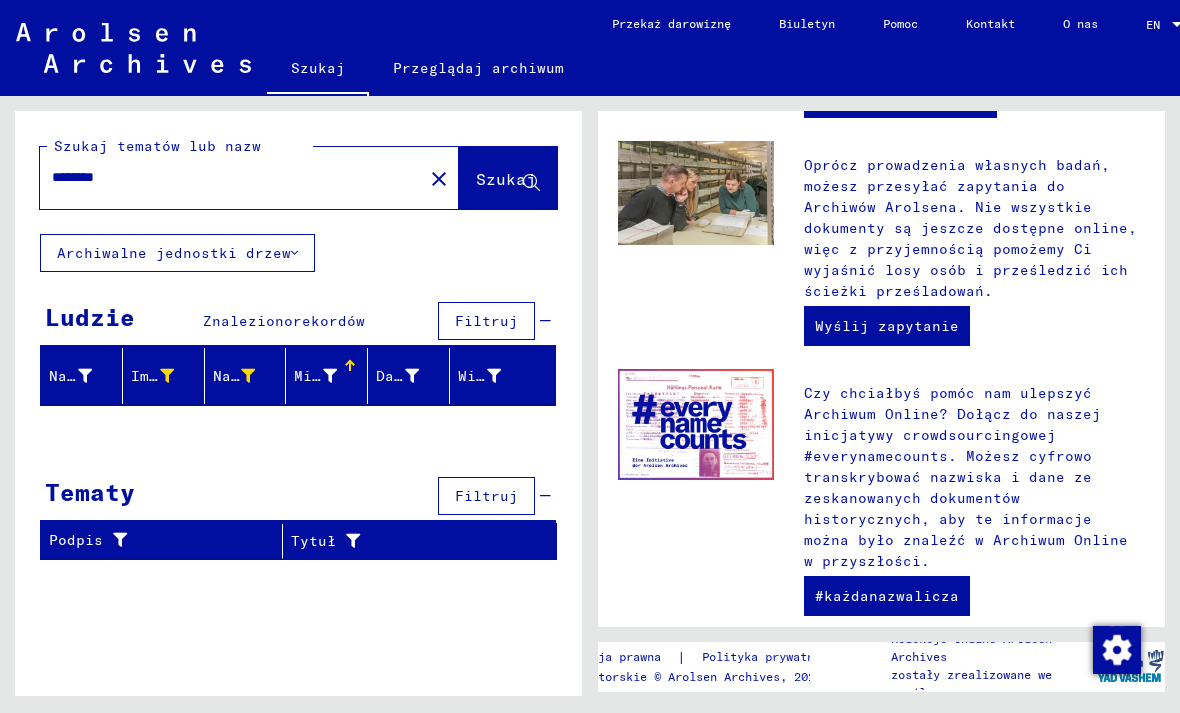 click on "********" at bounding box center [225, 177] 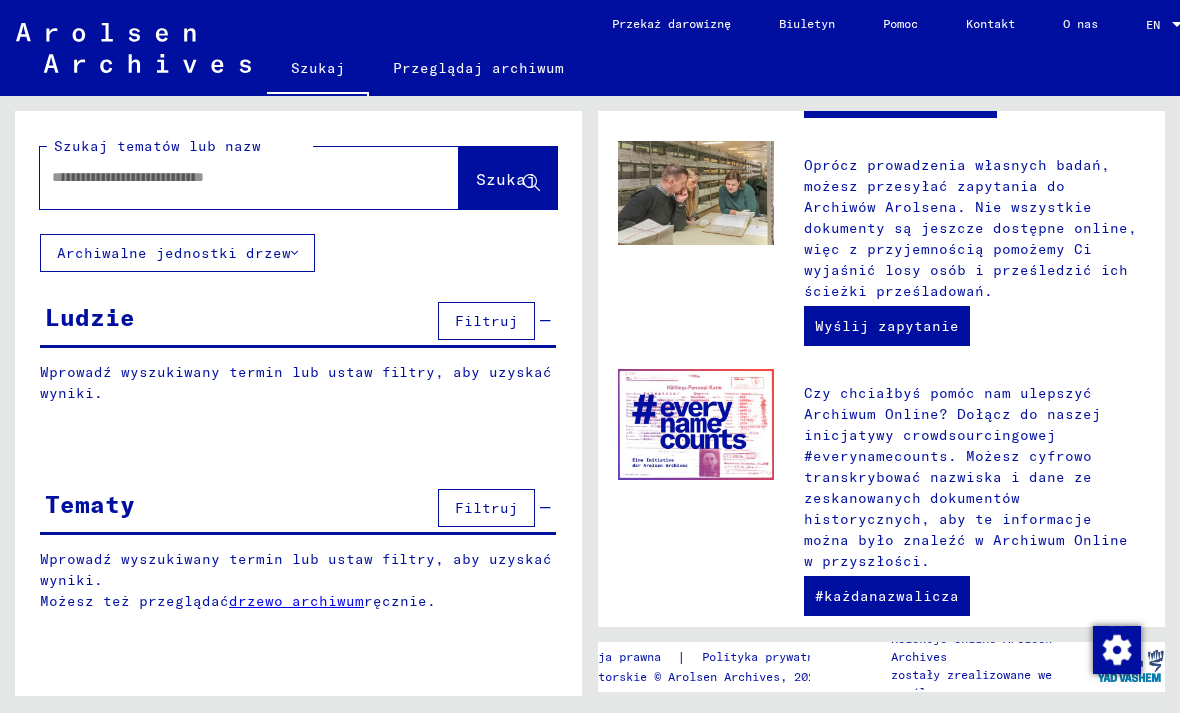 click at bounding box center (225, 177) 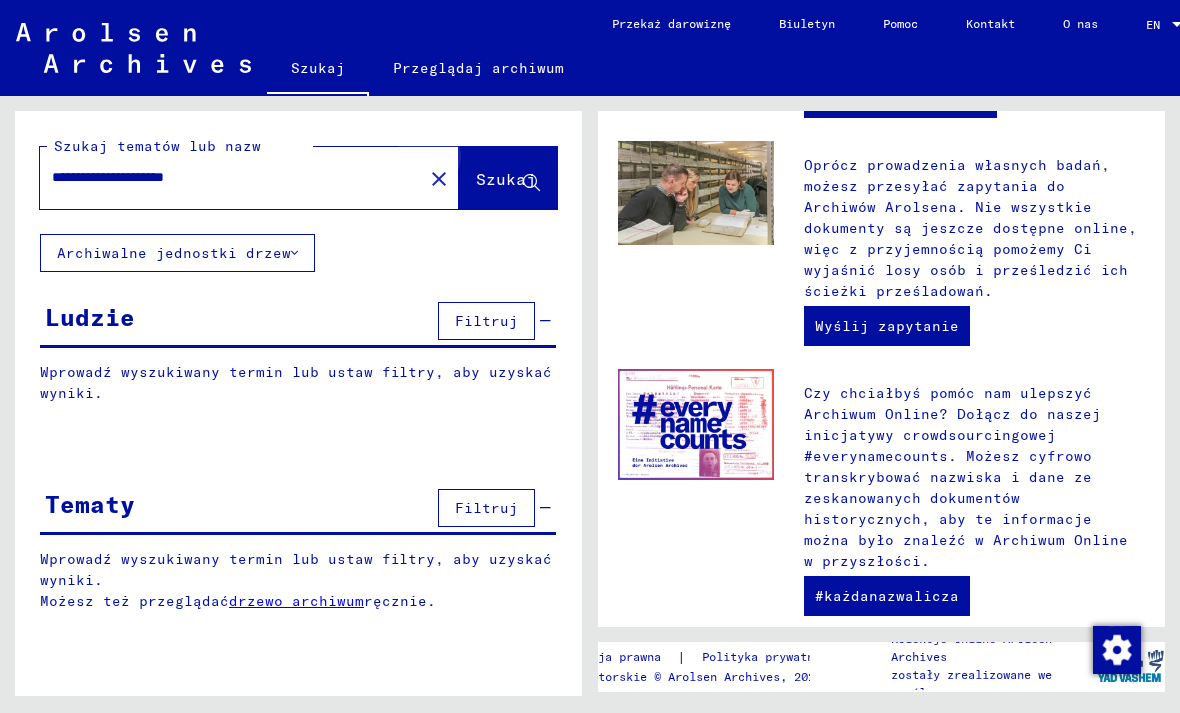 type on "**********" 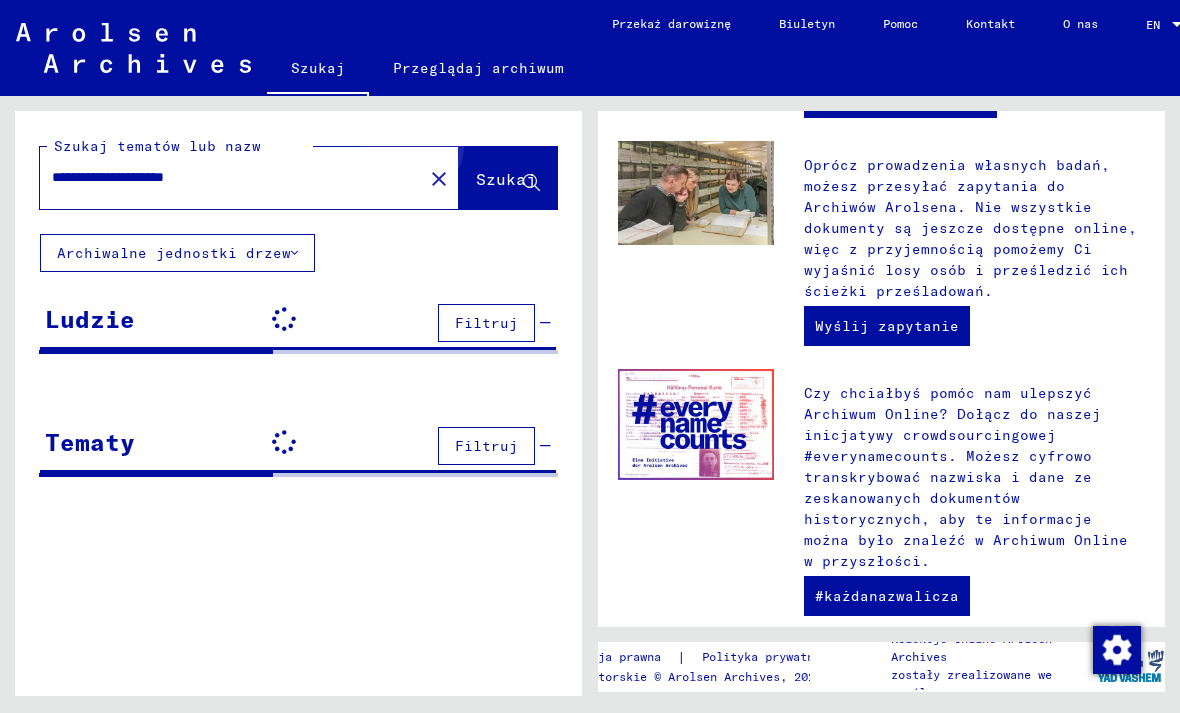 click on "Szukaj" 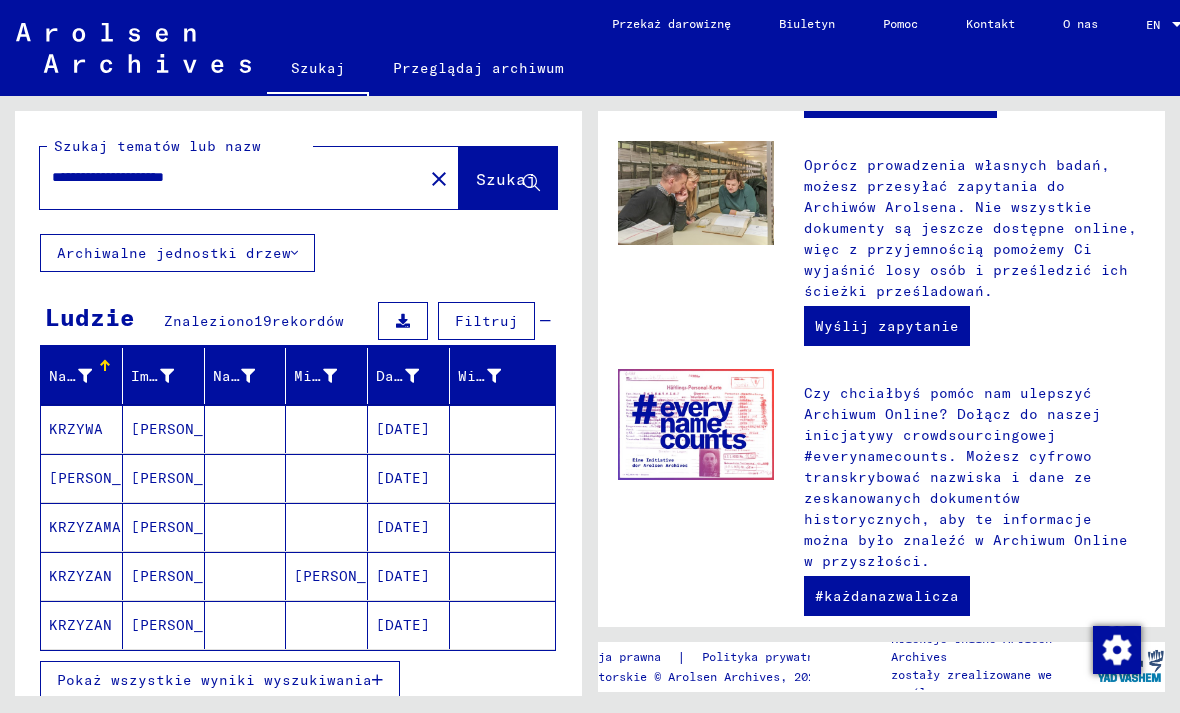 scroll, scrollTop: 47, scrollLeft: 0, axis: vertical 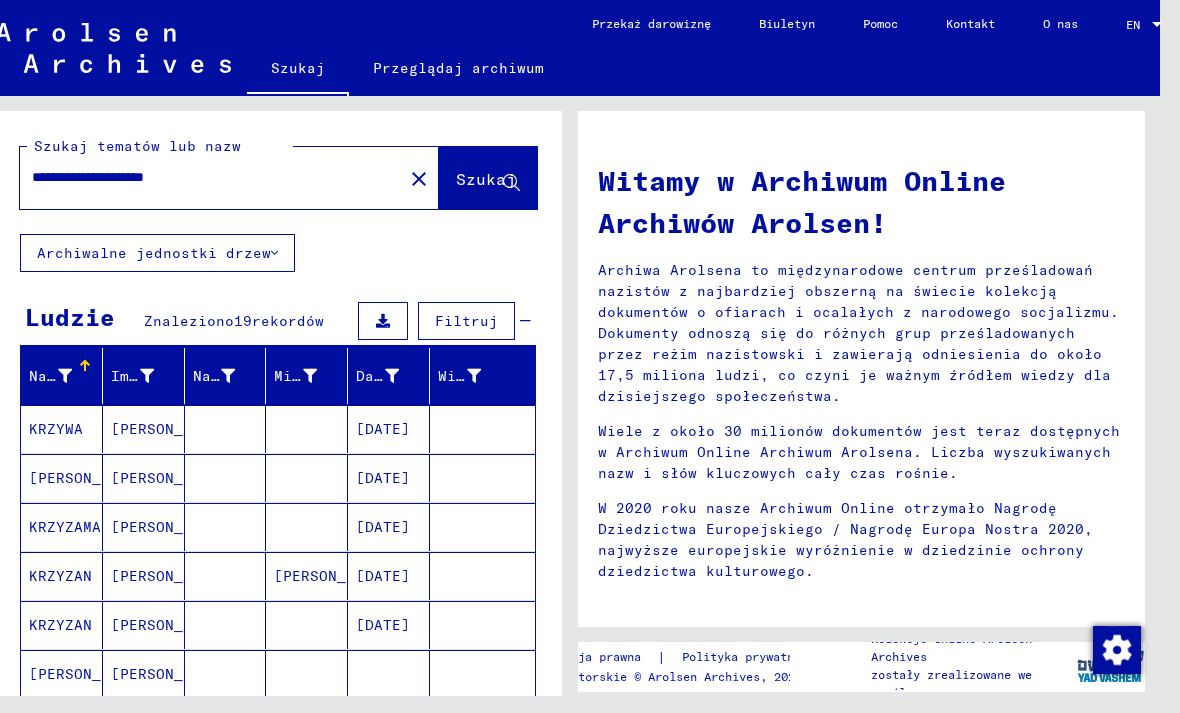 click on "[DATE]" at bounding box center (389, 527) 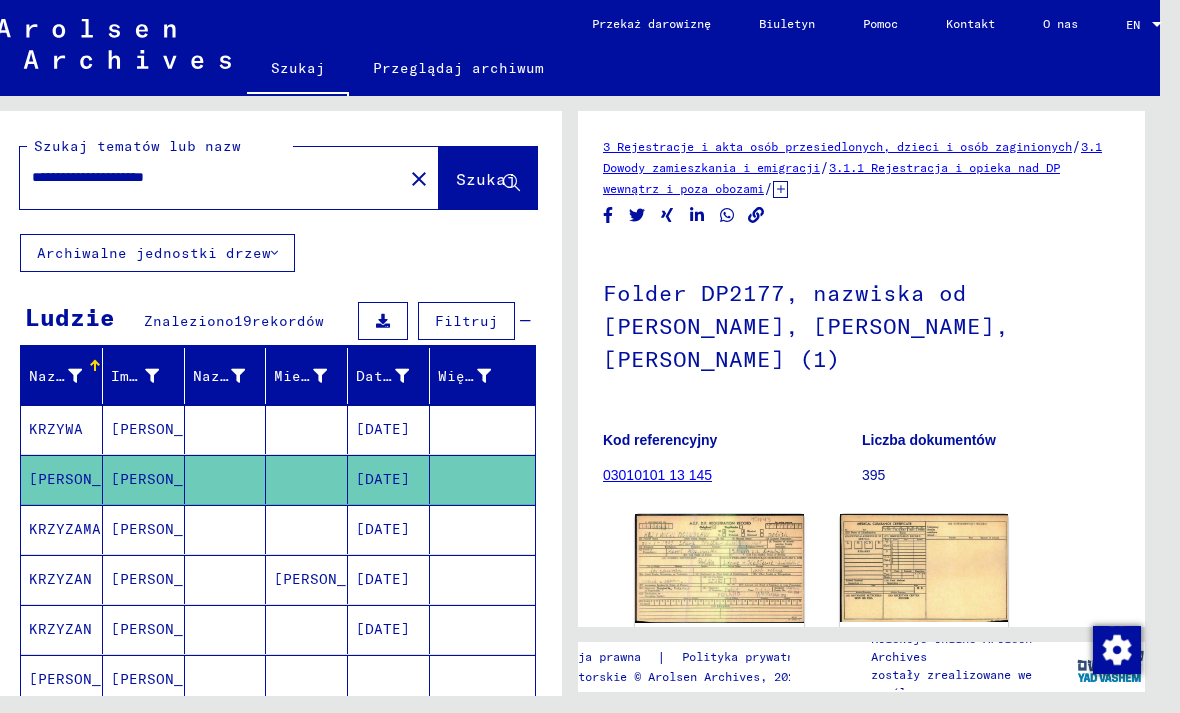 scroll, scrollTop: 0, scrollLeft: 0, axis: both 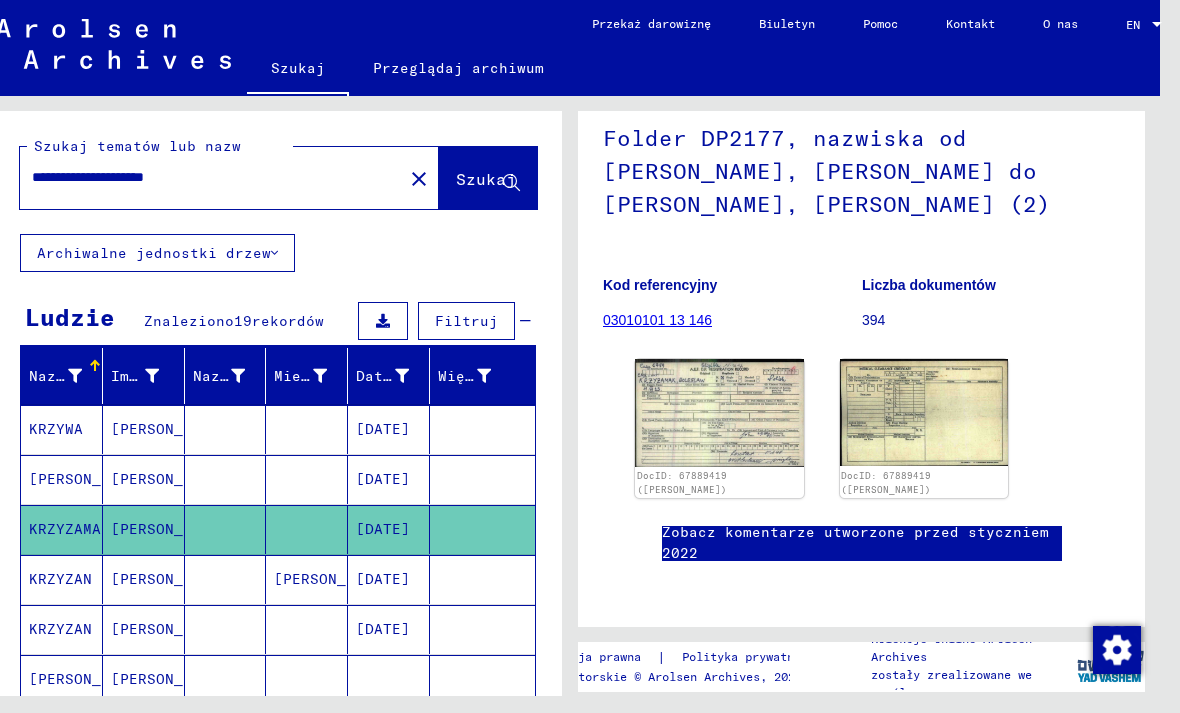 click 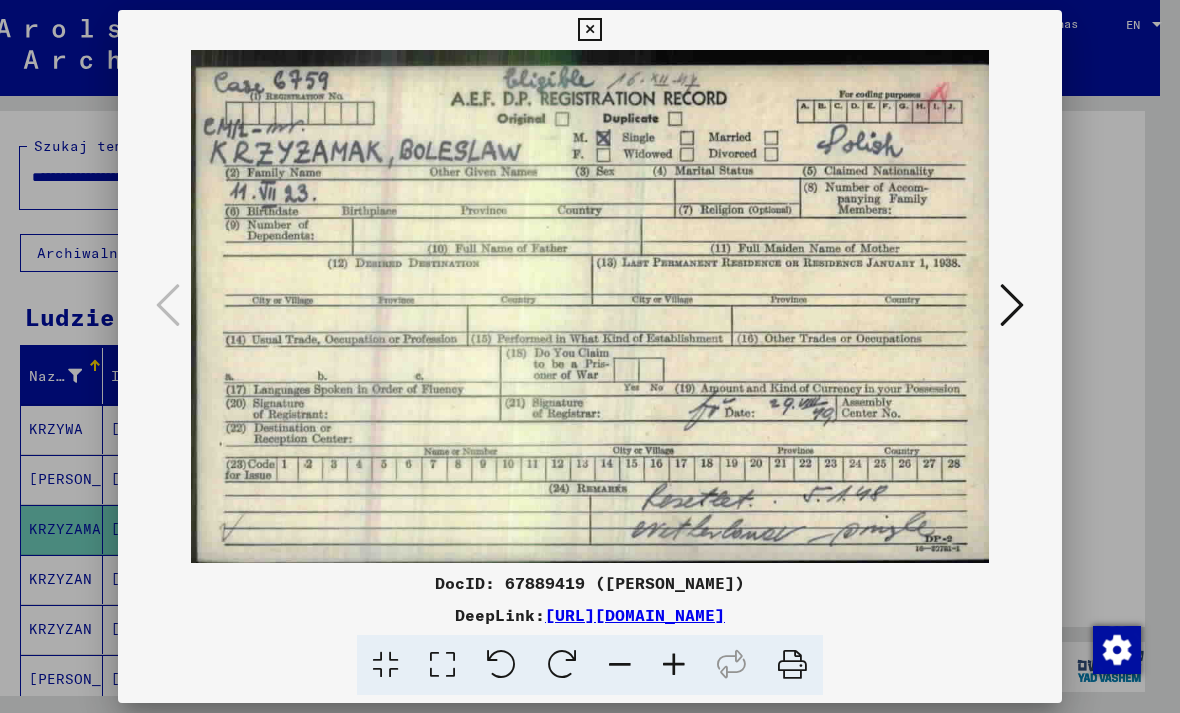 click at bounding box center (1012, 305) 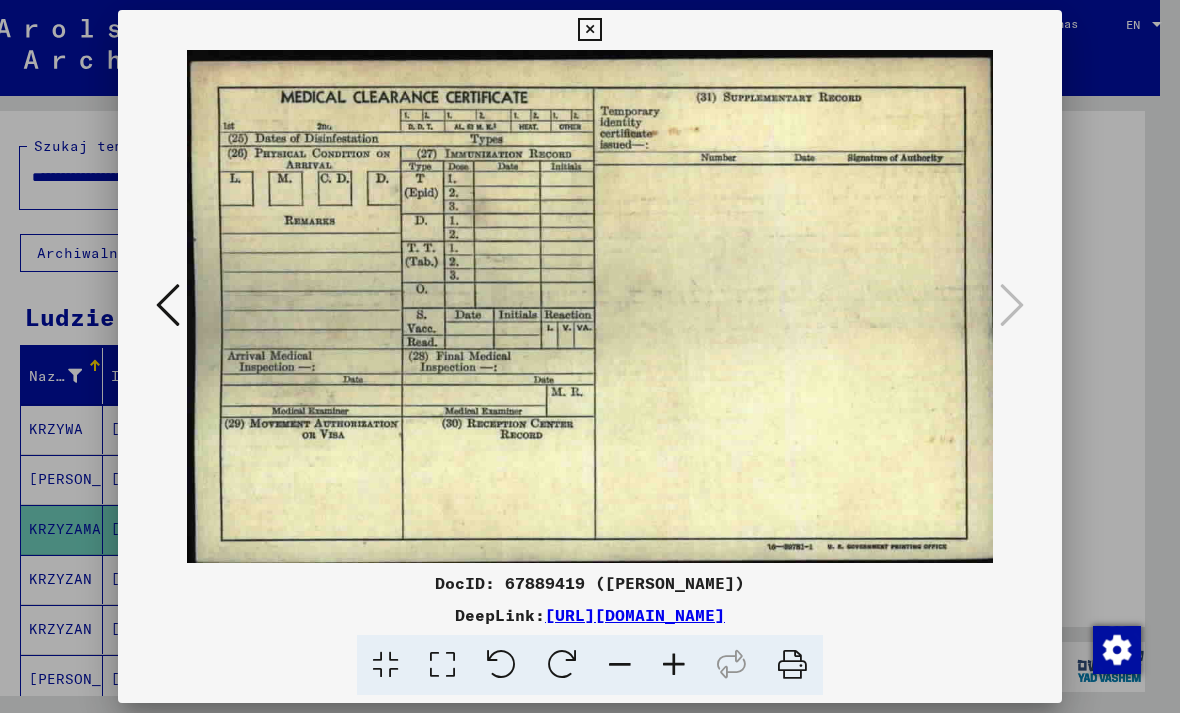 click at bounding box center (590, 356) 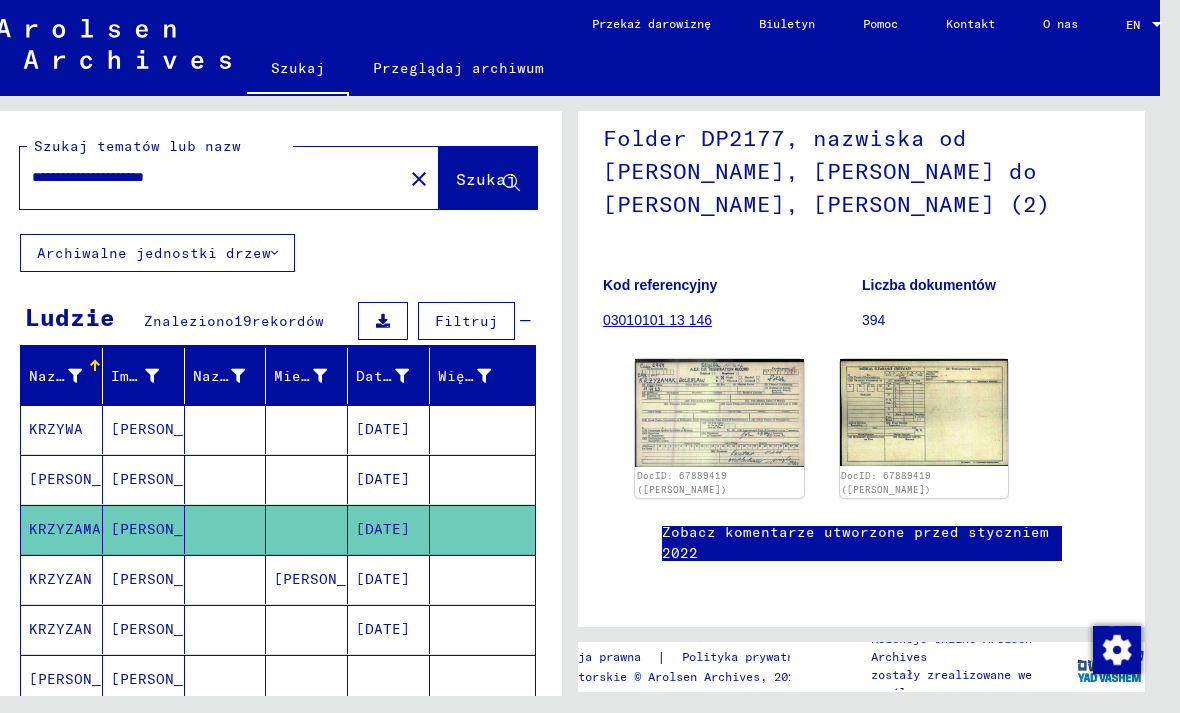 click on "[DATE]" at bounding box center [389, 629] 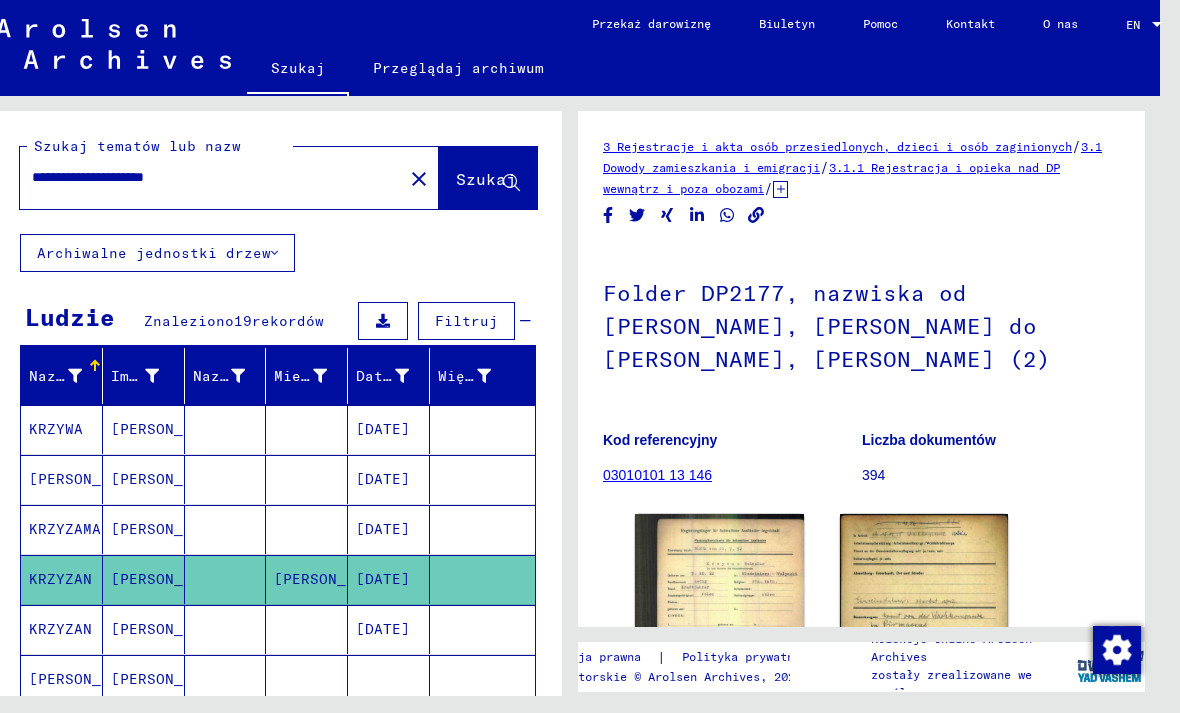 scroll, scrollTop: 0, scrollLeft: 0, axis: both 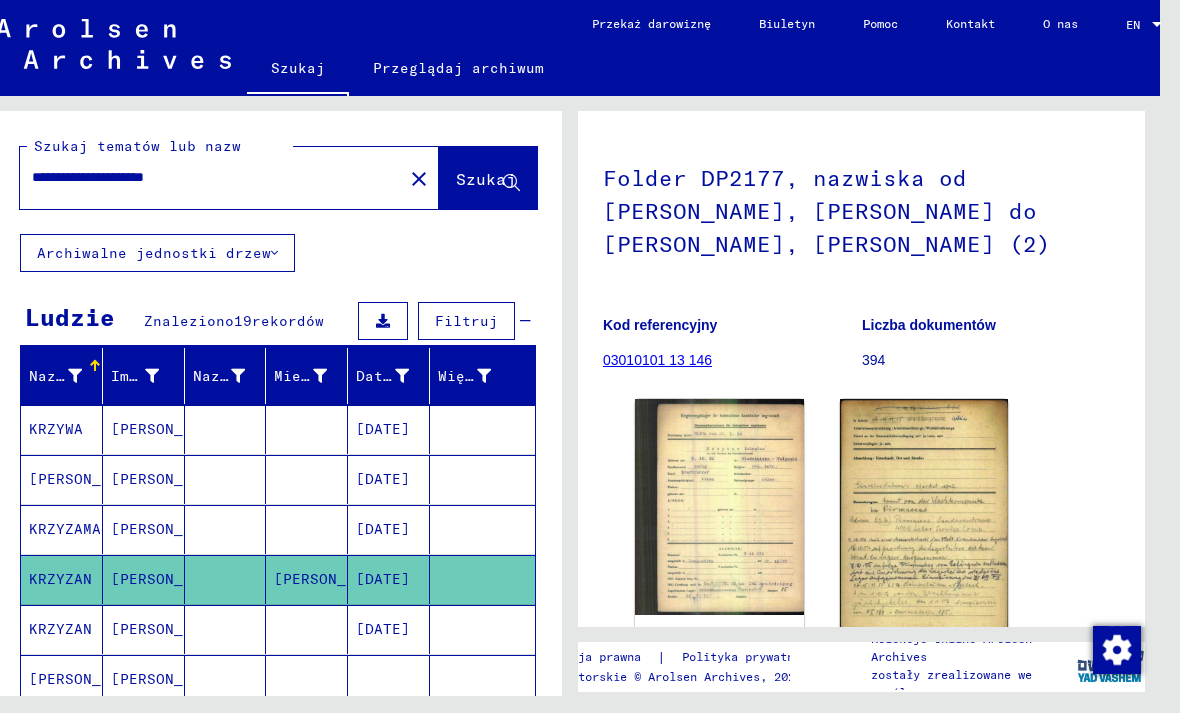 click 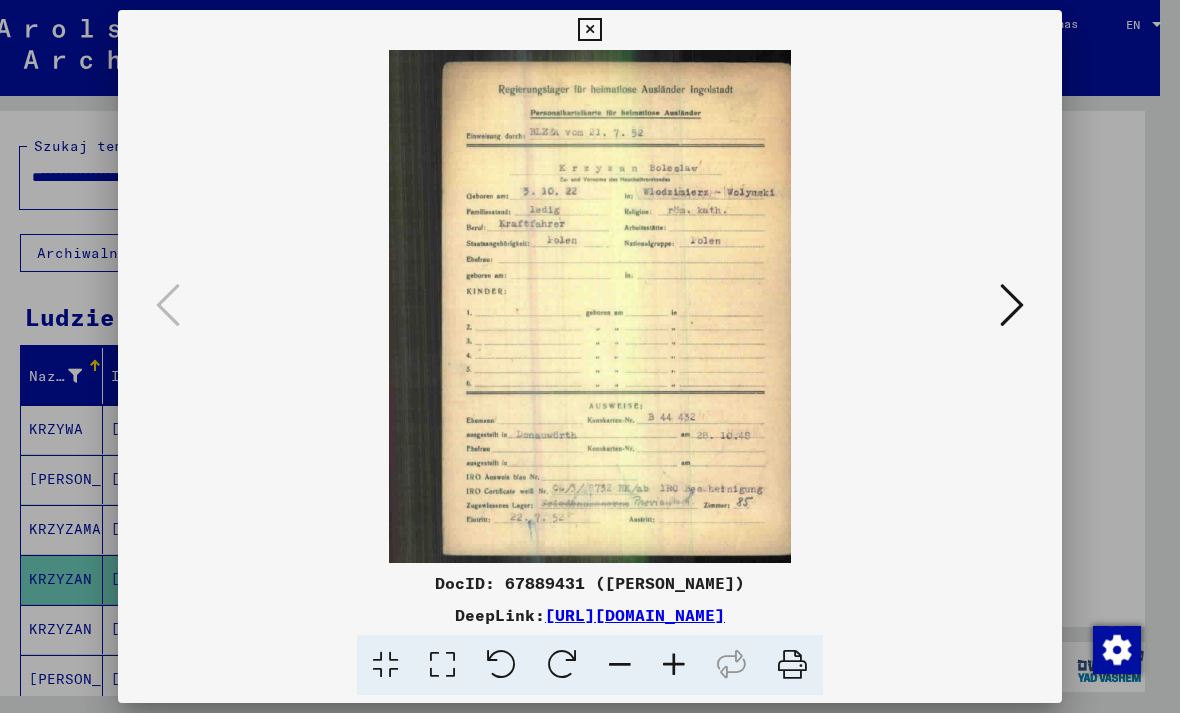 click at bounding box center [590, 356] 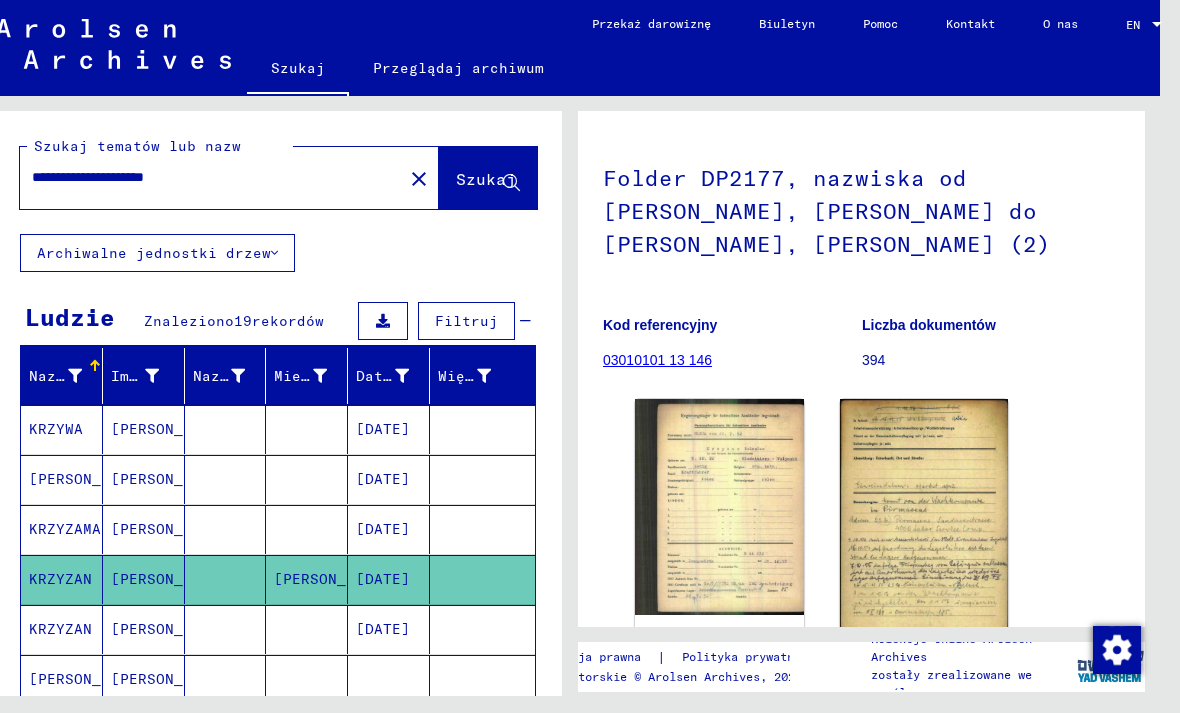 click on "[DATE]" at bounding box center (389, 679) 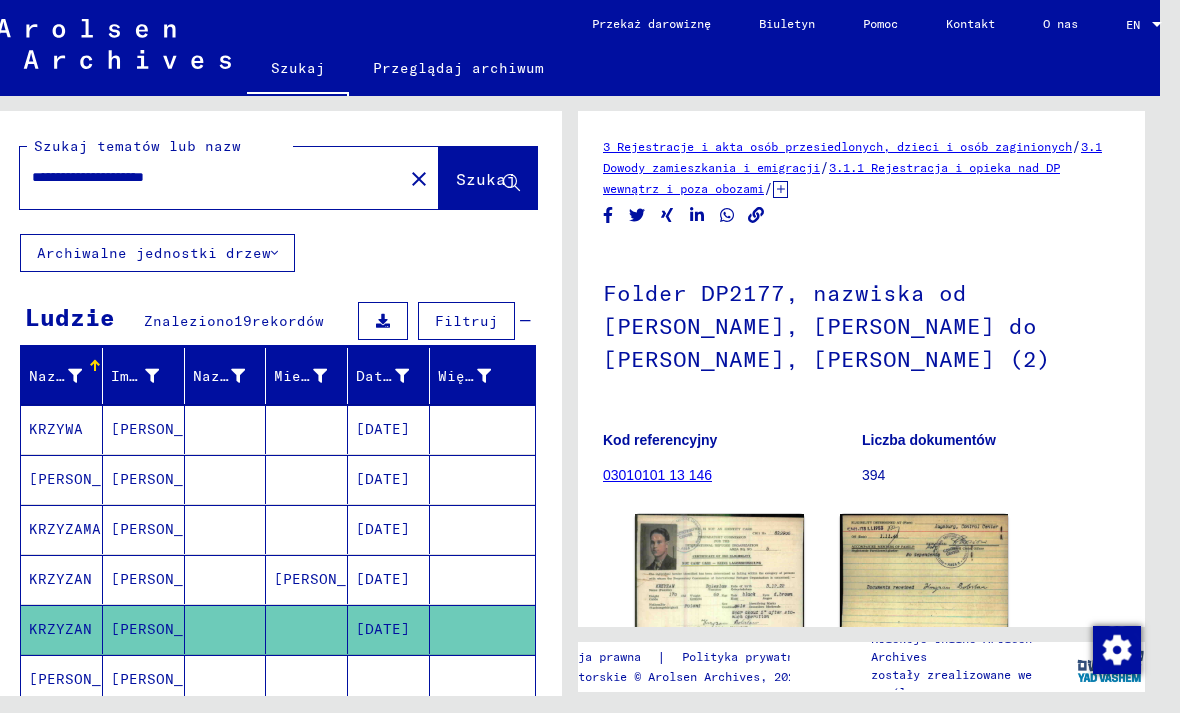 scroll, scrollTop: 0, scrollLeft: 0, axis: both 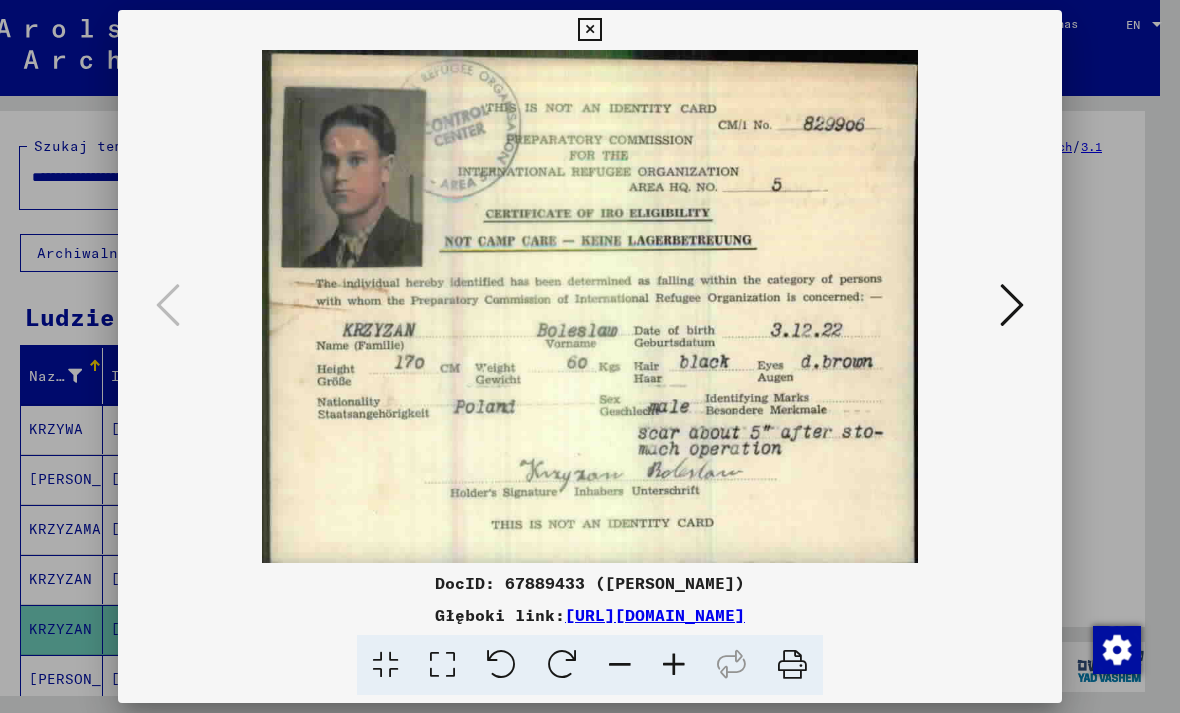 click at bounding box center (1012, 305) 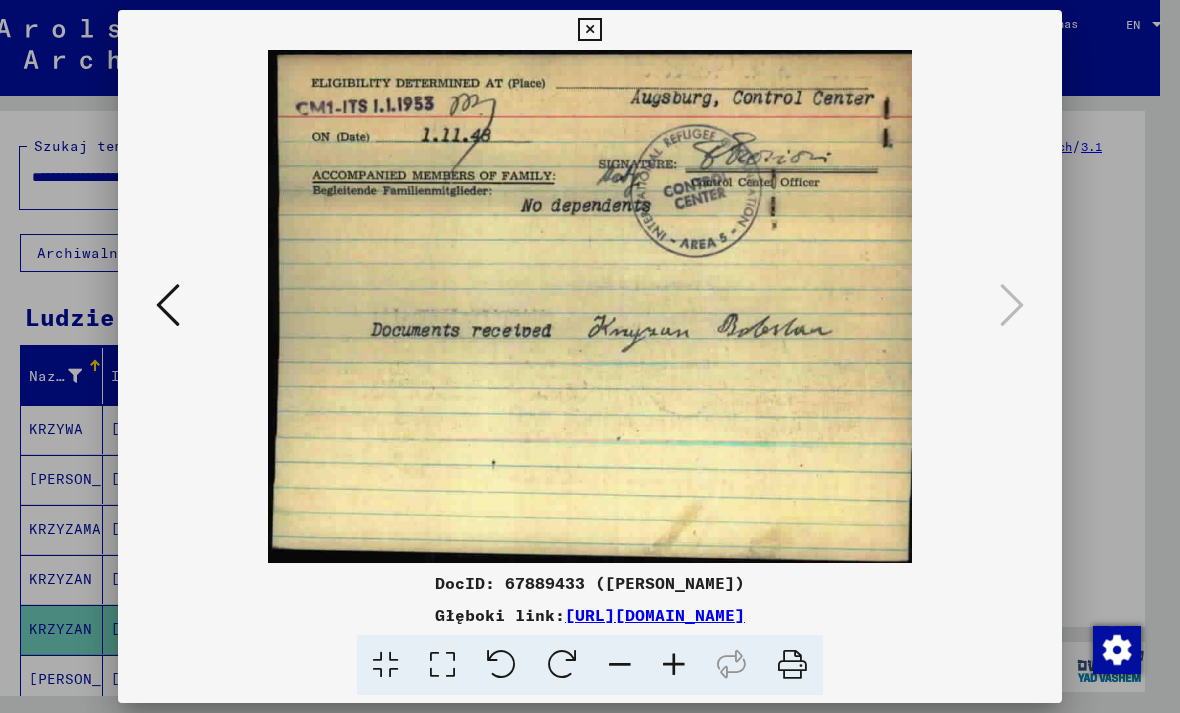 click at bounding box center (168, 305) 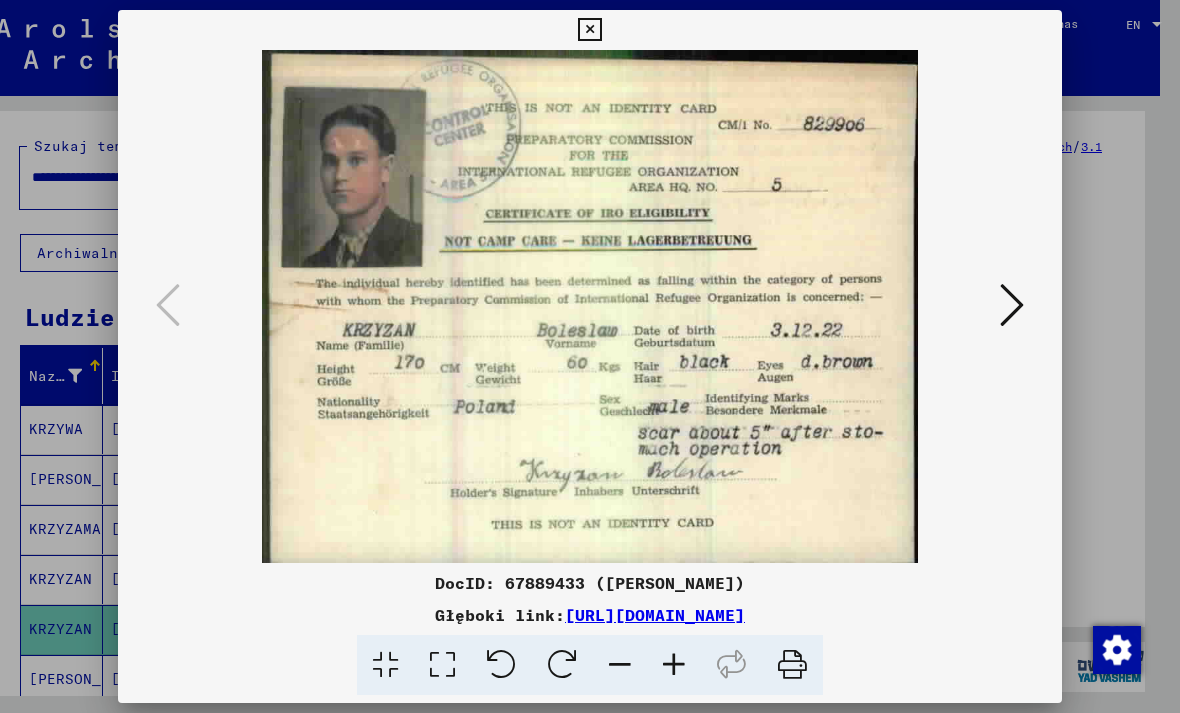 click at bounding box center [589, 30] 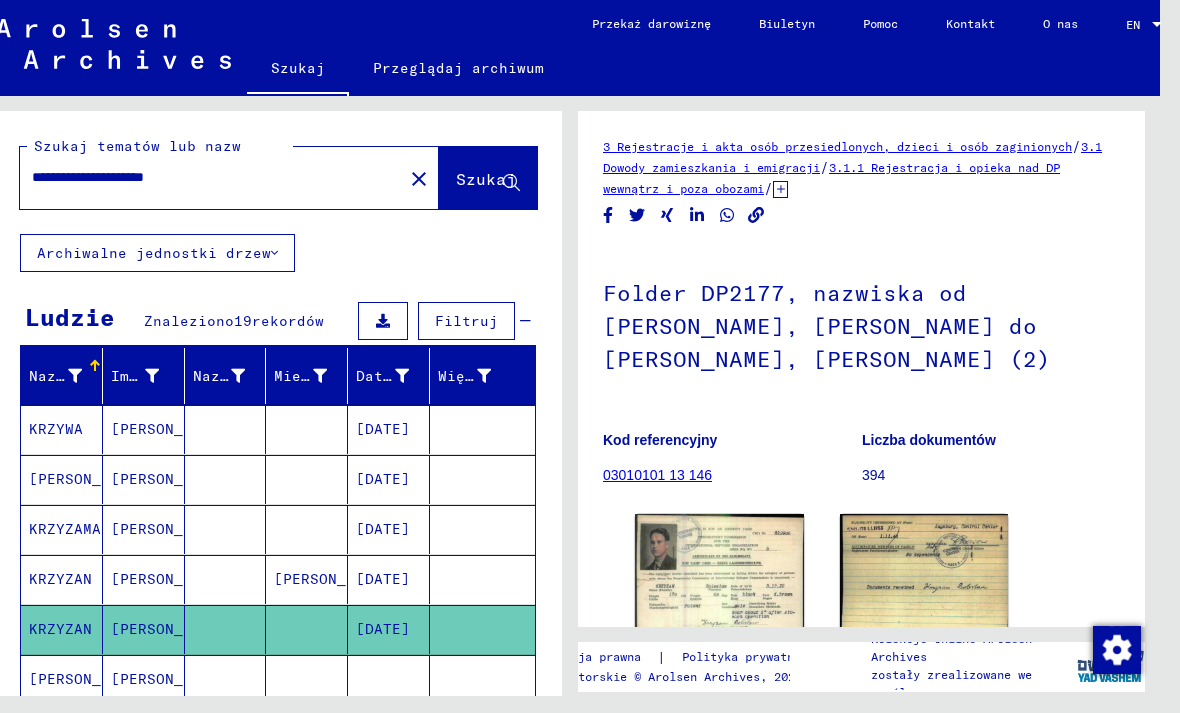 click at bounding box center [307, 729] 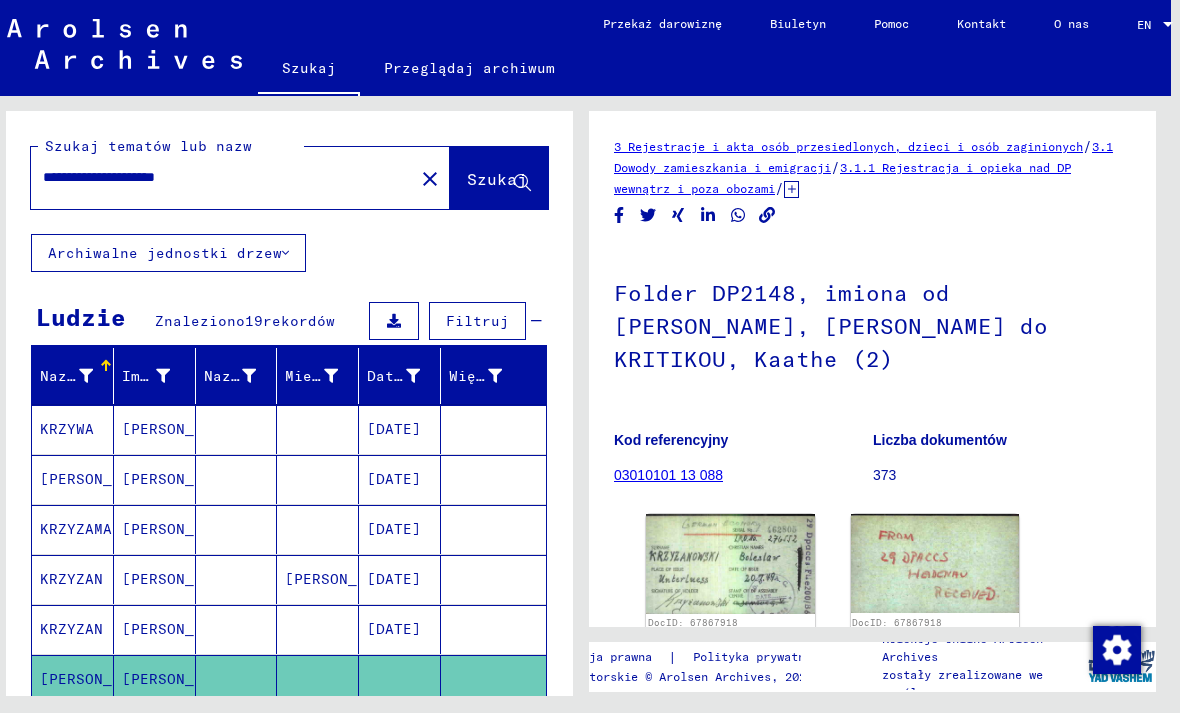 scroll, scrollTop: 0, scrollLeft: 0, axis: both 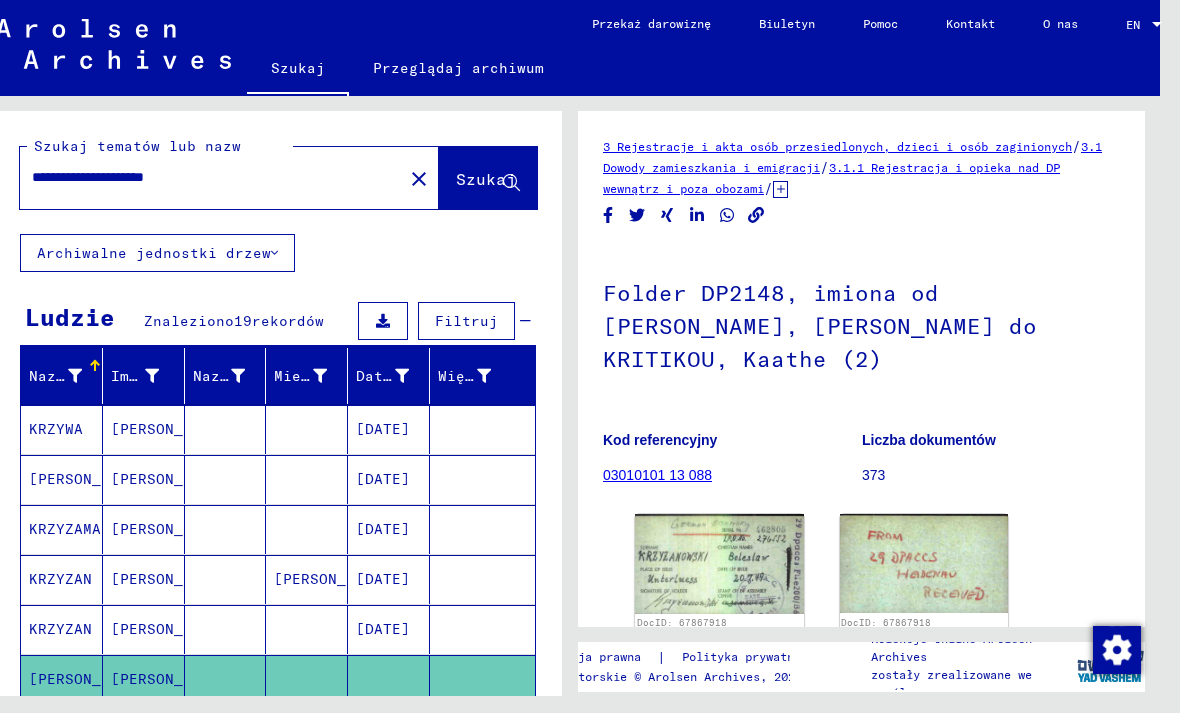 click 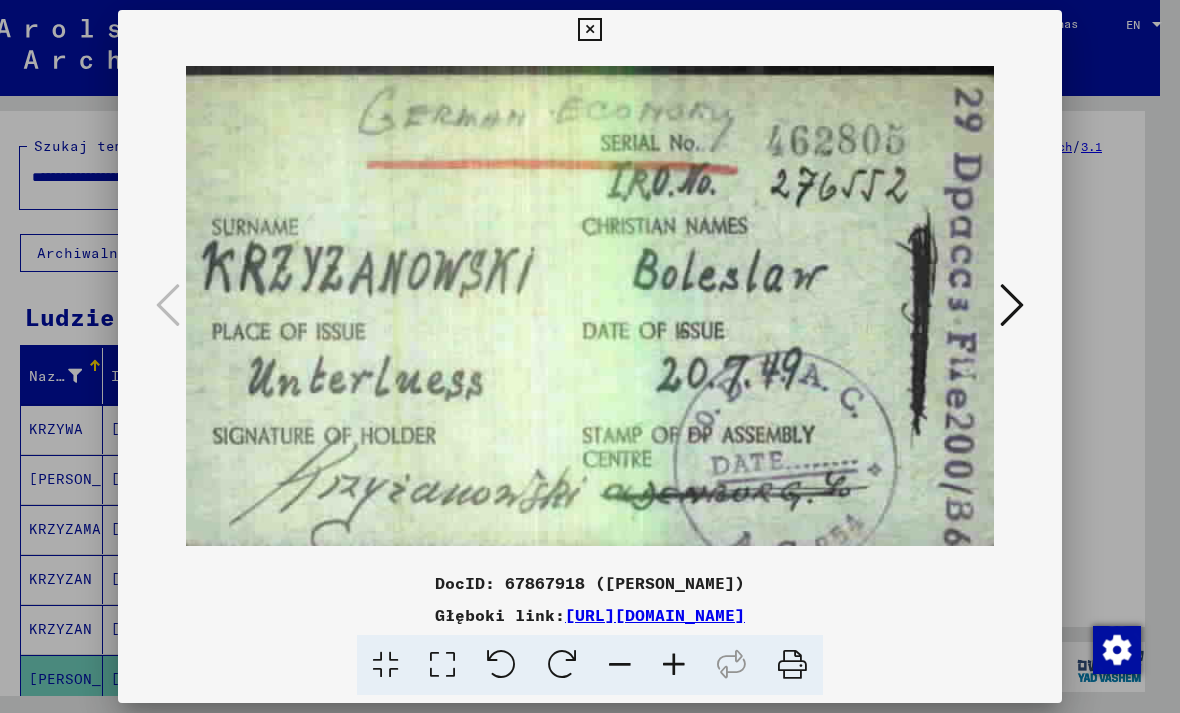 click at bounding box center [1012, 305] 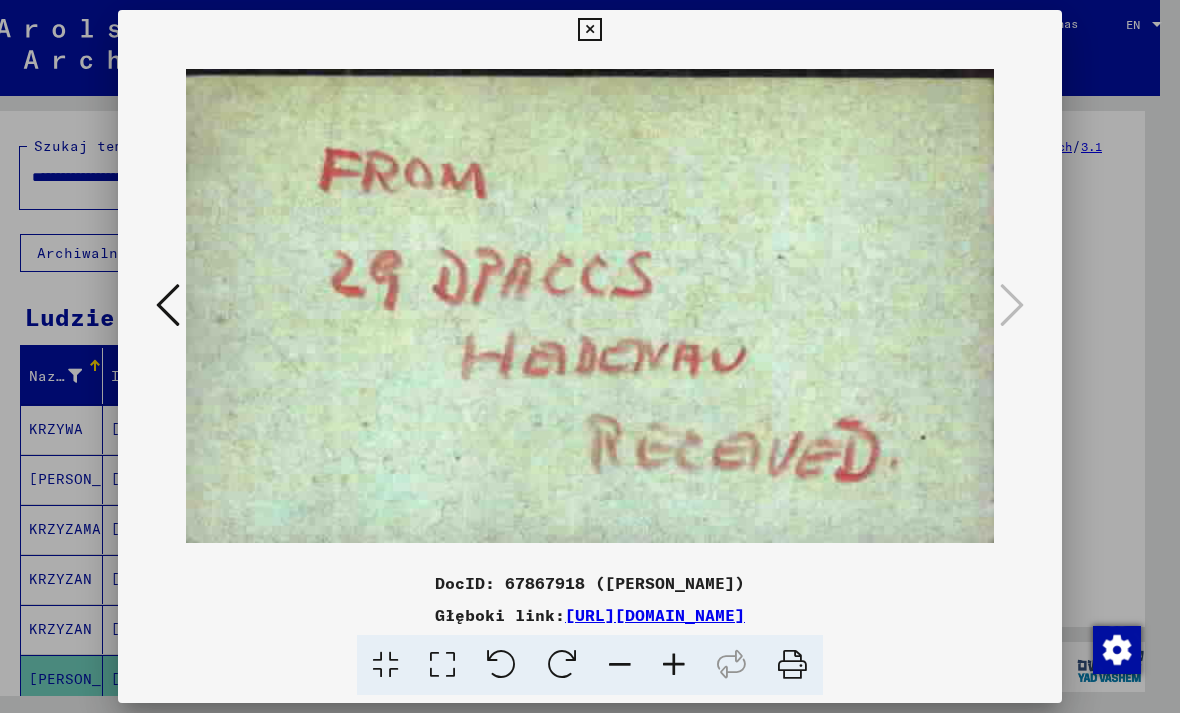 click at bounding box center (589, 30) 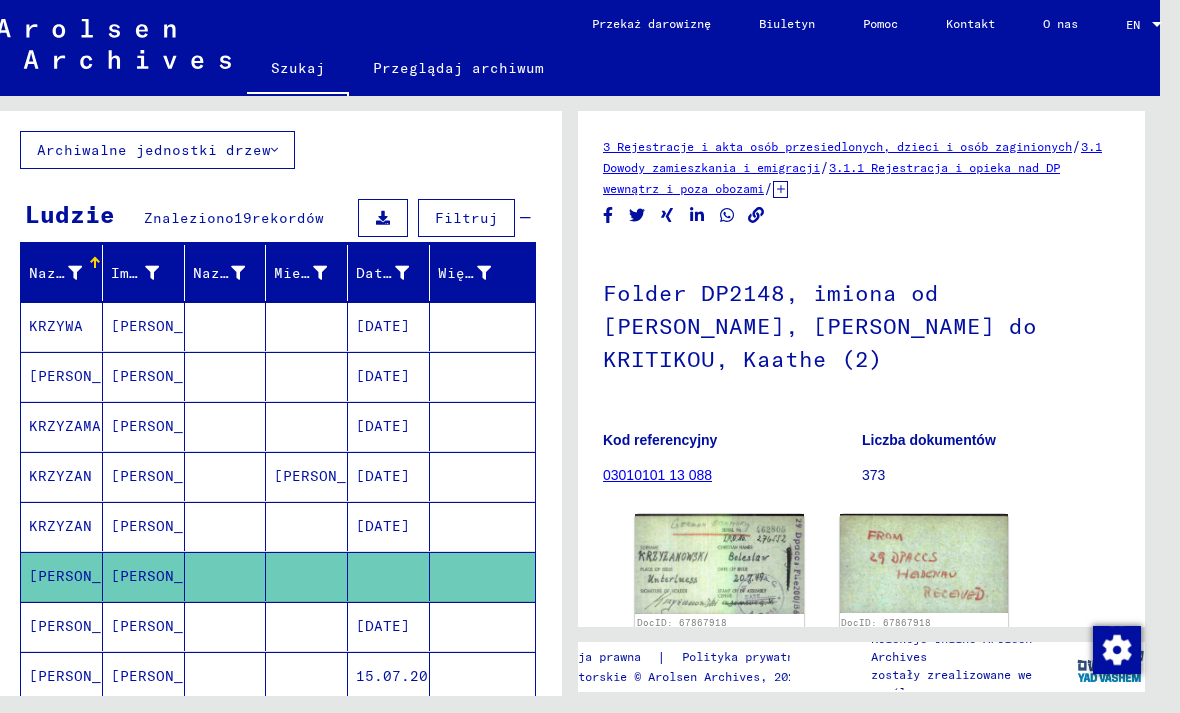 scroll, scrollTop: 138, scrollLeft: 0, axis: vertical 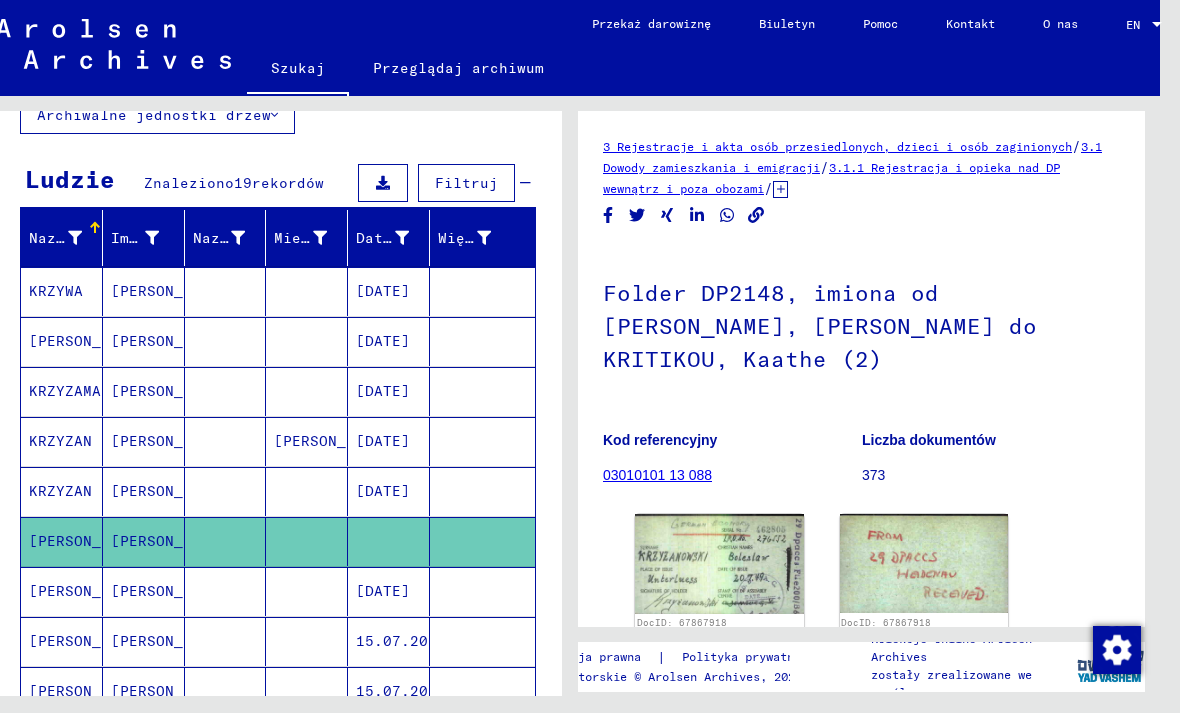 click on "[DATE]" at bounding box center (389, 641) 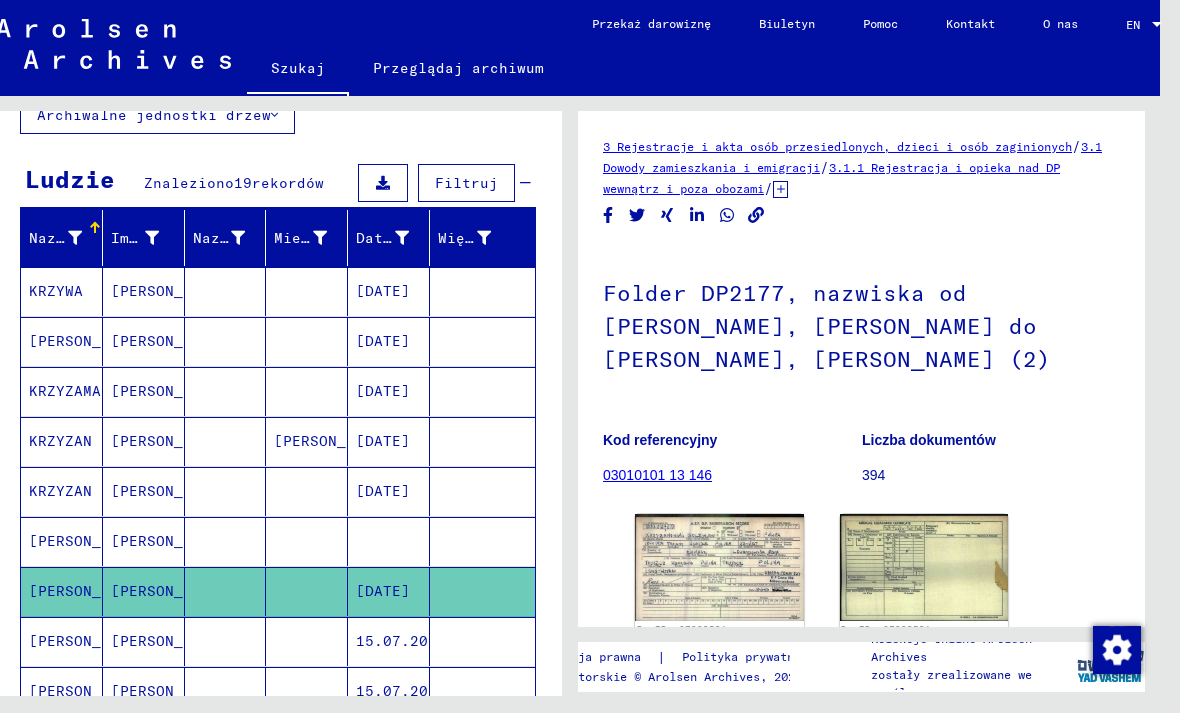 scroll, scrollTop: 0, scrollLeft: 0, axis: both 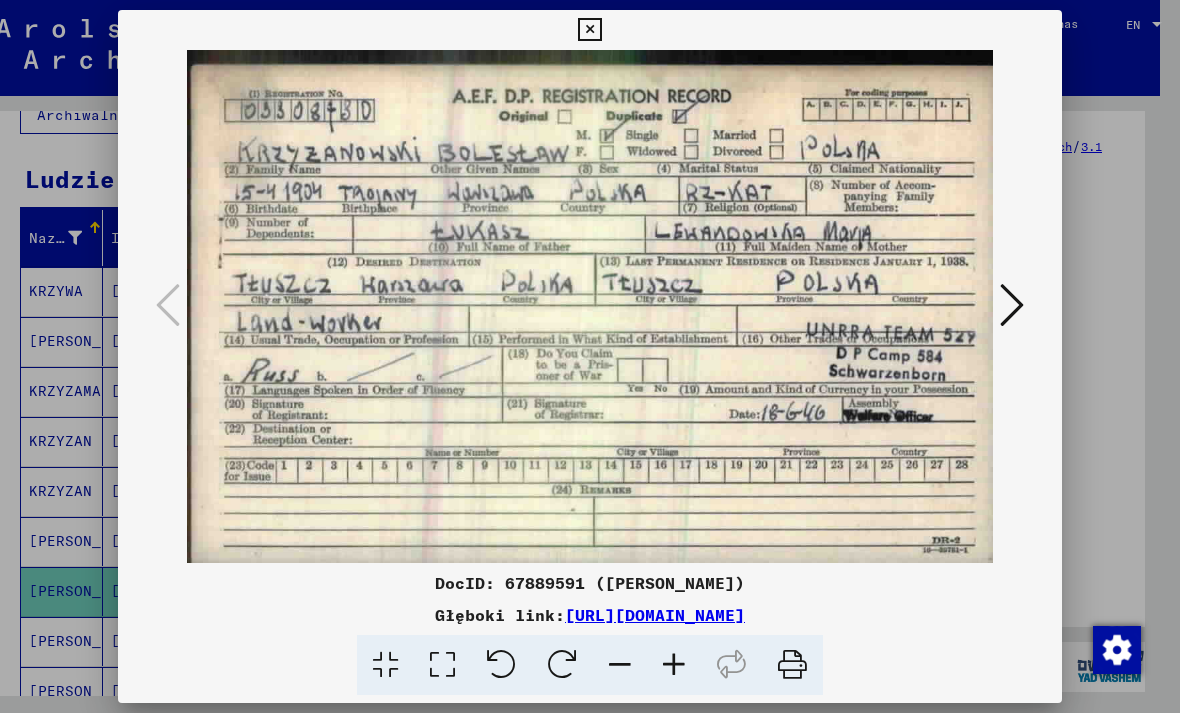 click at bounding box center [1012, 305] 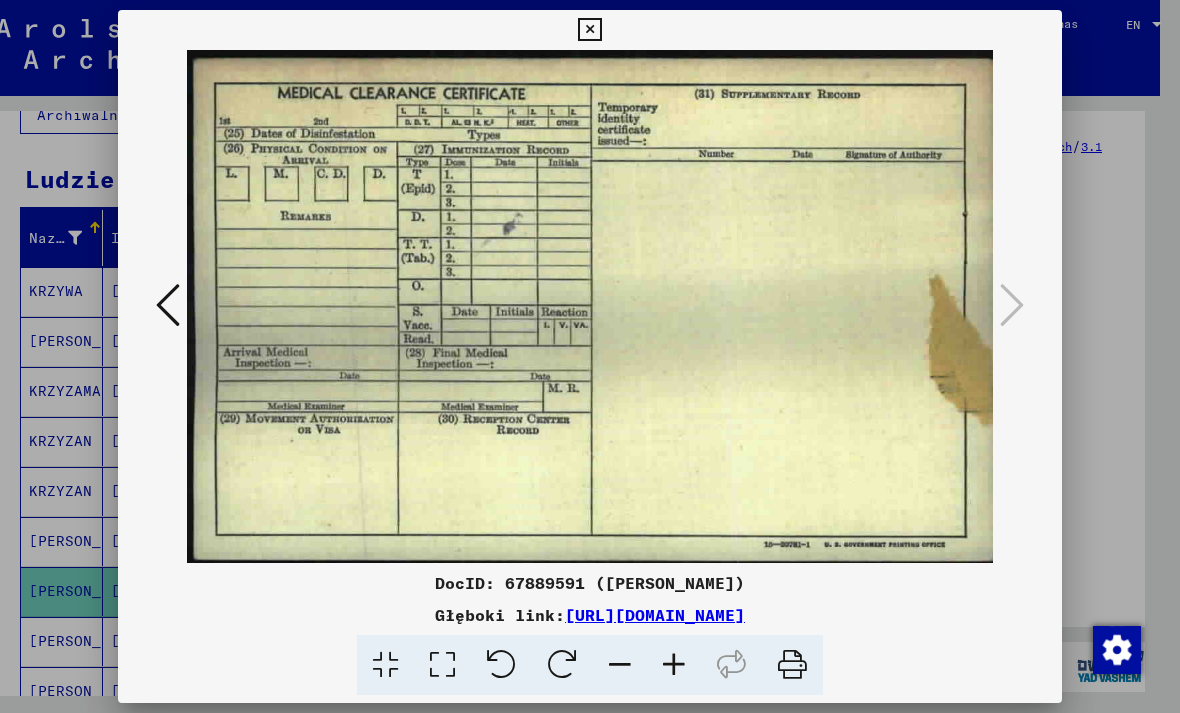 click at bounding box center (589, 30) 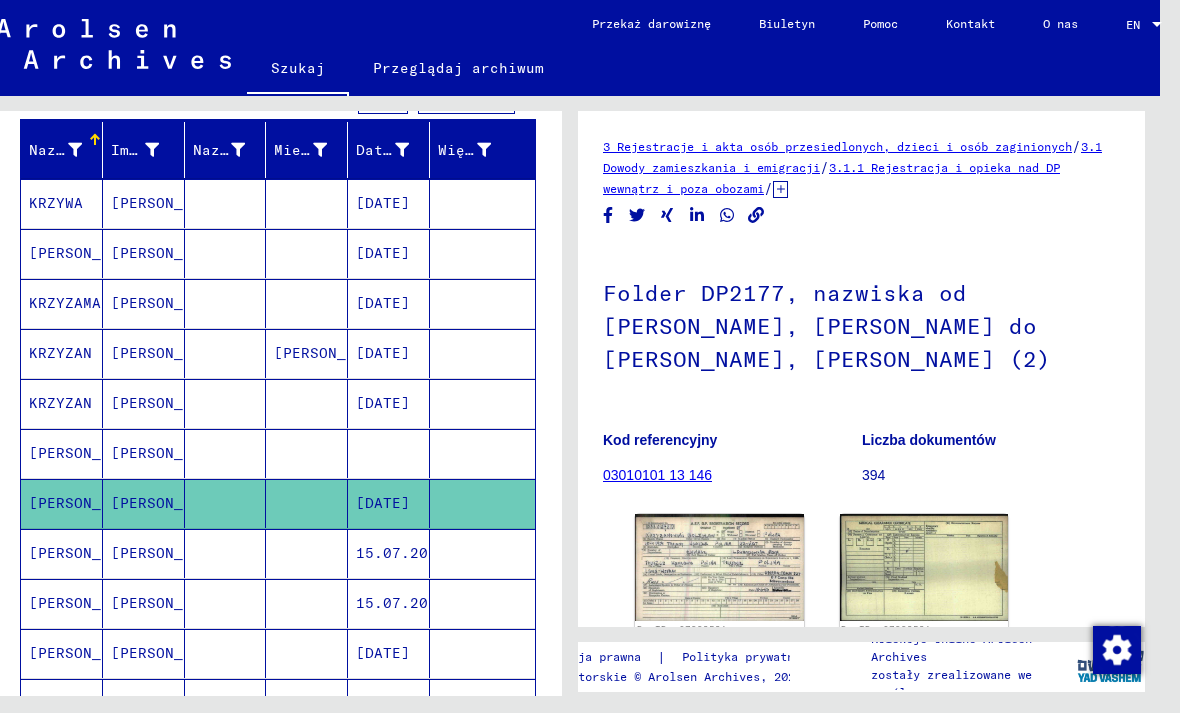 scroll, scrollTop: 241, scrollLeft: 0, axis: vertical 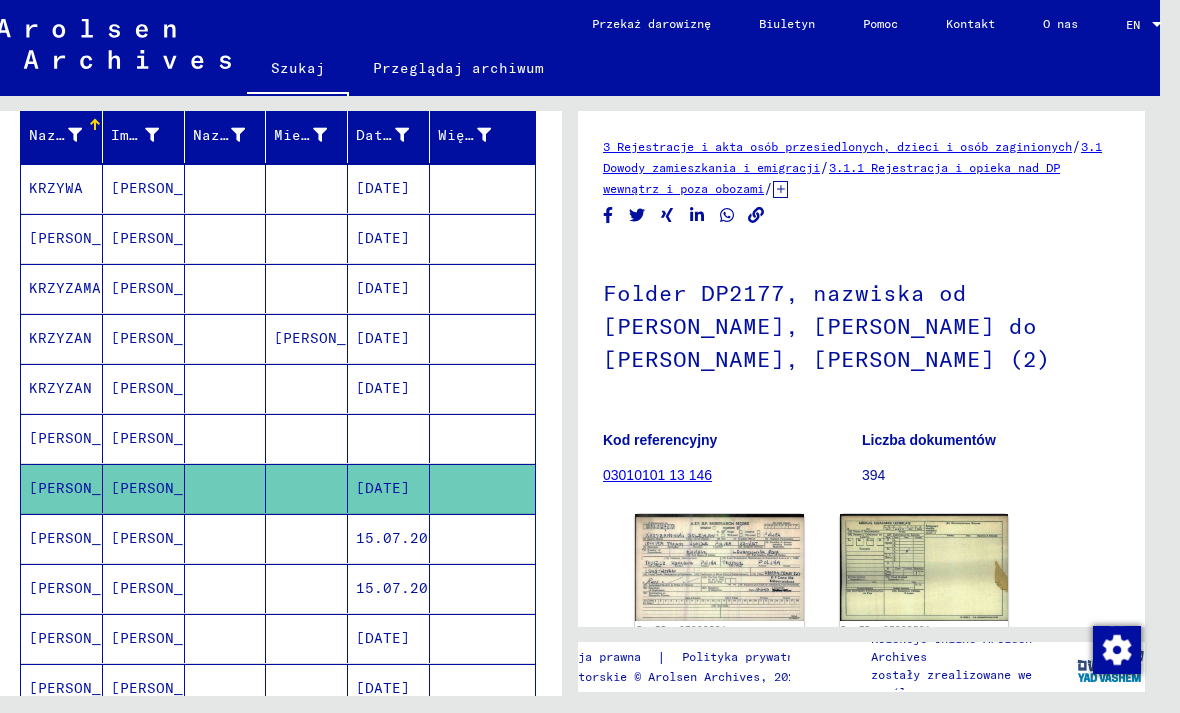 click at bounding box center [307, 588] 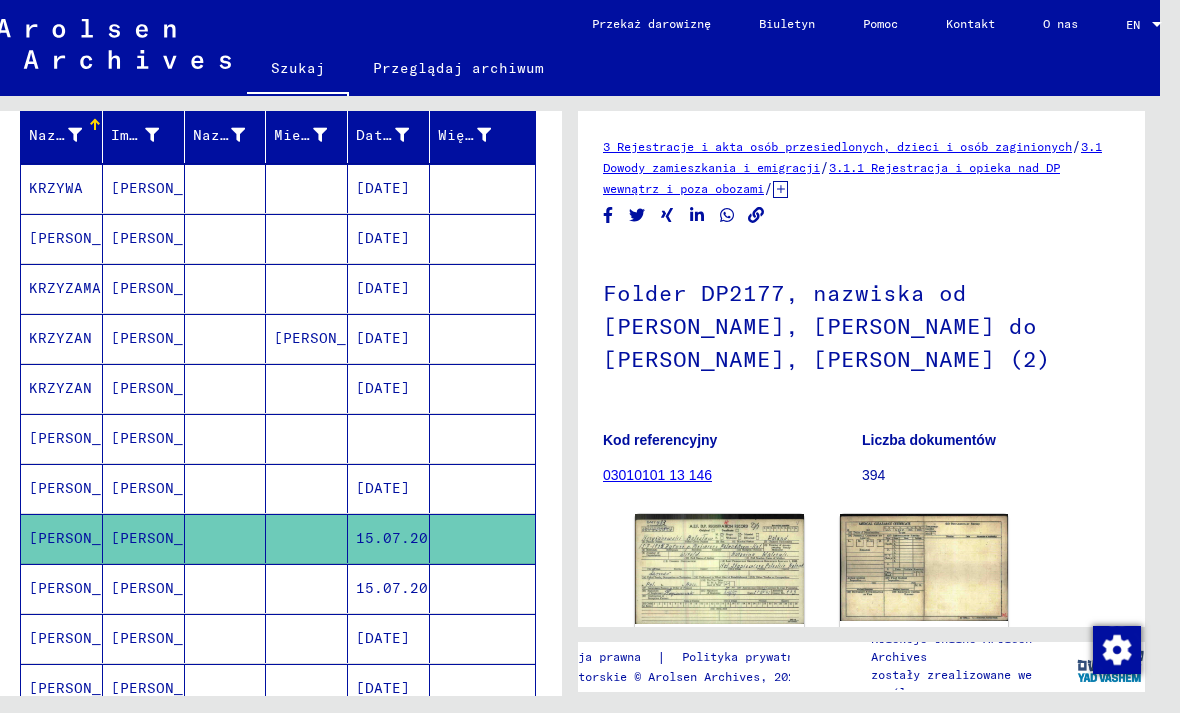 scroll, scrollTop: 0, scrollLeft: 0, axis: both 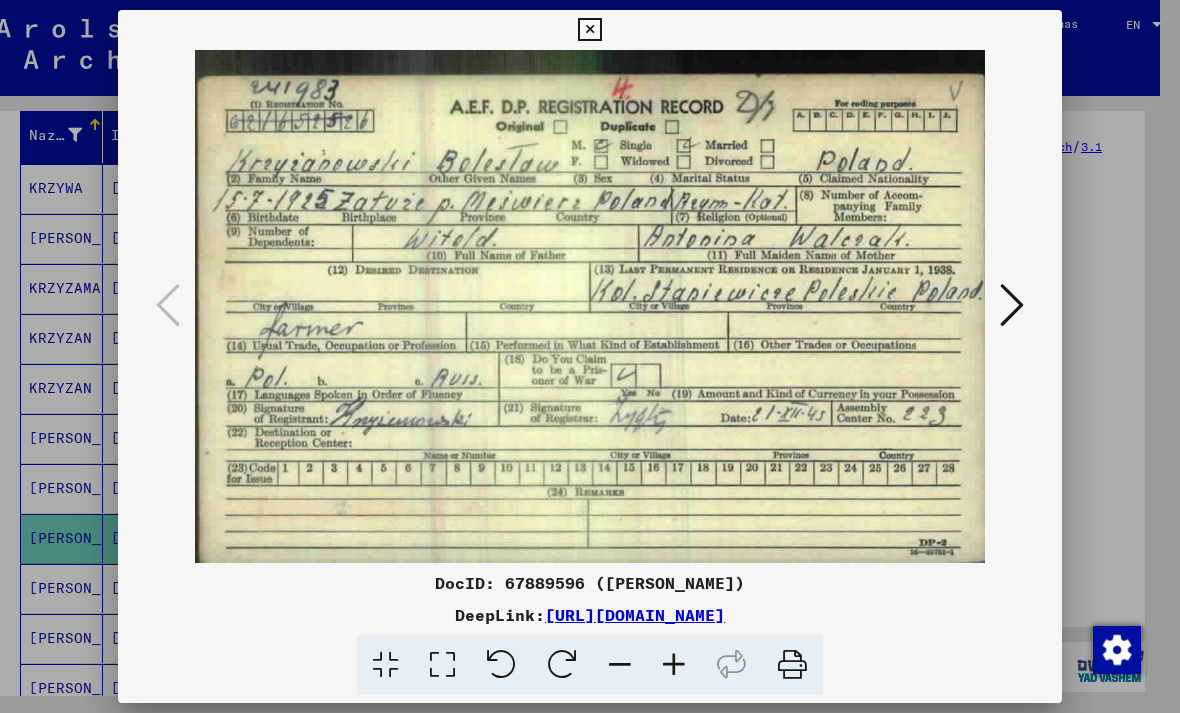 click at bounding box center [1012, 305] 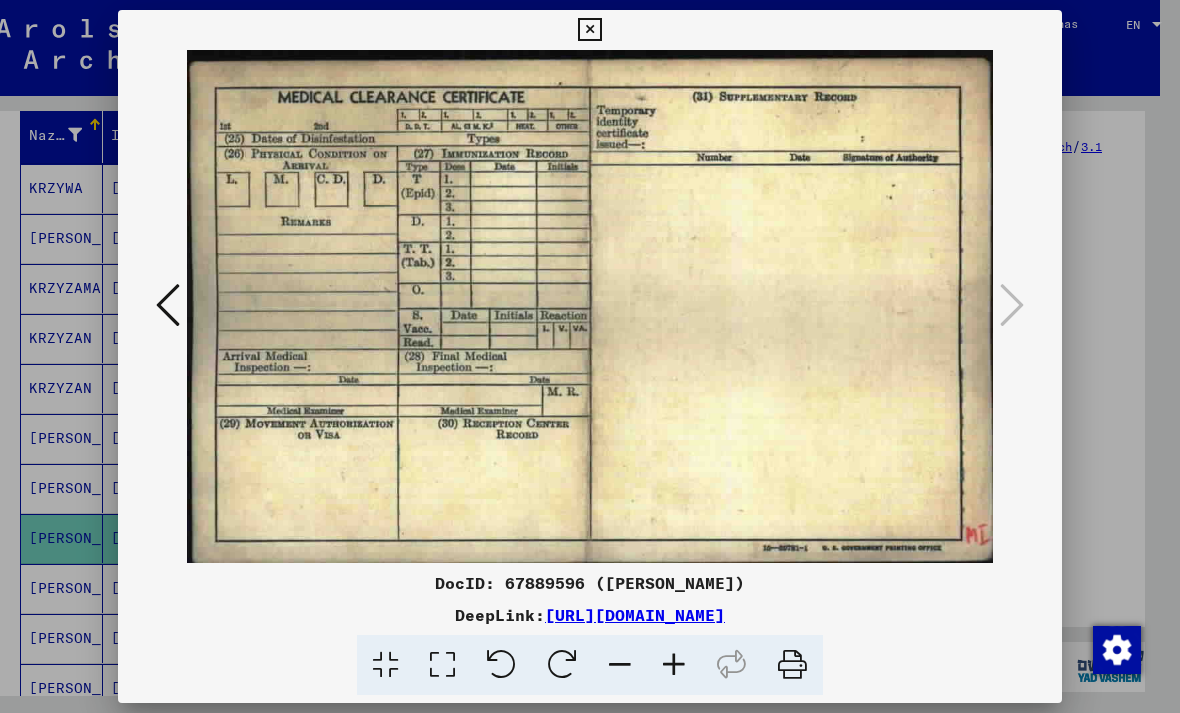 click at bounding box center (589, 30) 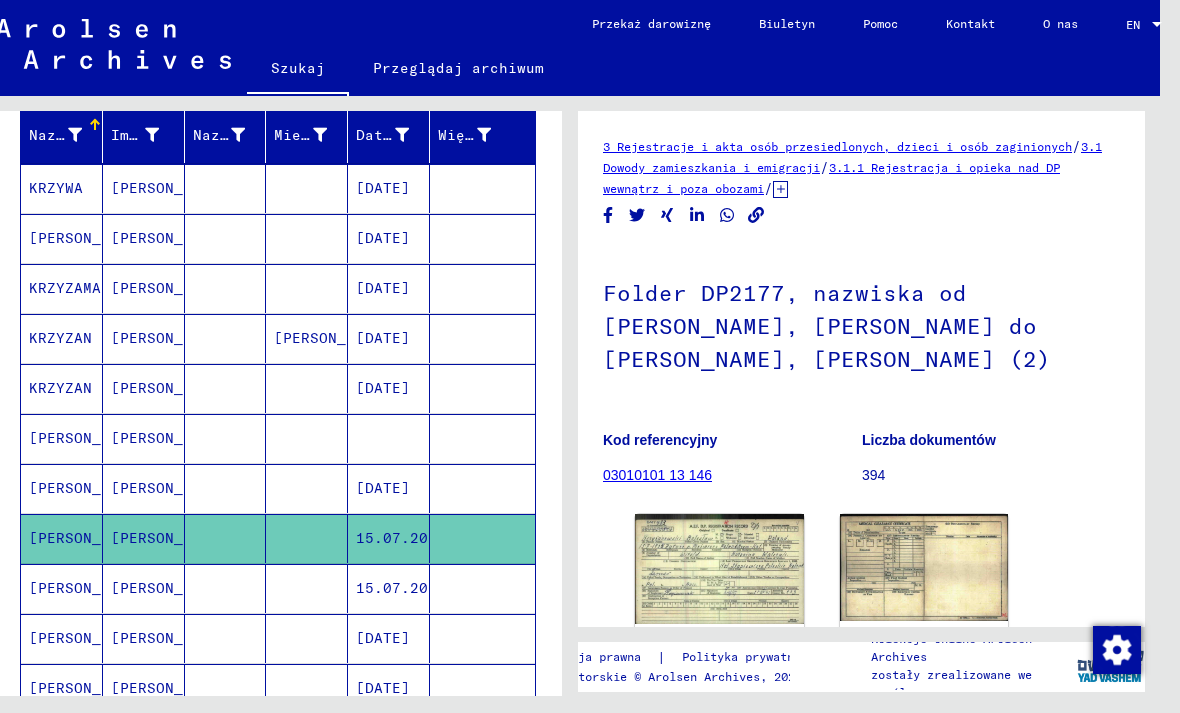 click at bounding box center (307, 638) 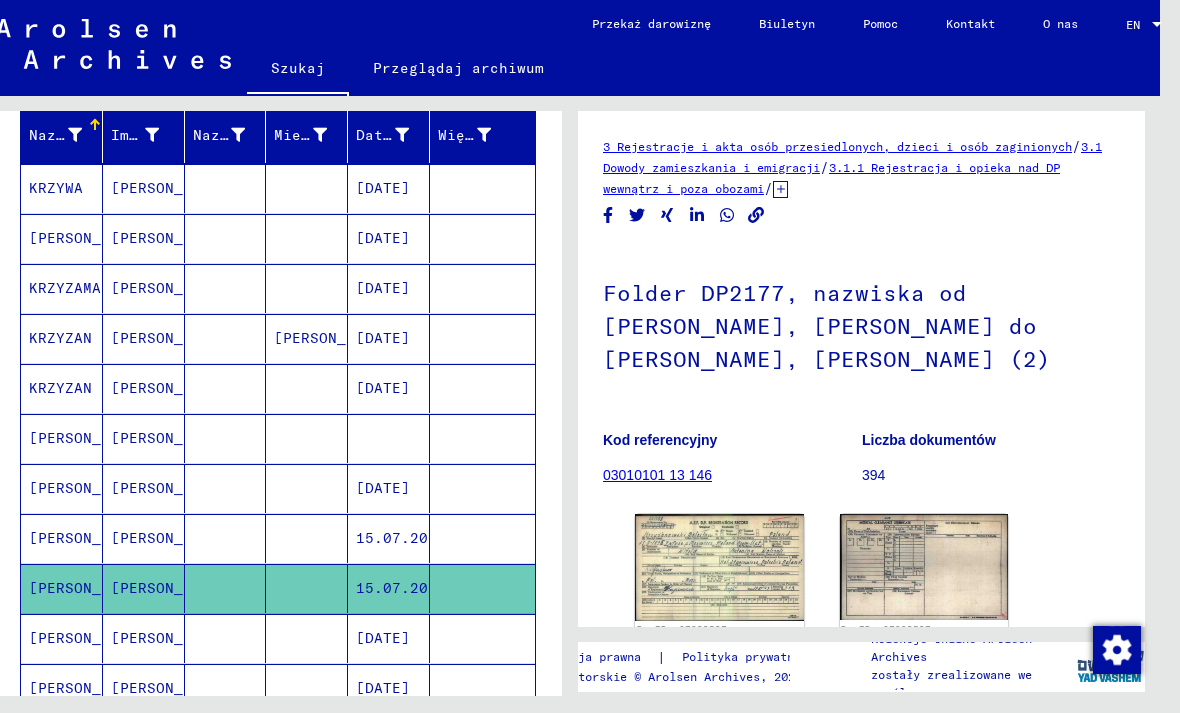 scroll, scrollTop: 0, scrollLeft: 0, axis: both 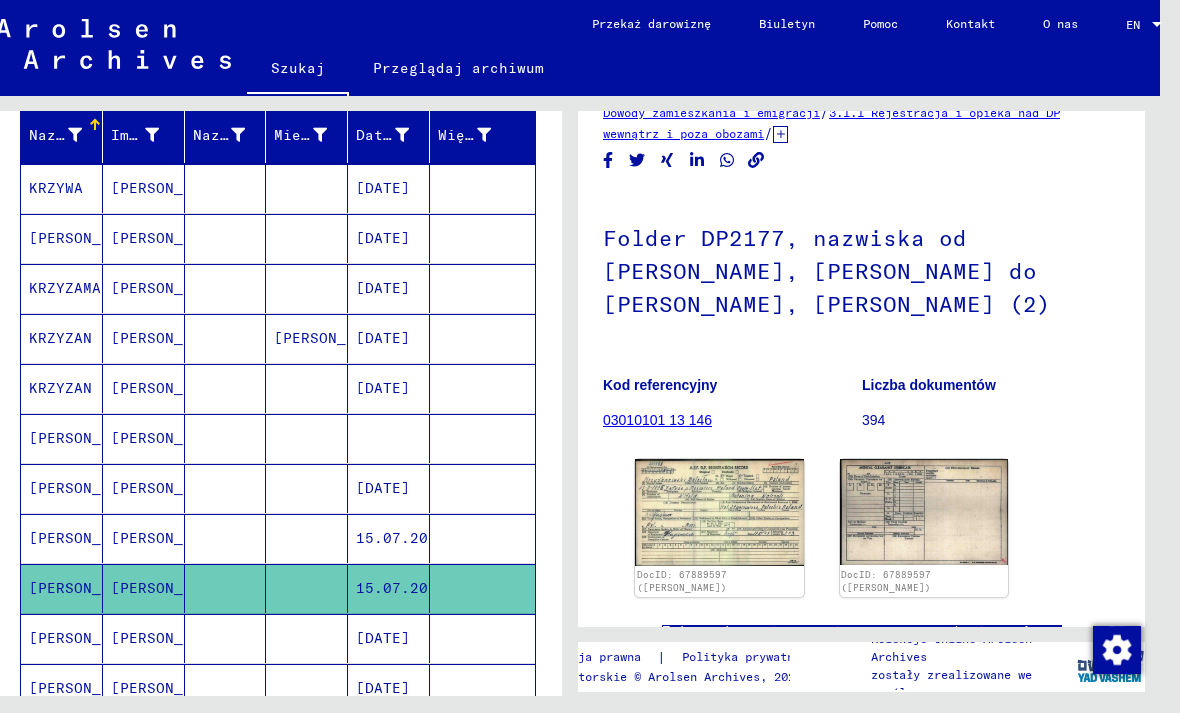 click 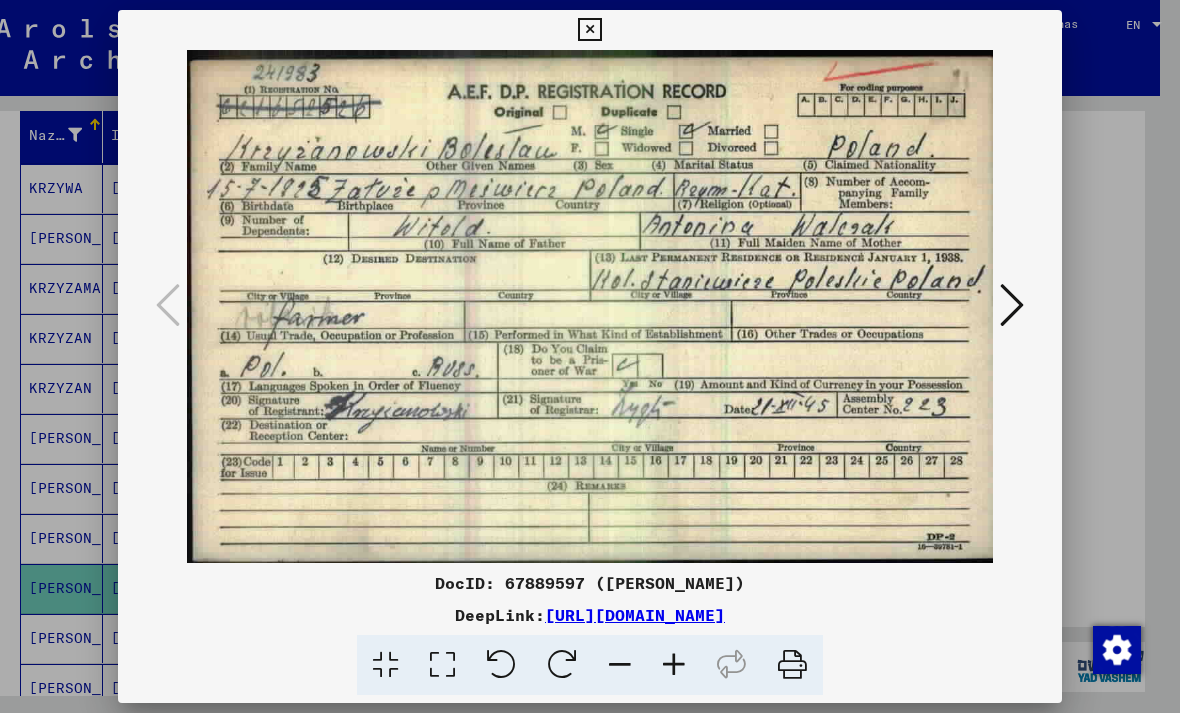 click at bounding box center [589, 30] 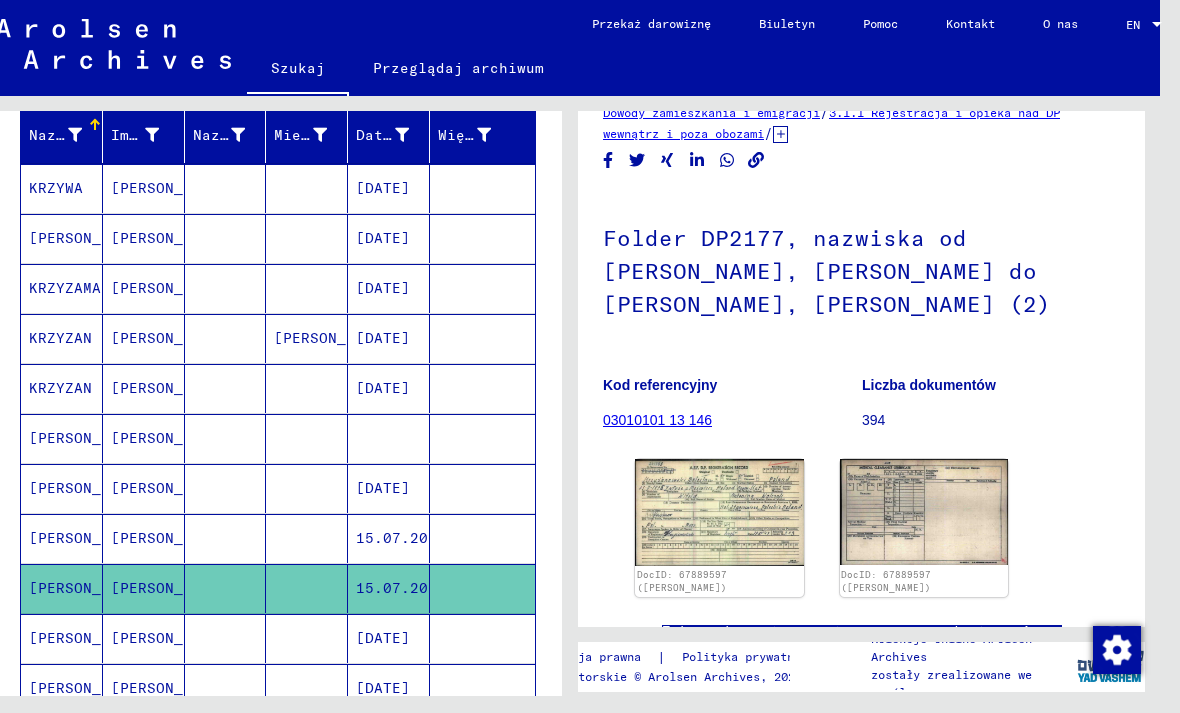 click at bounding box center [307, 688] 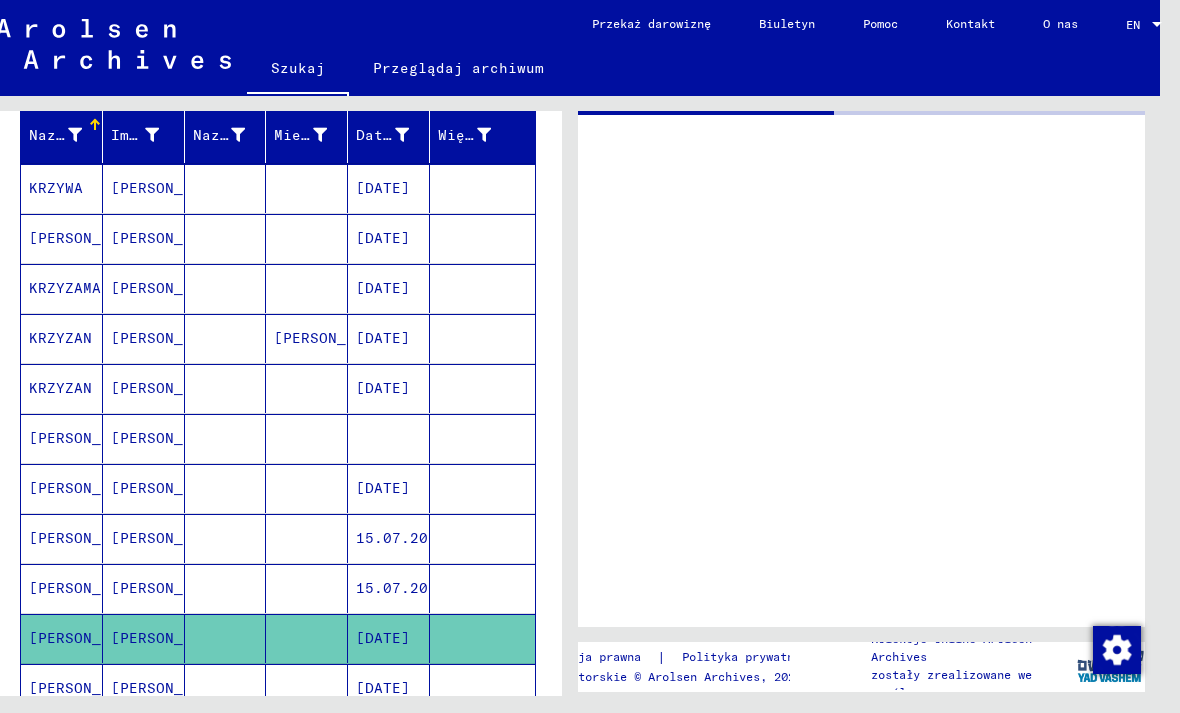 scroll, scrollTop: 0, scrollLeft: 0, axis: both 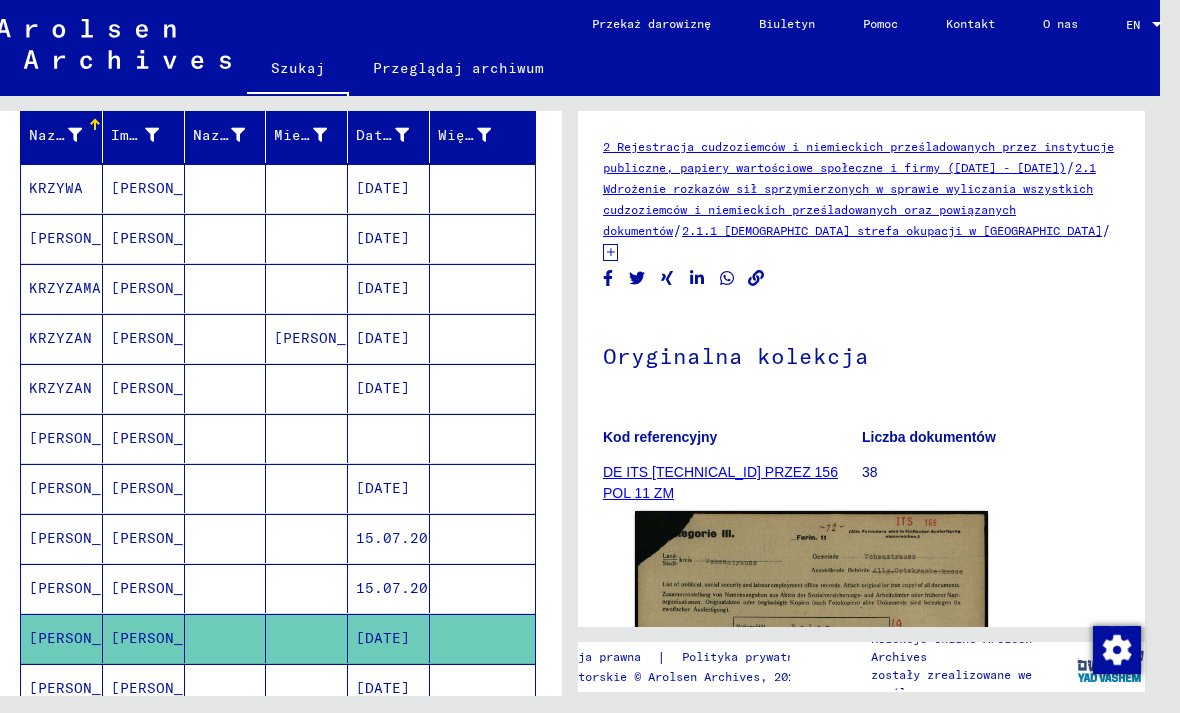click 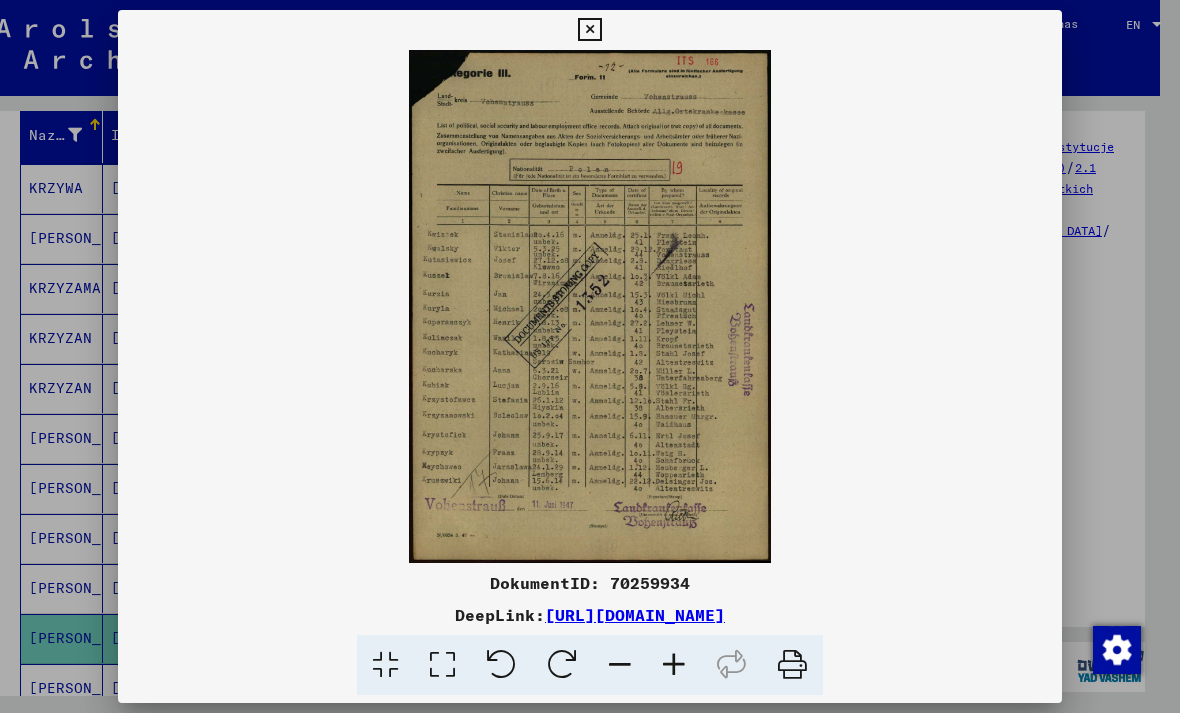 click at bounding box center [589, 30] 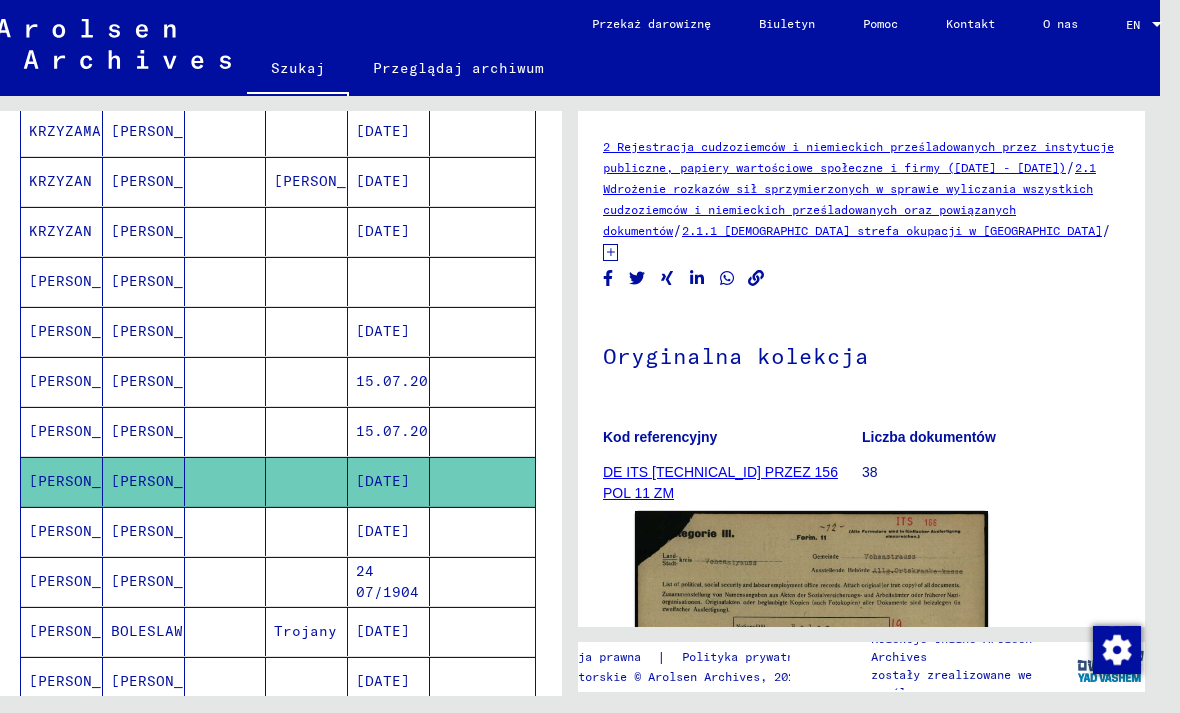scroll, scrollTop: 403, scrollLeft: 0, axis: vertical 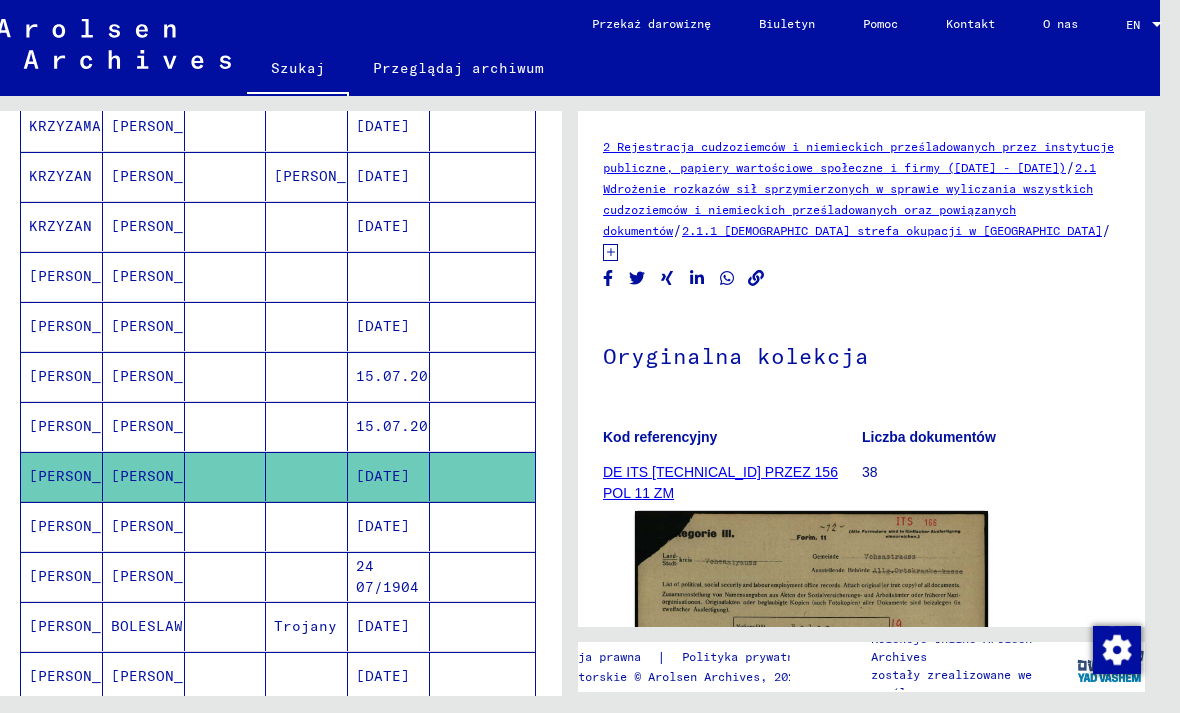 click at bounding box center (307, 576) 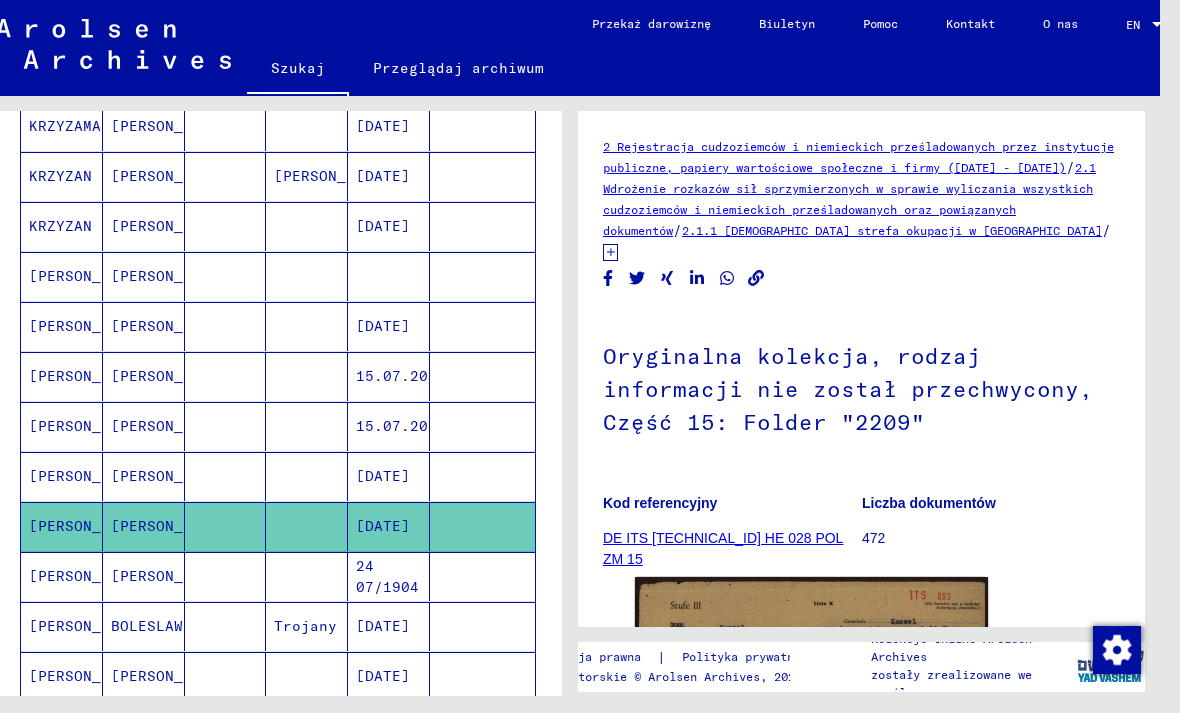 scroll, scrollTop: 0, scrollLeft: 0, axis: both 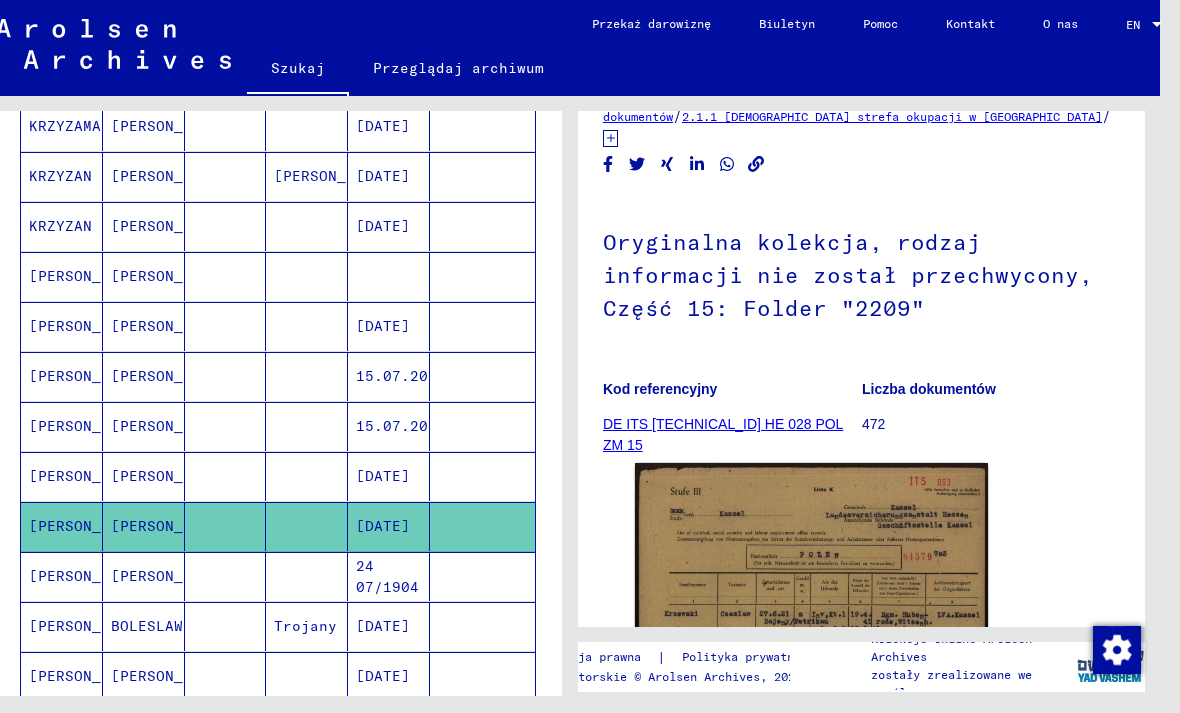 click 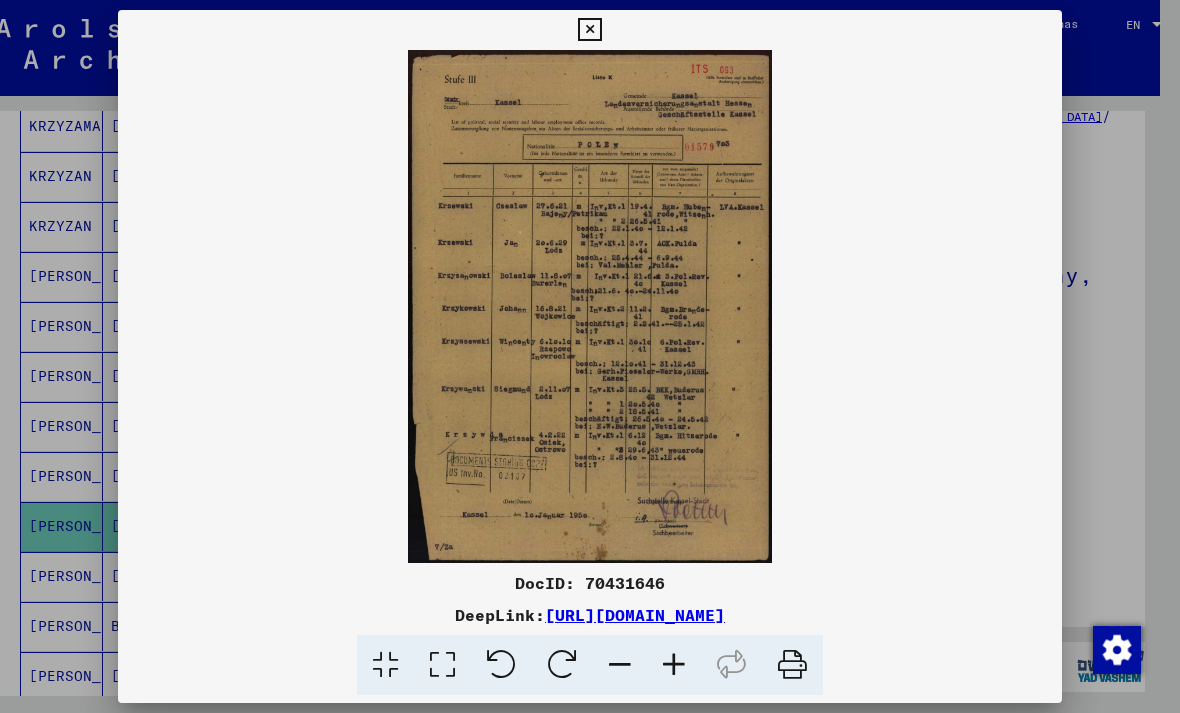 click at bounding box center (589, 30) 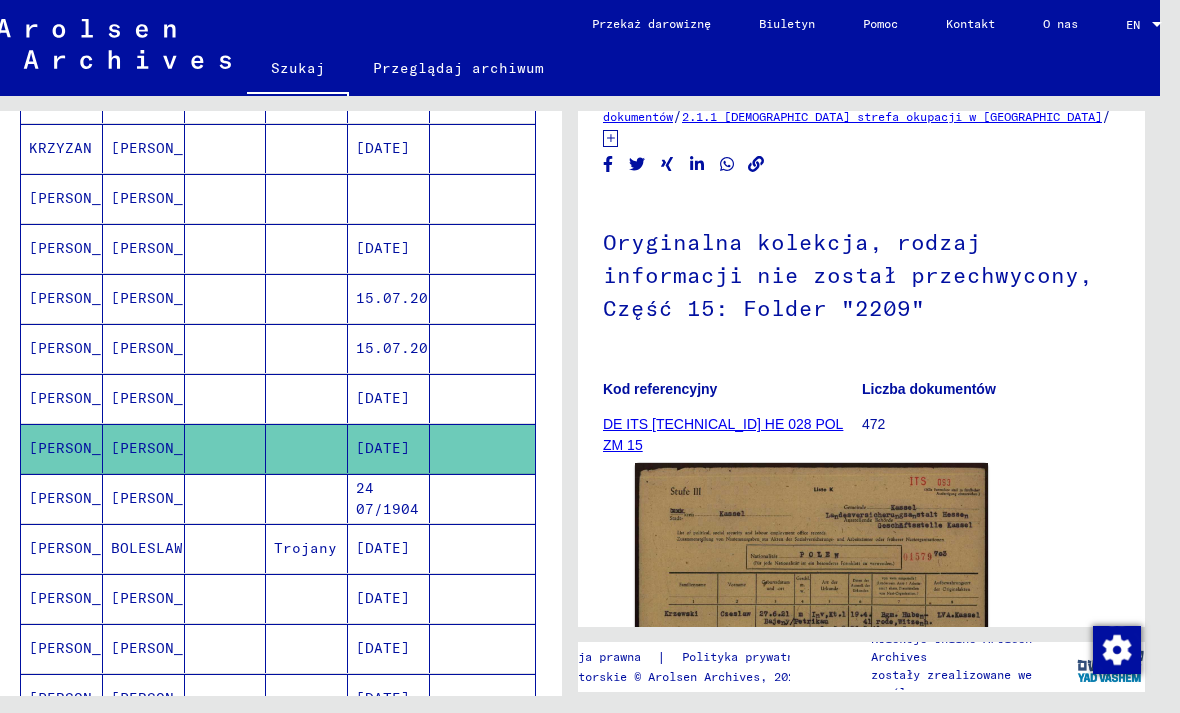 scroll, scrollTop: 504, scrollLeft: 0, axis: vertical 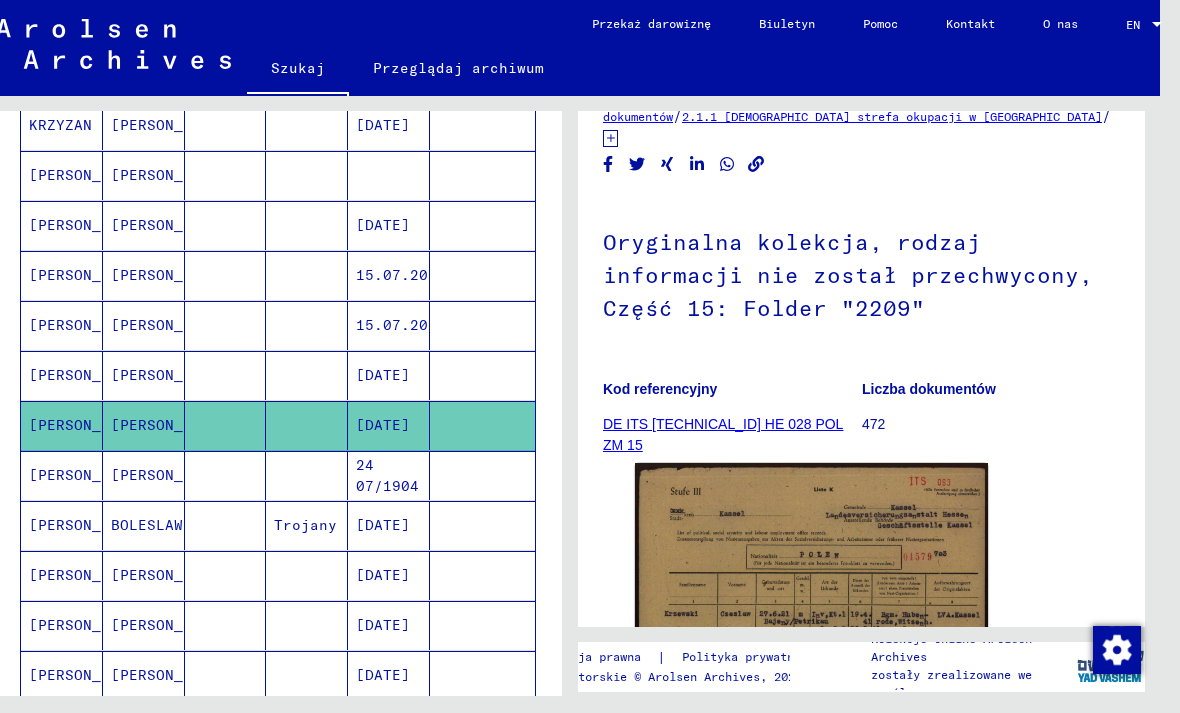 click at bounding box center [307, 525] 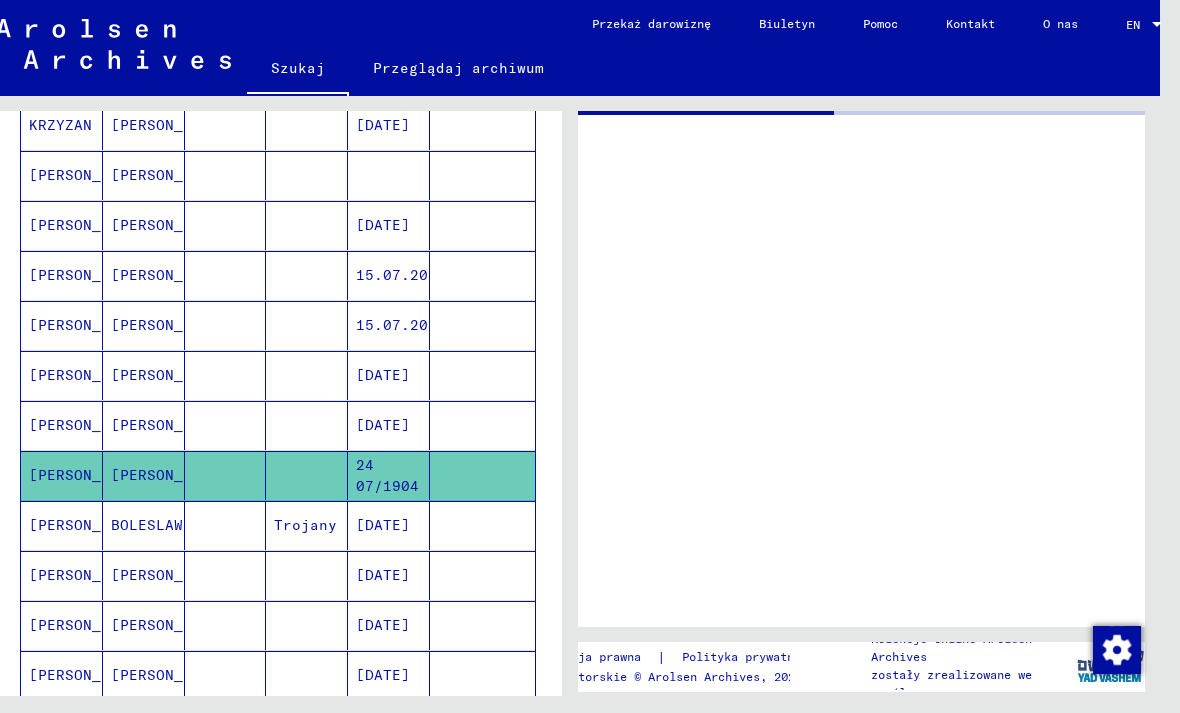 scroll, scrollTop: 0, scrollLeft: 0, axis: both 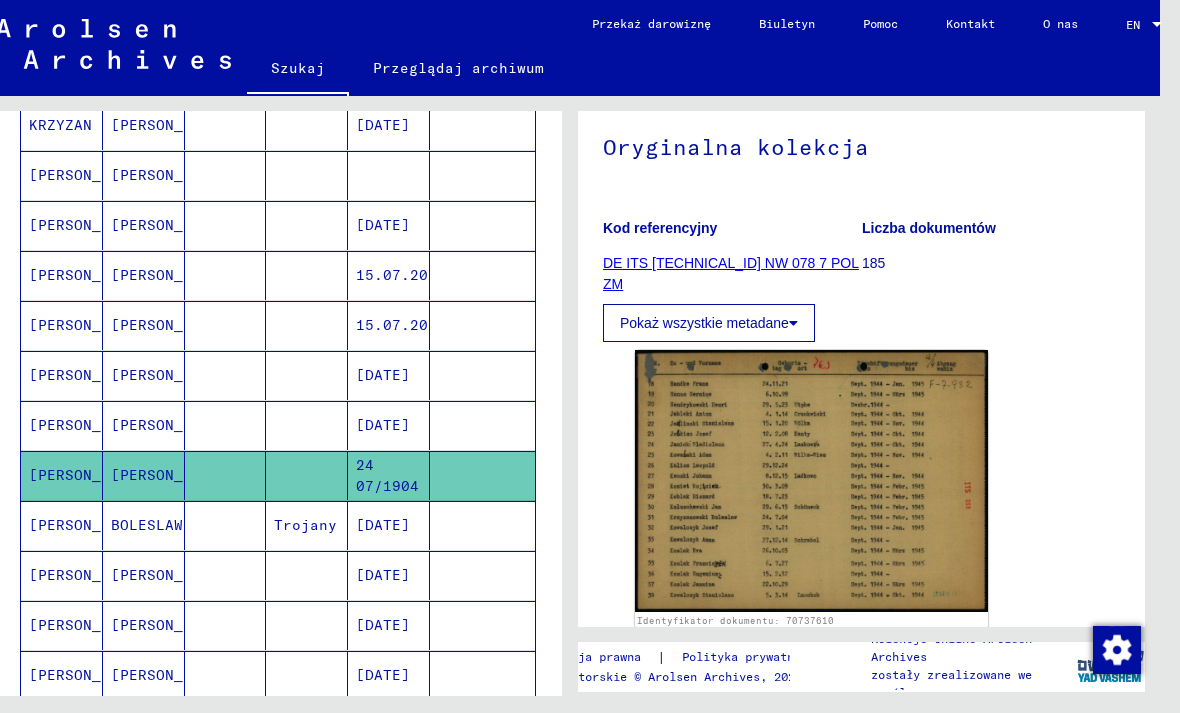 click 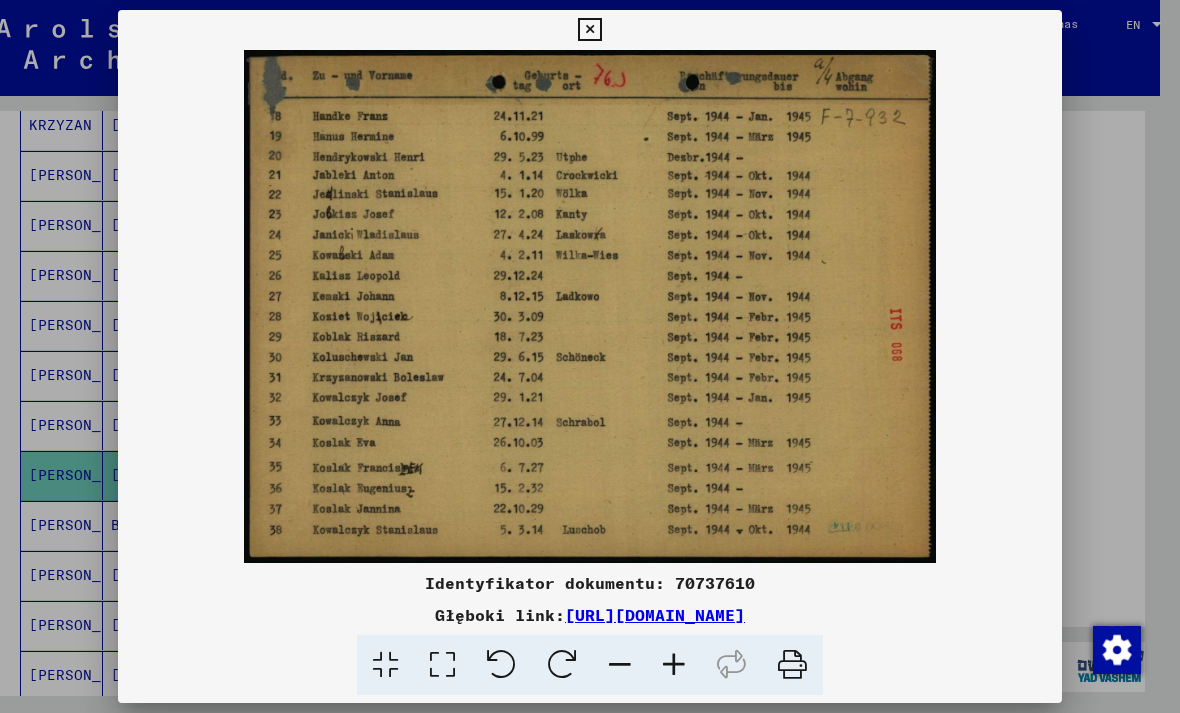click at bounding box center [589, 30] 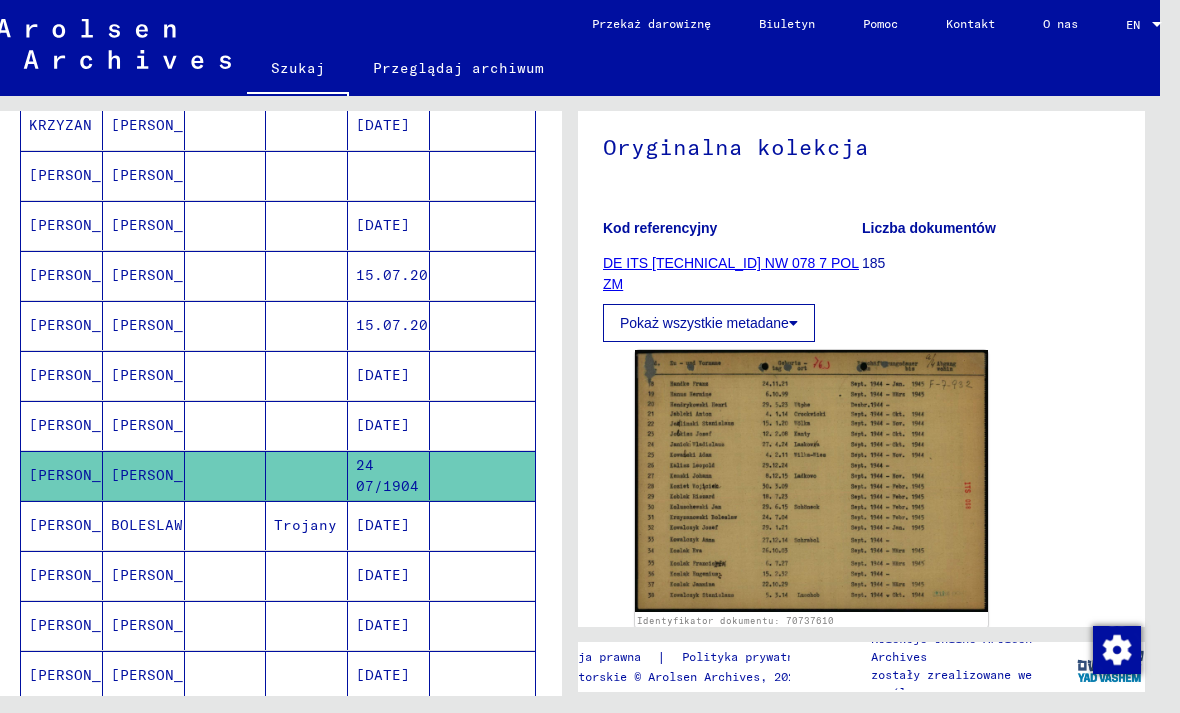 click at bounding box center (226, 575) 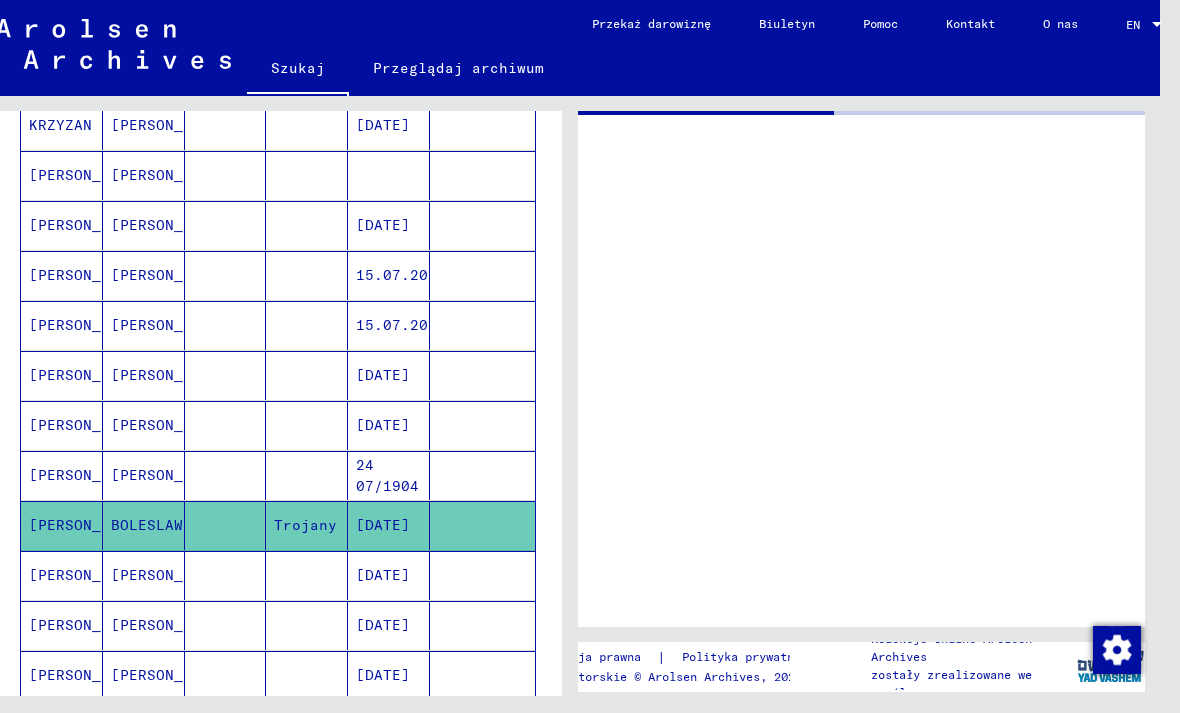 scroll, scrollTop: 0, scrollLeft: 0, axis: both 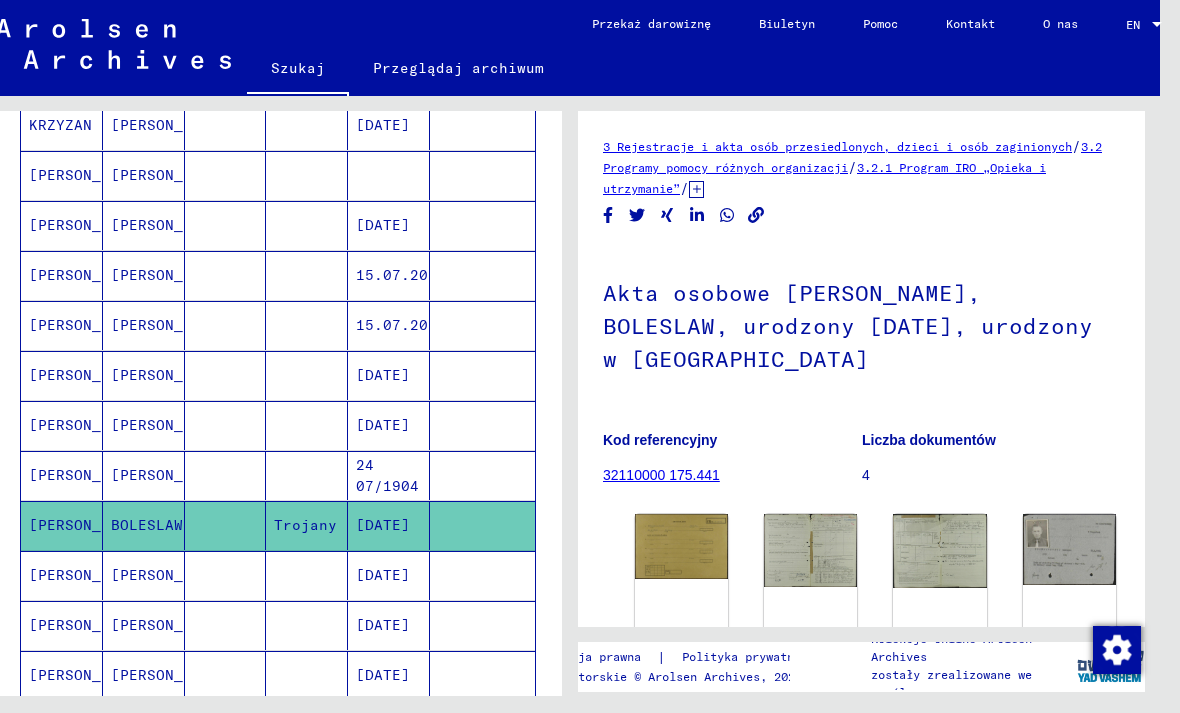 click 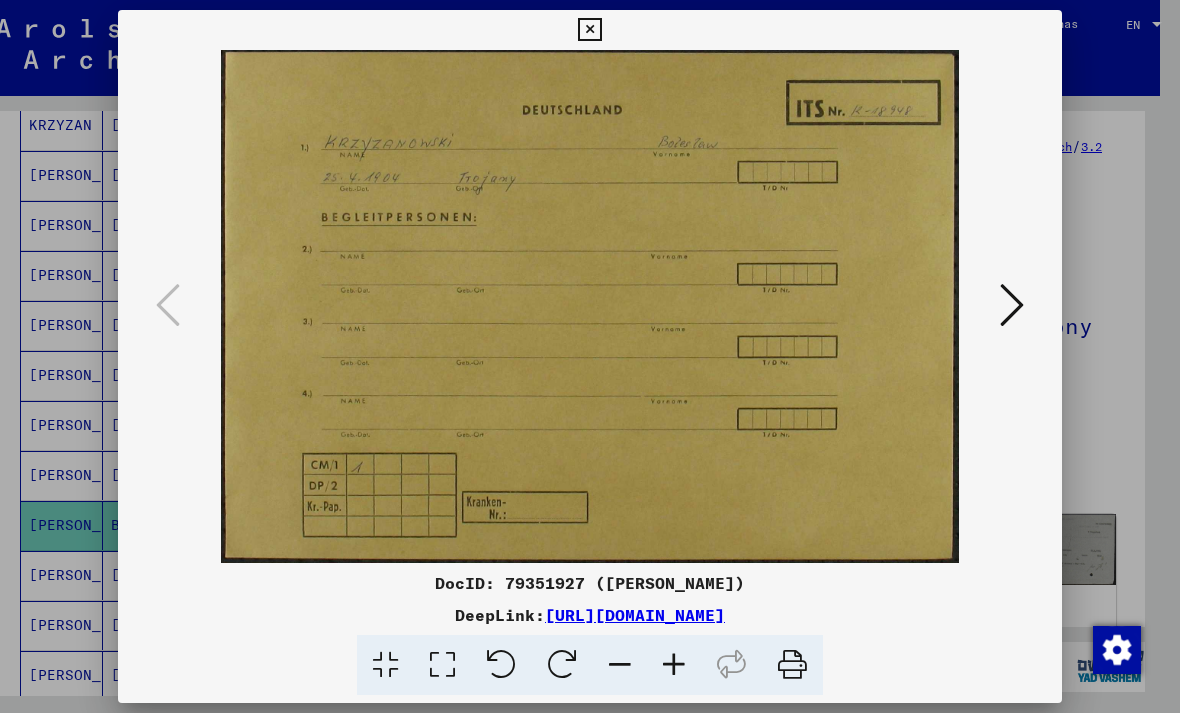 click at bounding box center [1012, 305] 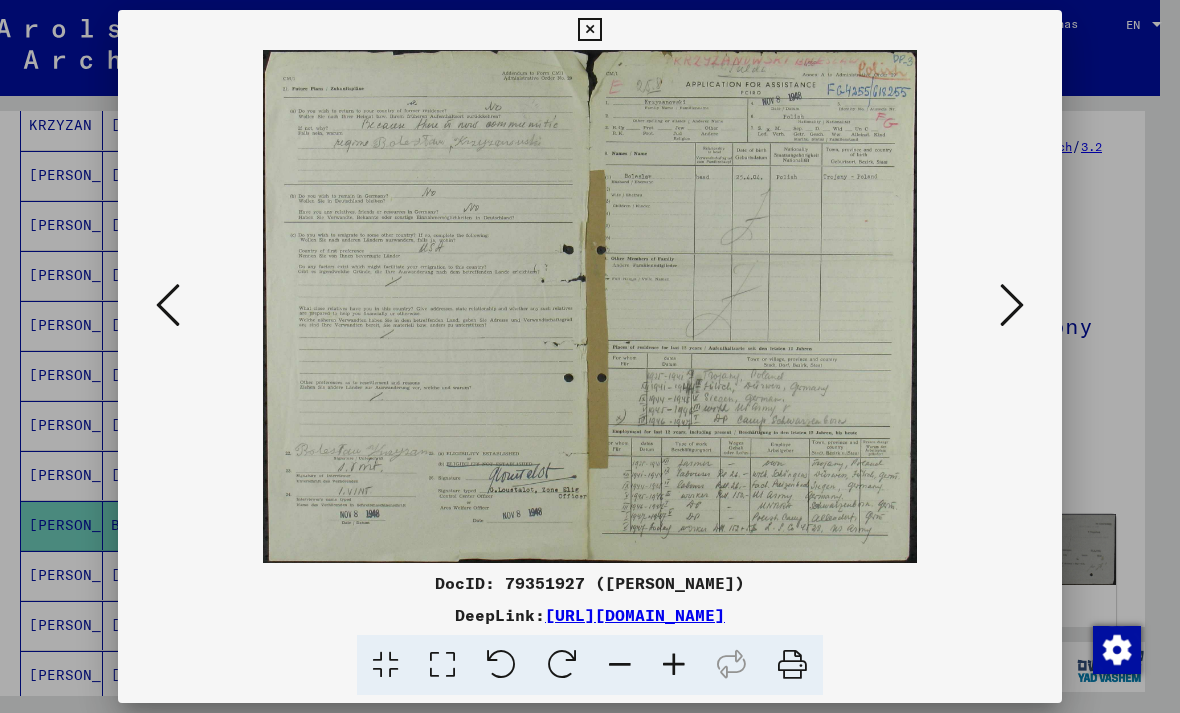 click at bounding box center (1012, 305) 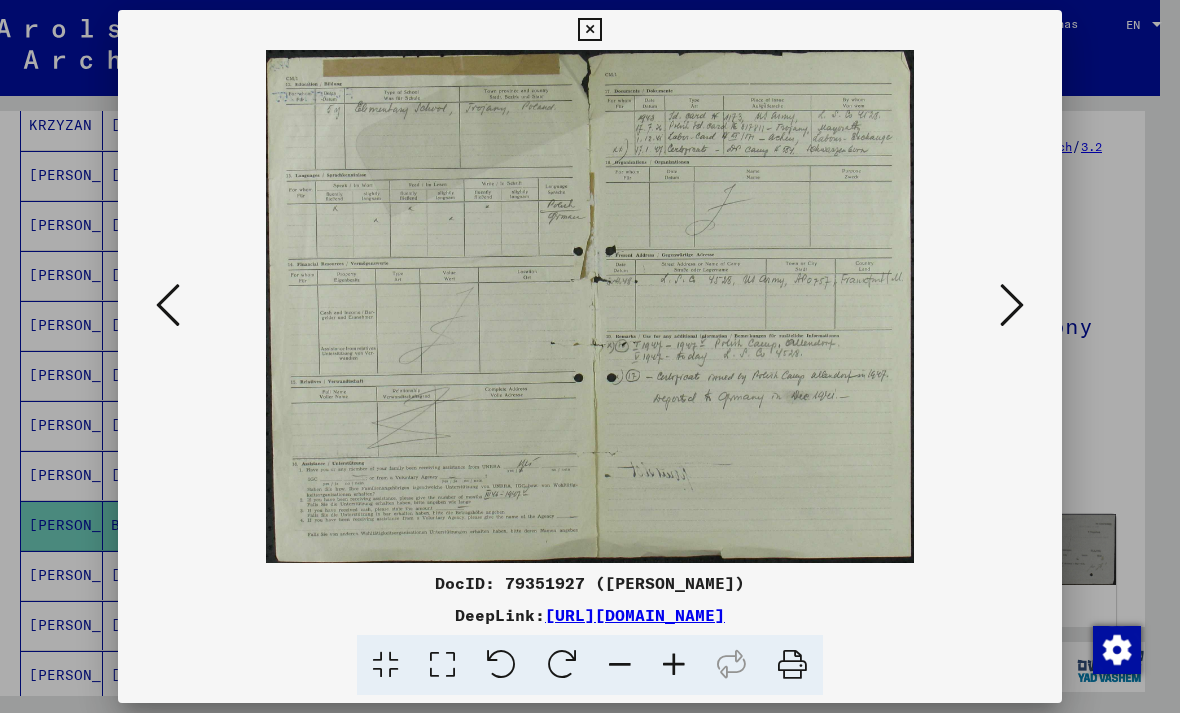 click at bounding box center (1012, 305) 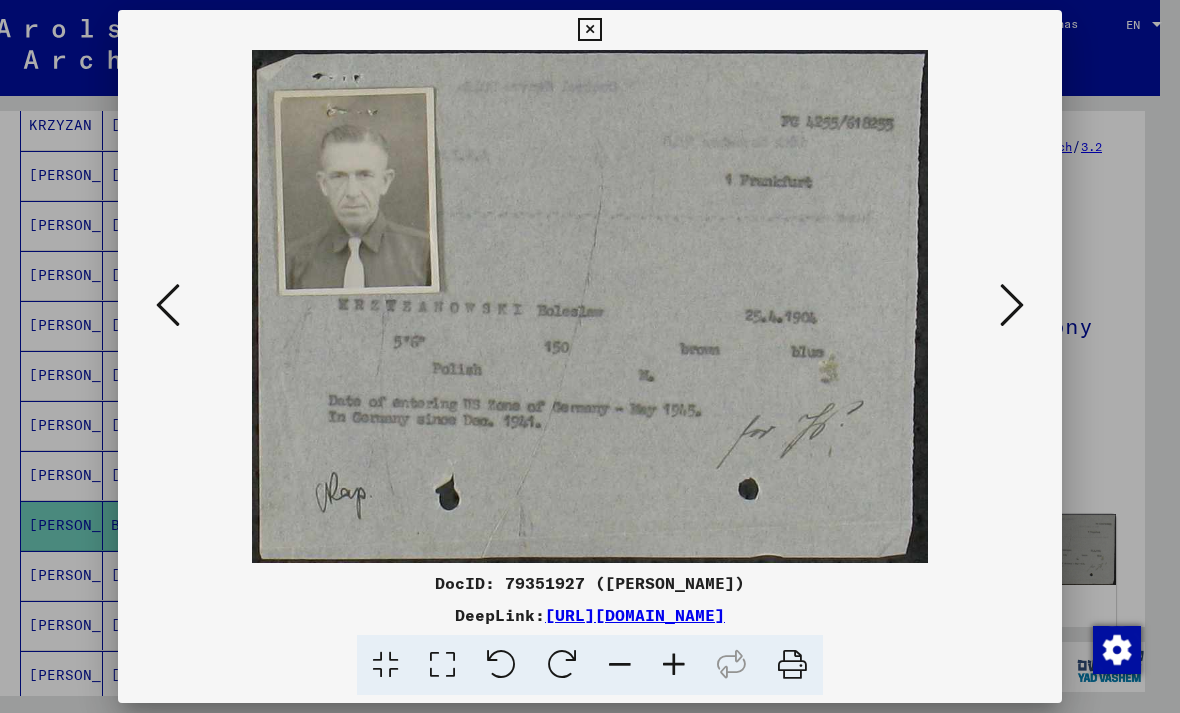 click at bounding box center [589, 30] 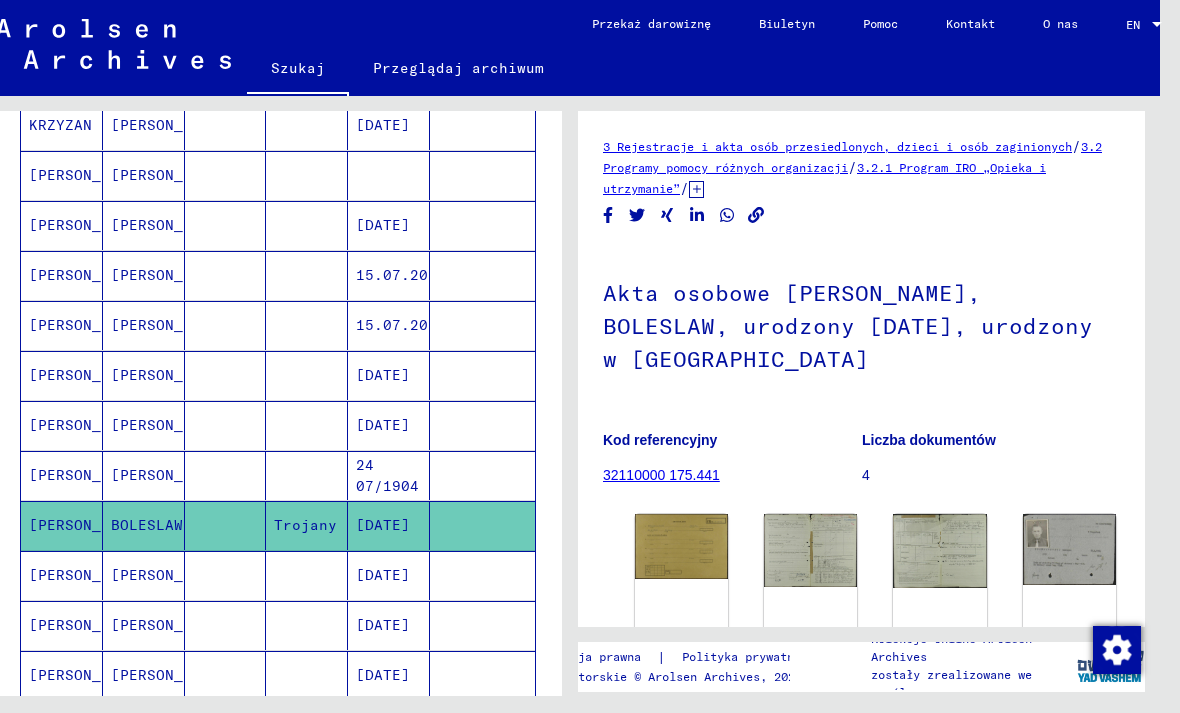 click at bounding box center [226, 625] 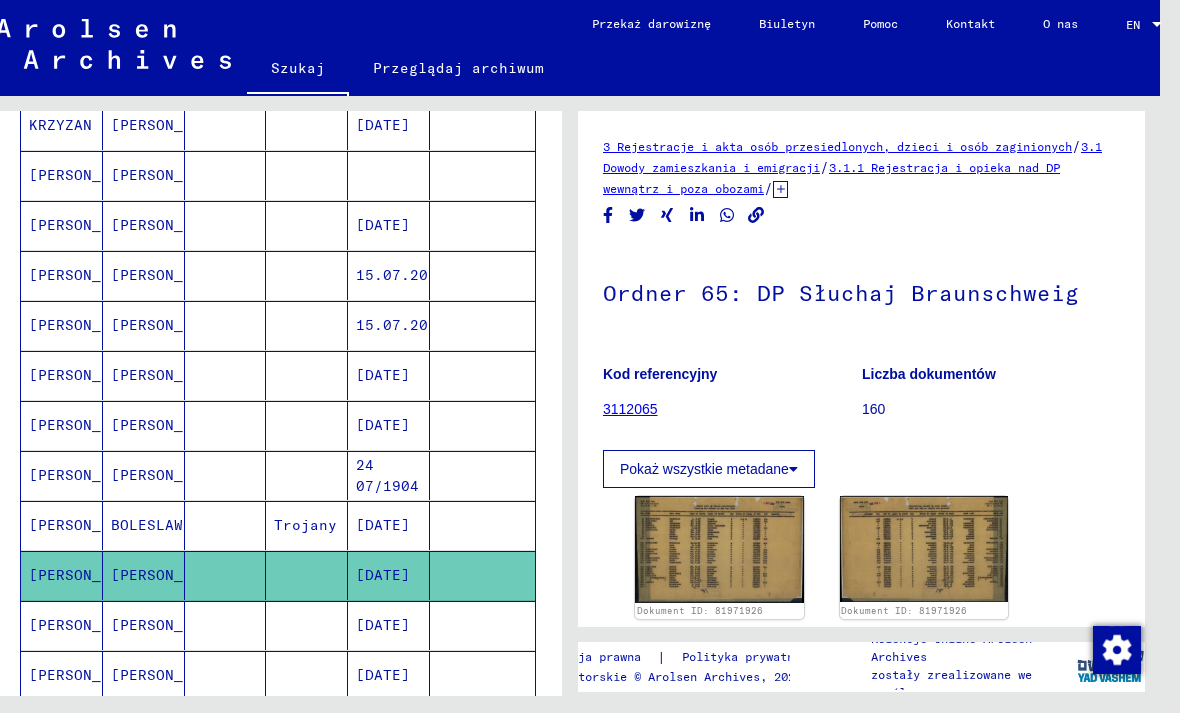 scroll, scrollTop: 0, scrollLeft: 0, axis: both 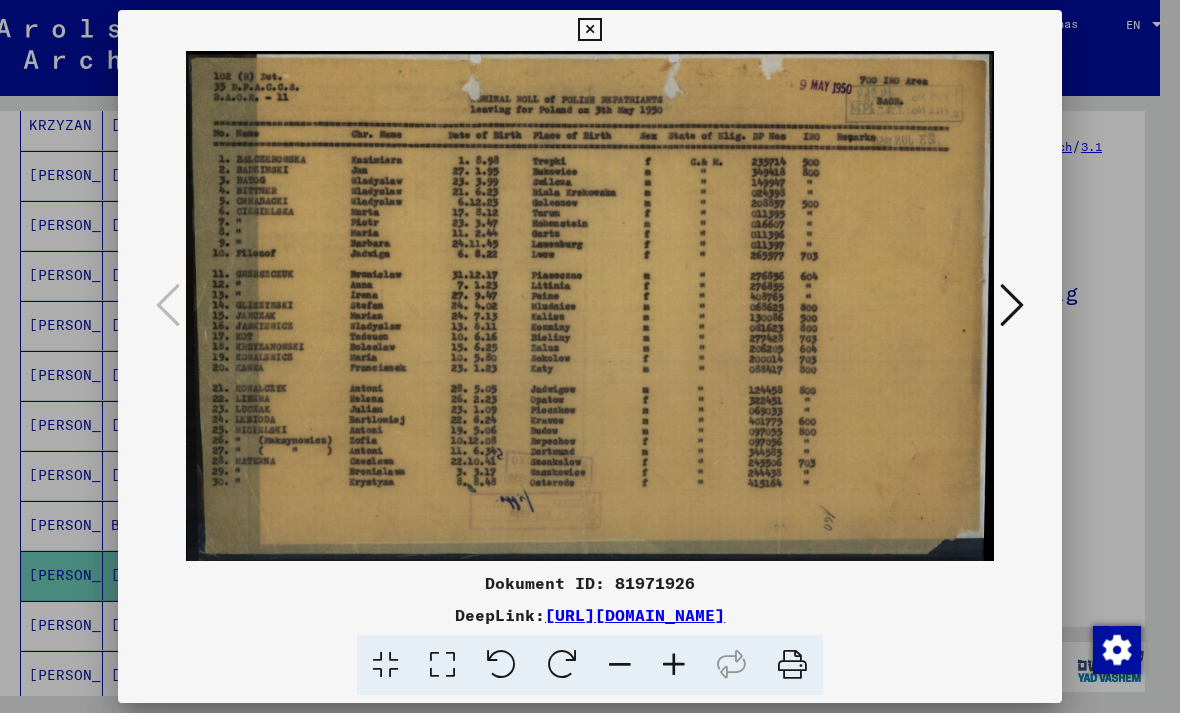 click at bounding box center (589, 30) 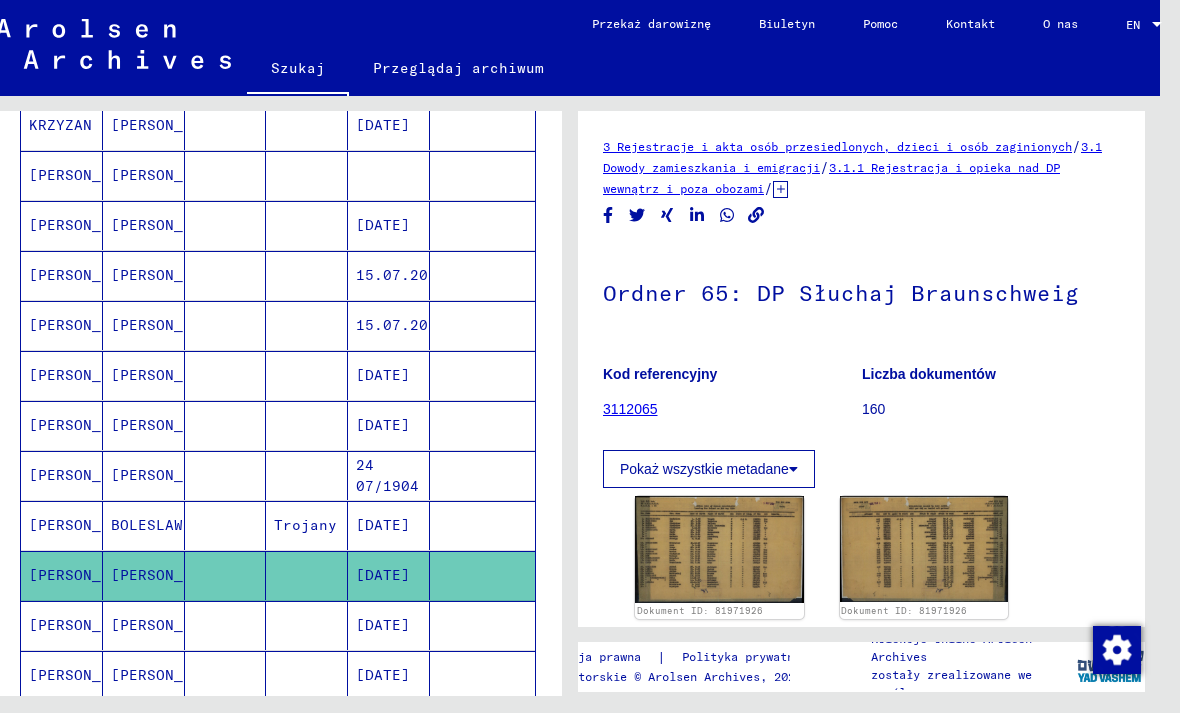click on "[DATE]" at bounding box center [389, 675] 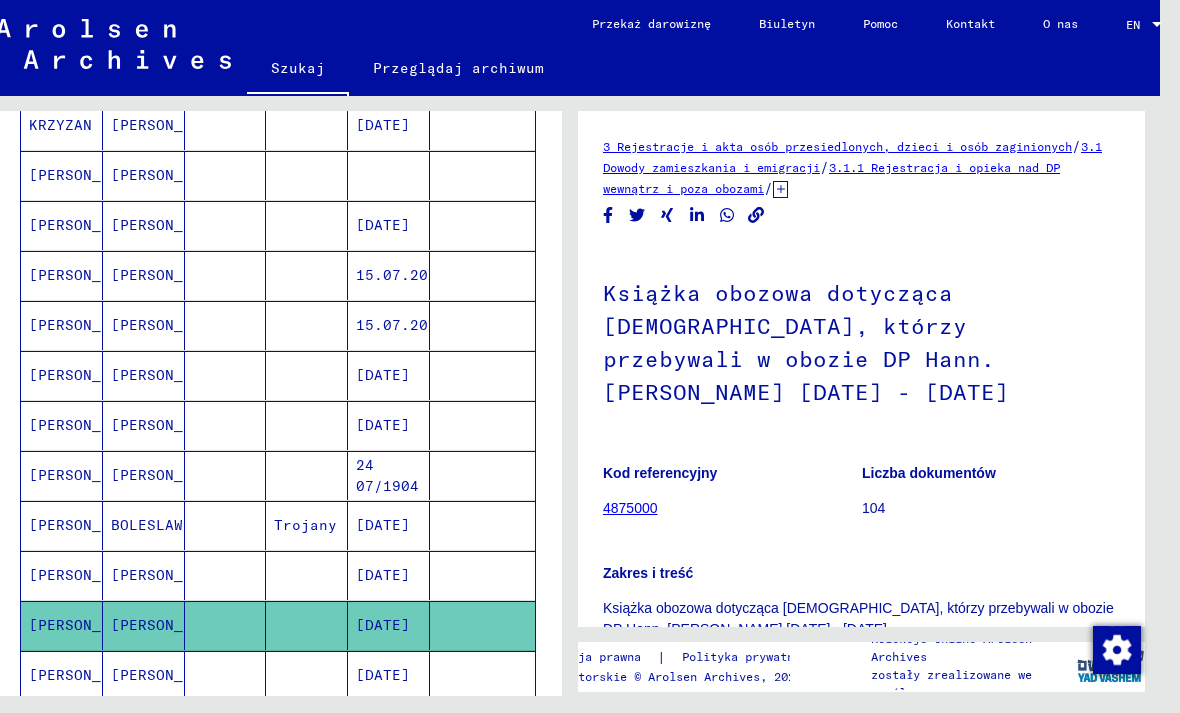 scroll, scrollTop: 0, scrollLeft: 0, axis: both 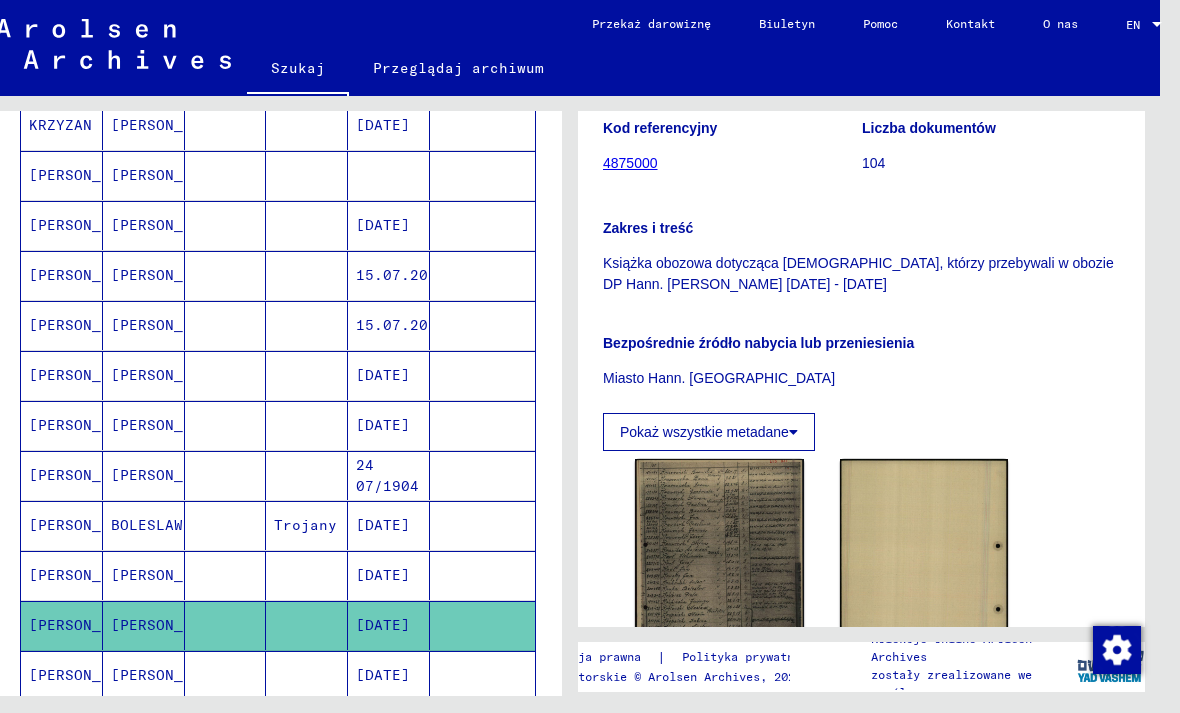 click 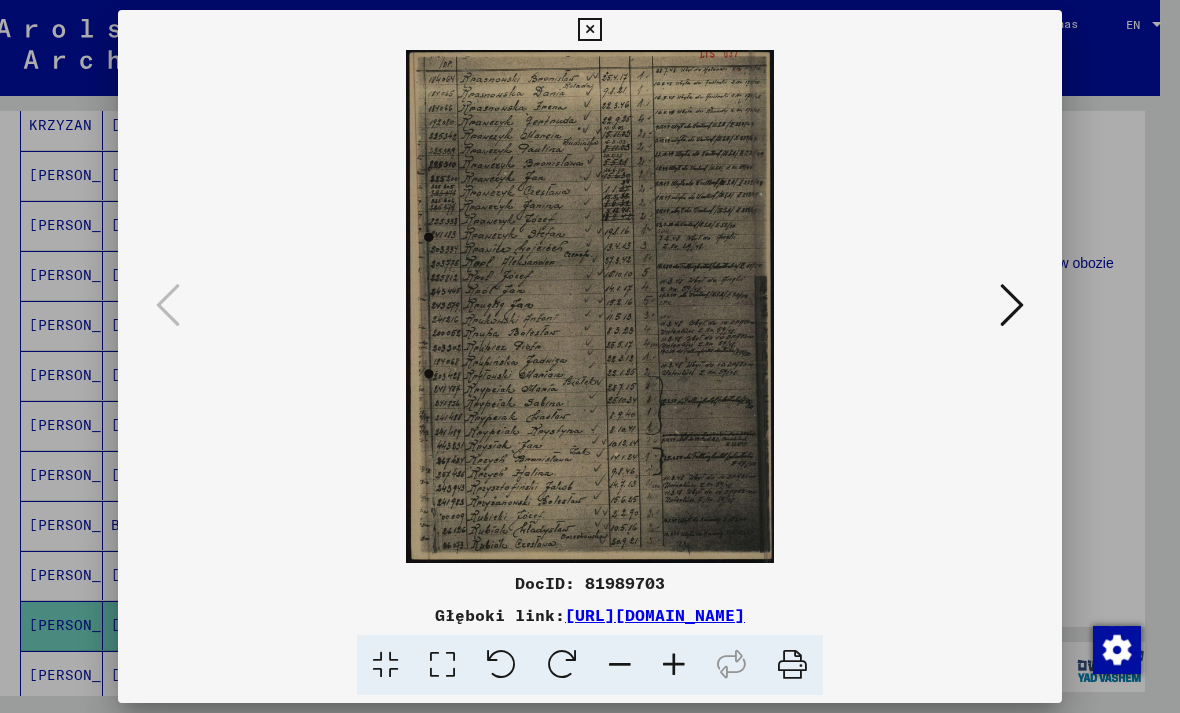 click at bounding box center [589, 30] 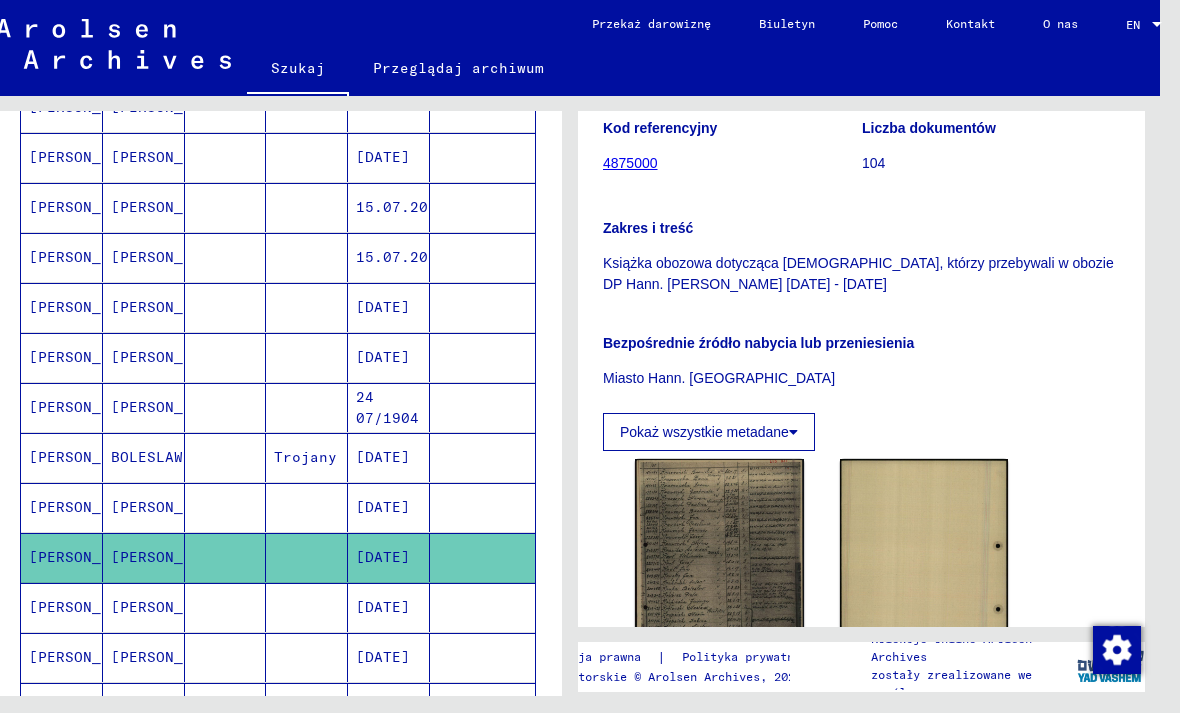 scroll, scrollTop: 573, scrollLeft: 0, axis: vertical 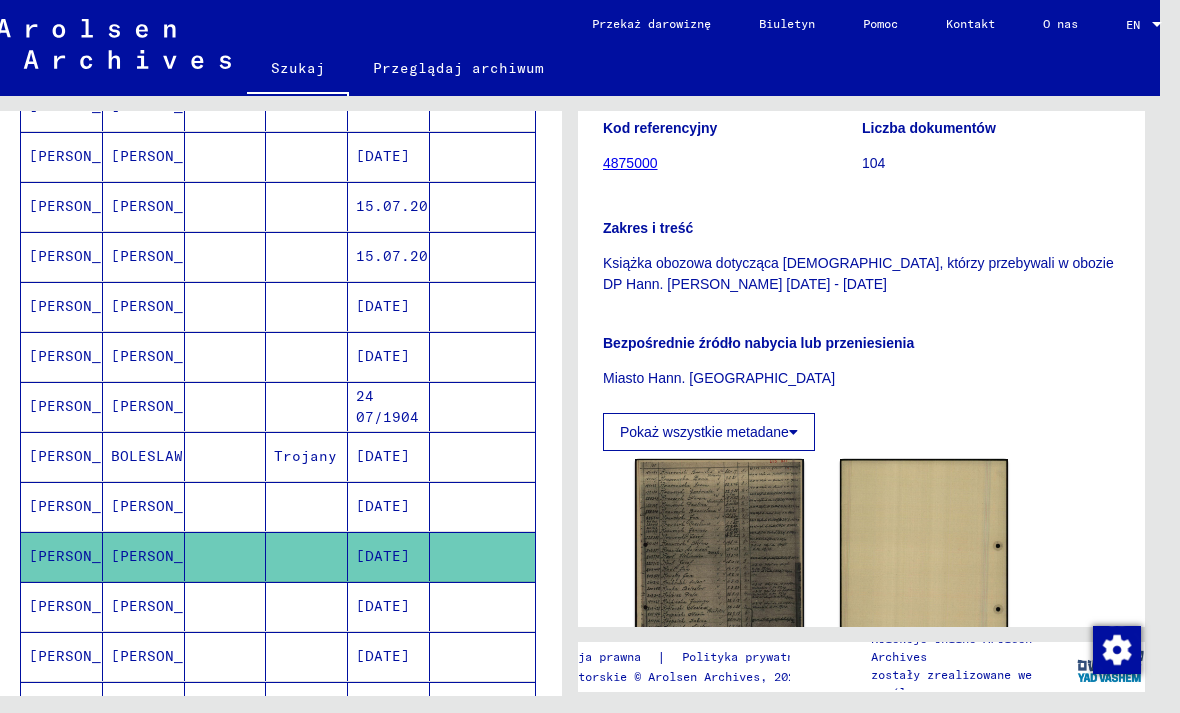 click at bounding box center [307, 656] 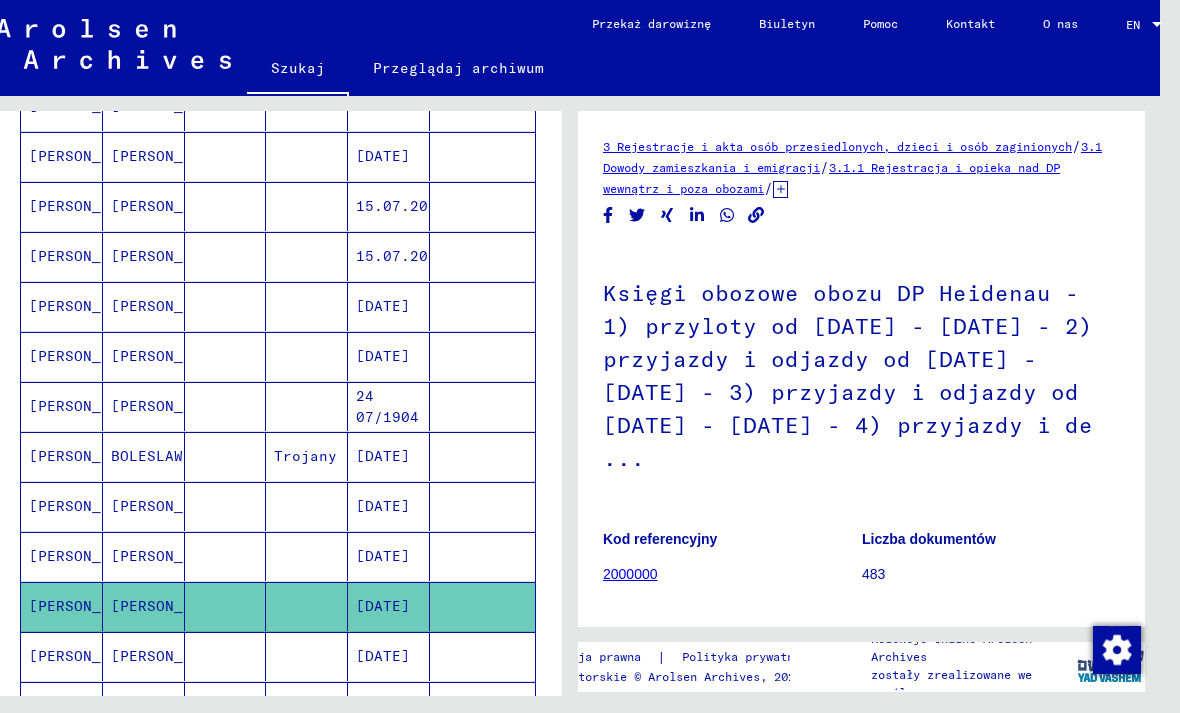 scroll, scrollTop: 0, scrollLeft: 0, axis: both 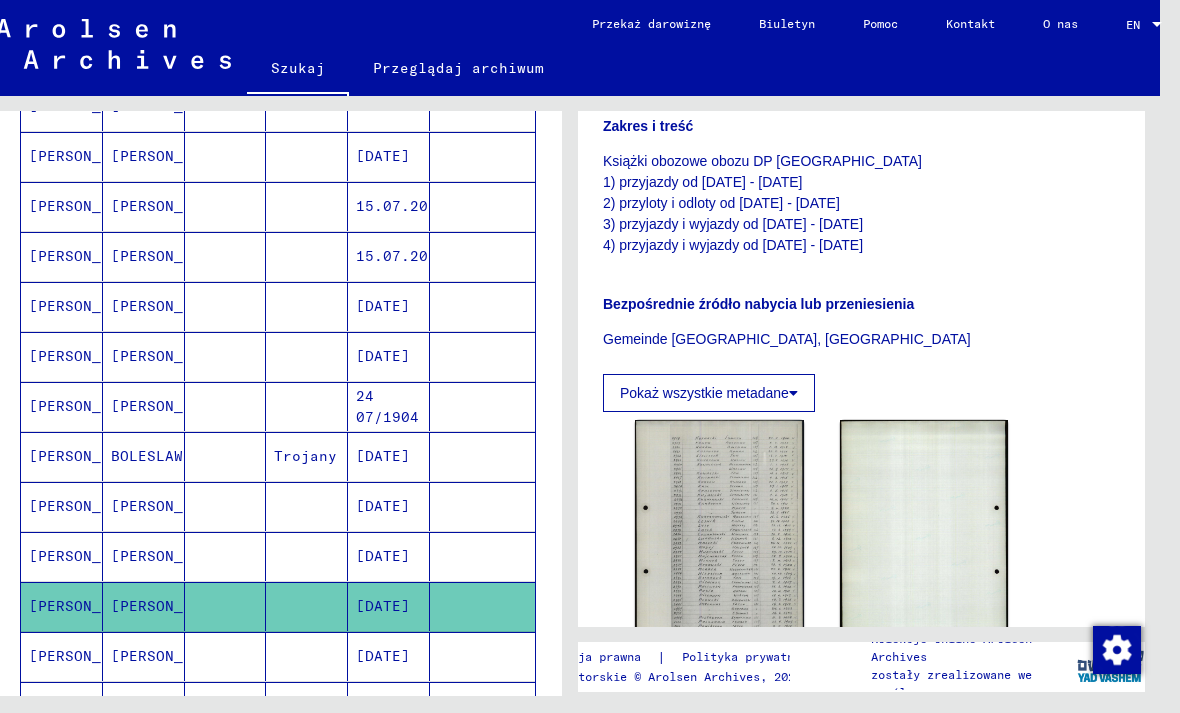 click 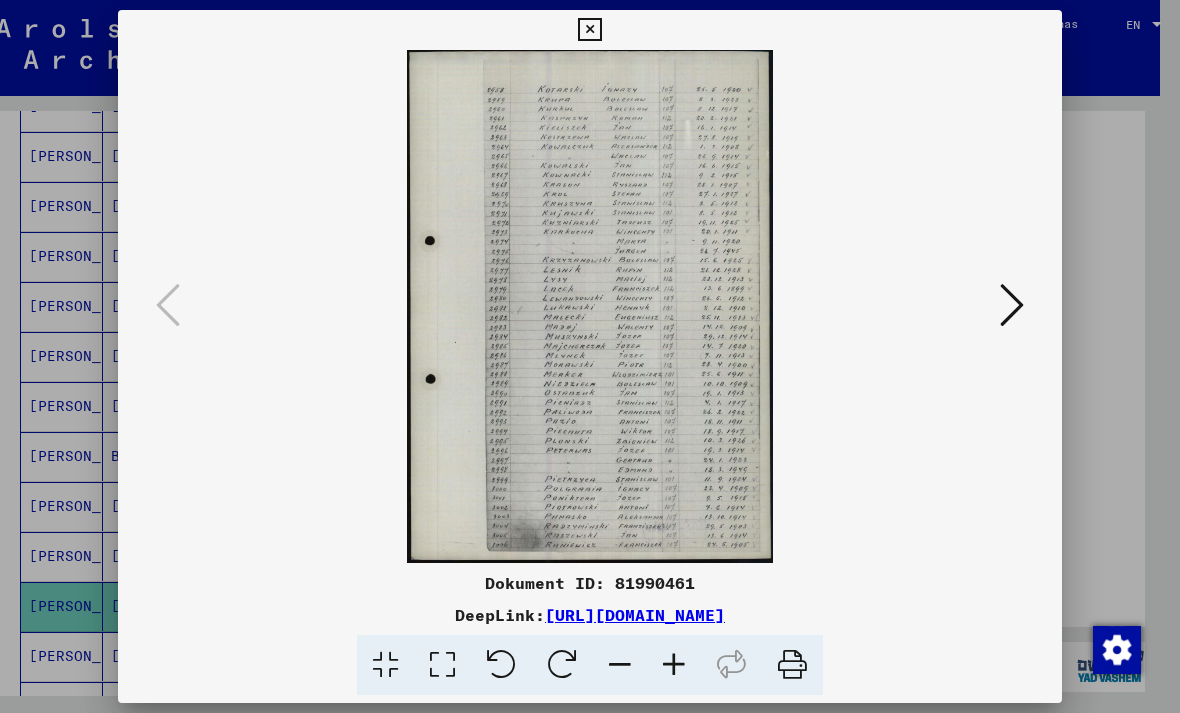 click at bounding box center [589, 30] 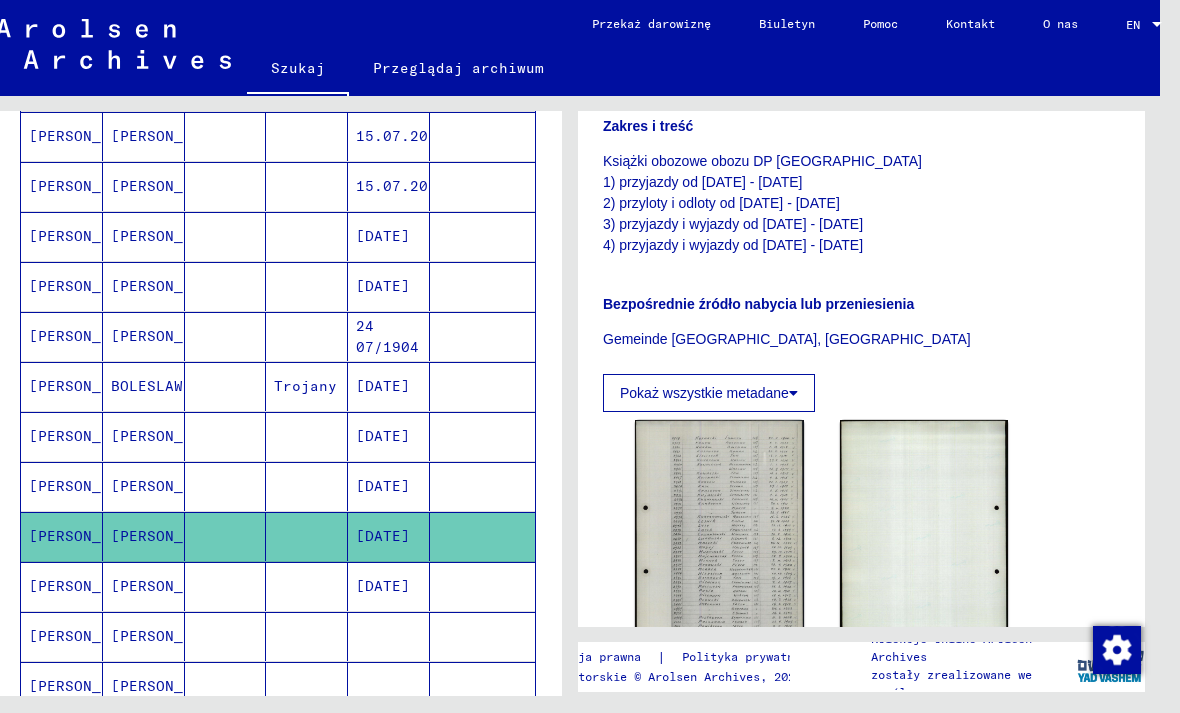 scroll, scrollTop: 657, scrollLeft: 0, axis: vertical 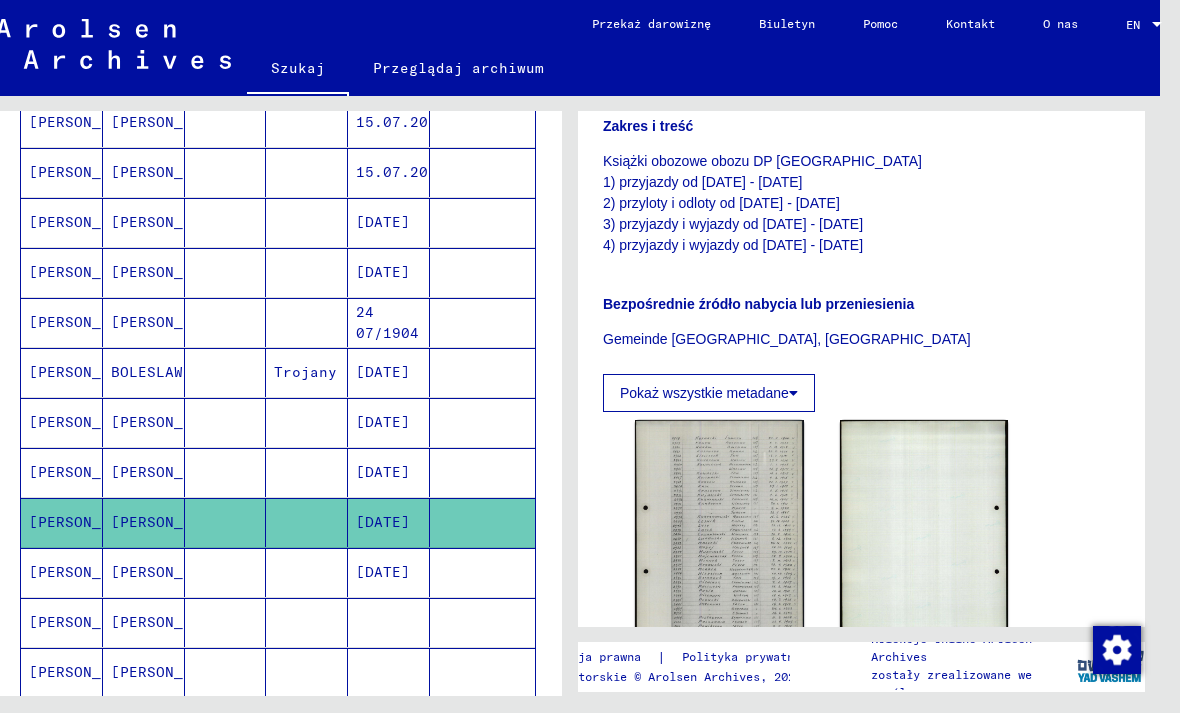 click at bounding box center [307, 622] 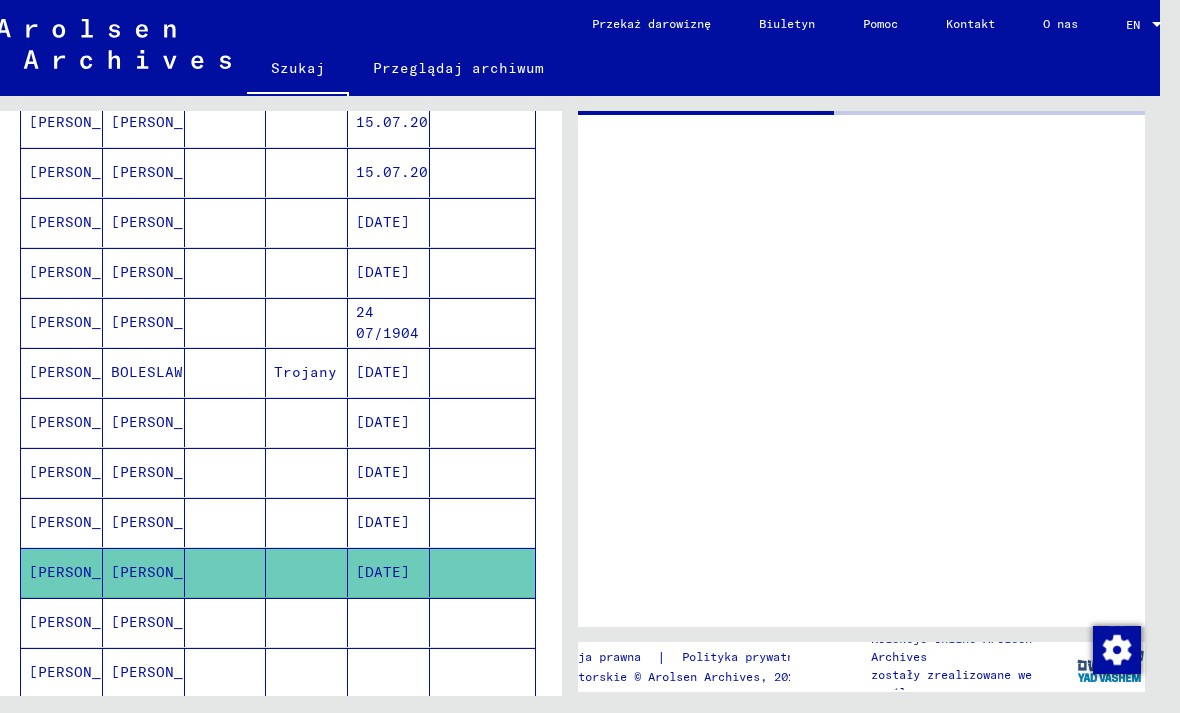 scroll, scrollTop: 0, scrollLeft: 0, axis: both 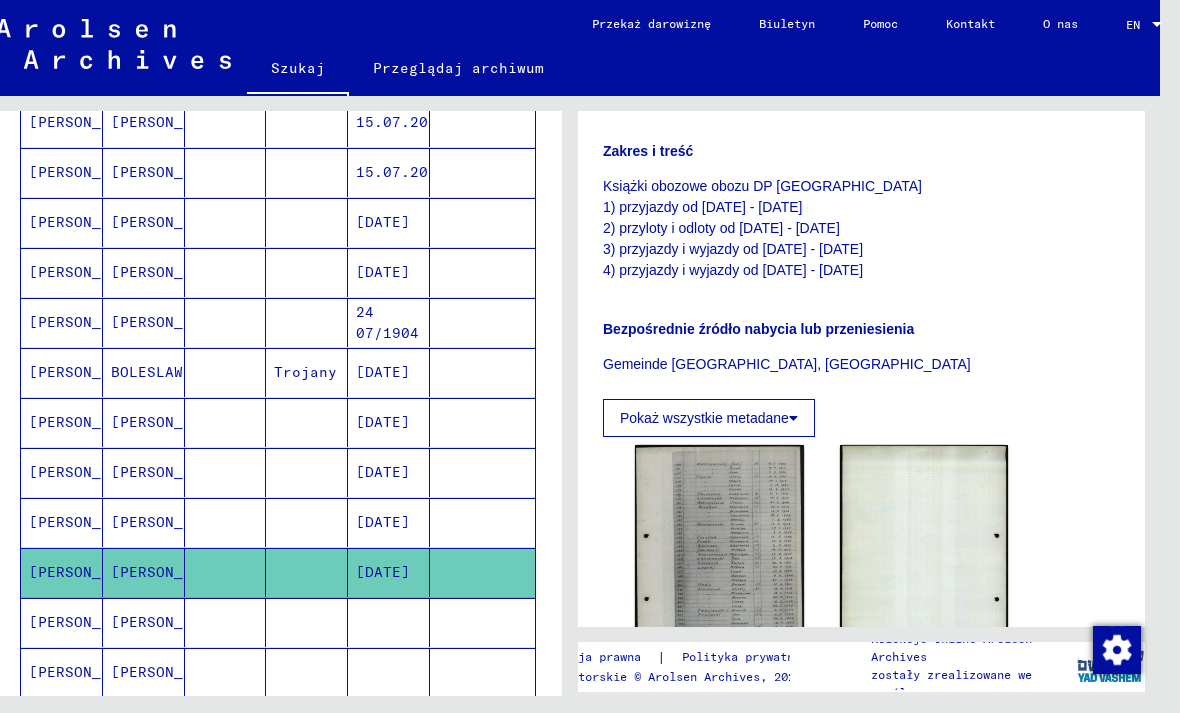 click 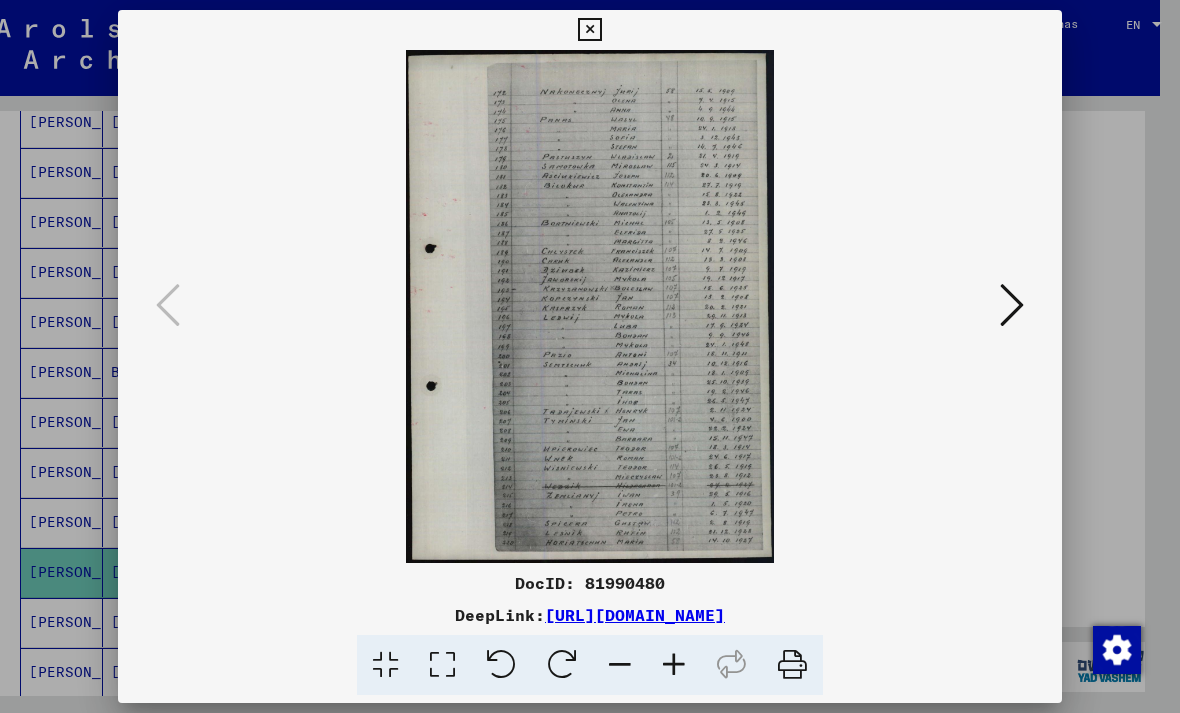 click at bounding box center (589, 30) 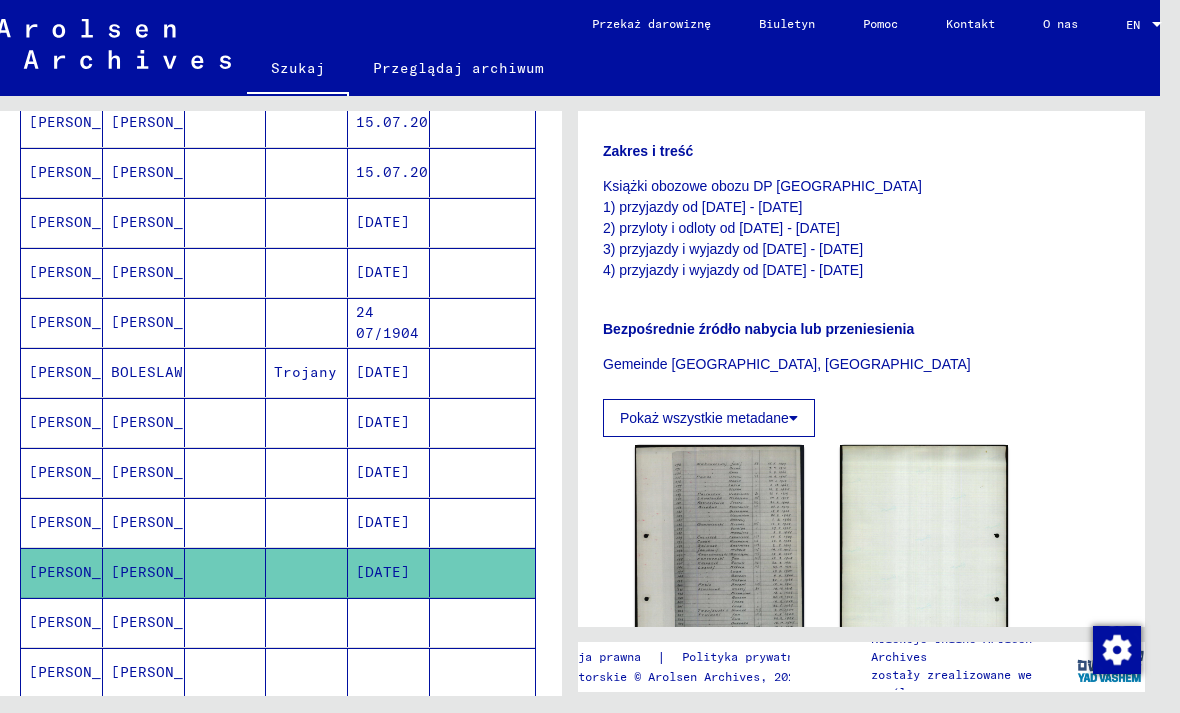 click at bounding box center (389, 672) 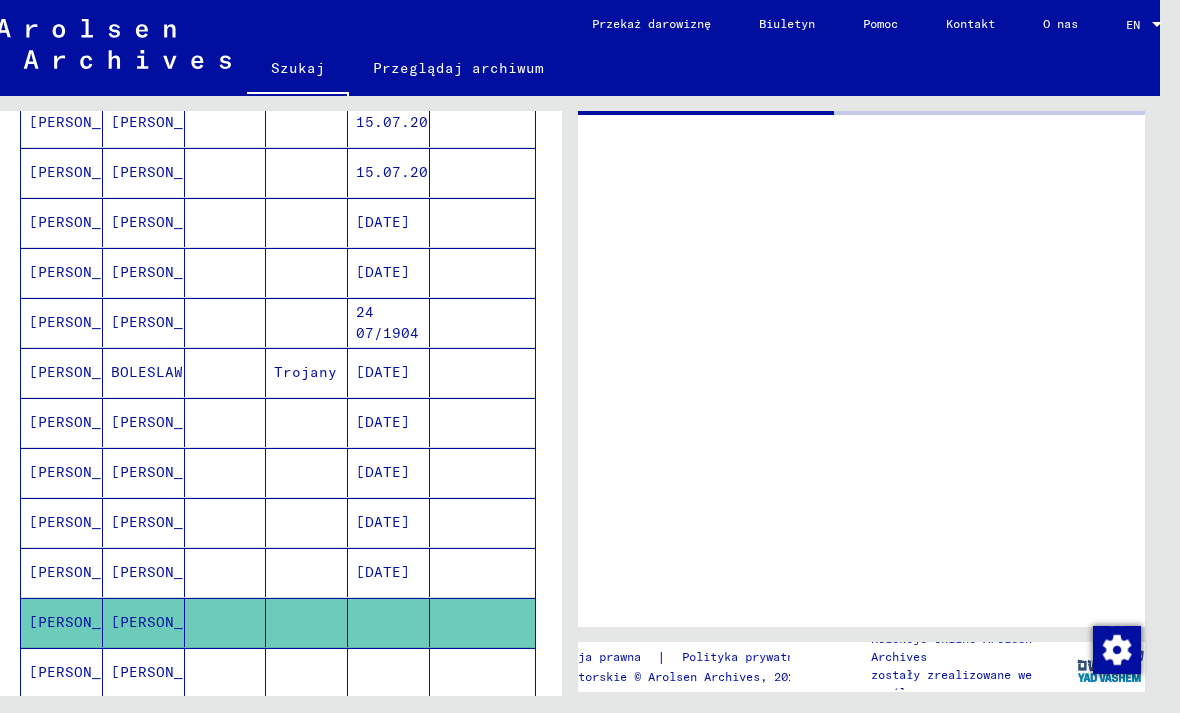 scroll, scrollTop: 0, scrollLeft: 0, axis: both 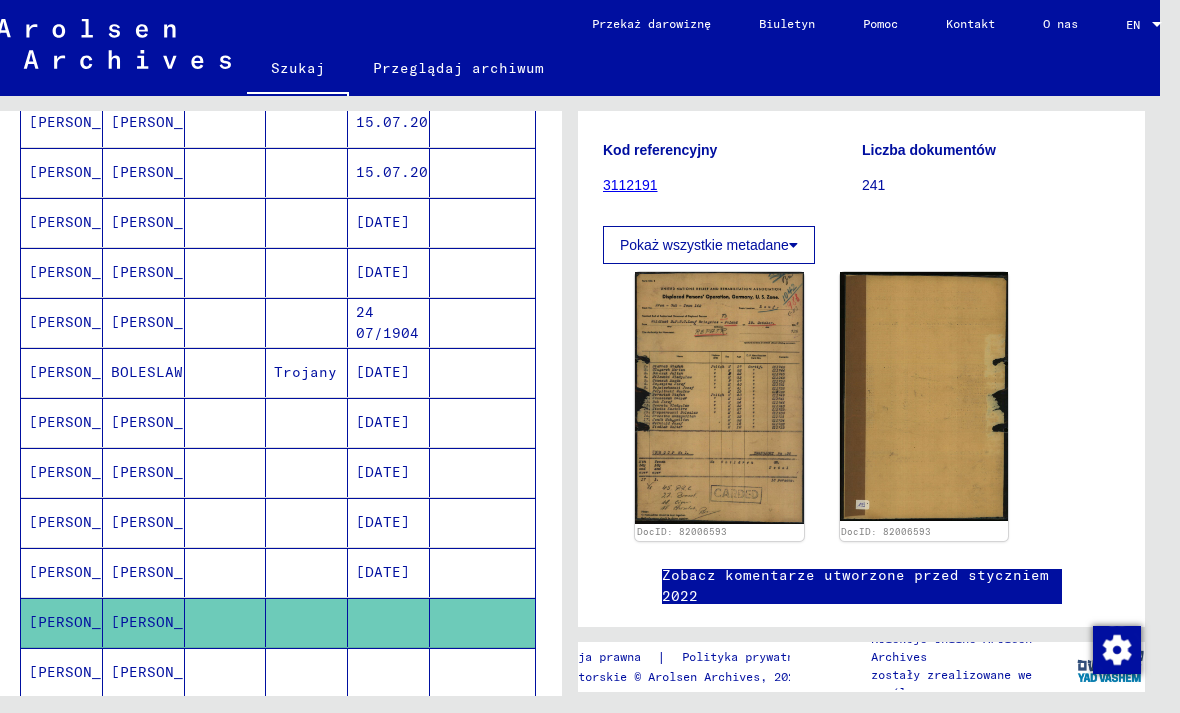 click 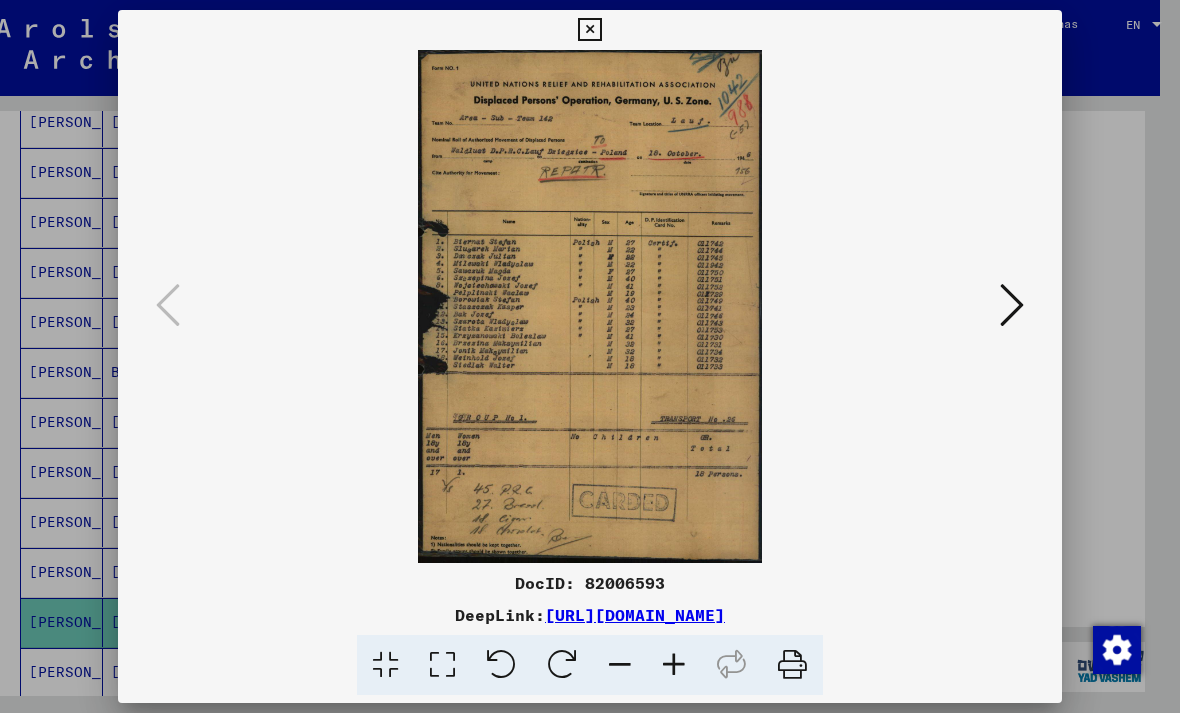 click at bounding box center (589, 30) 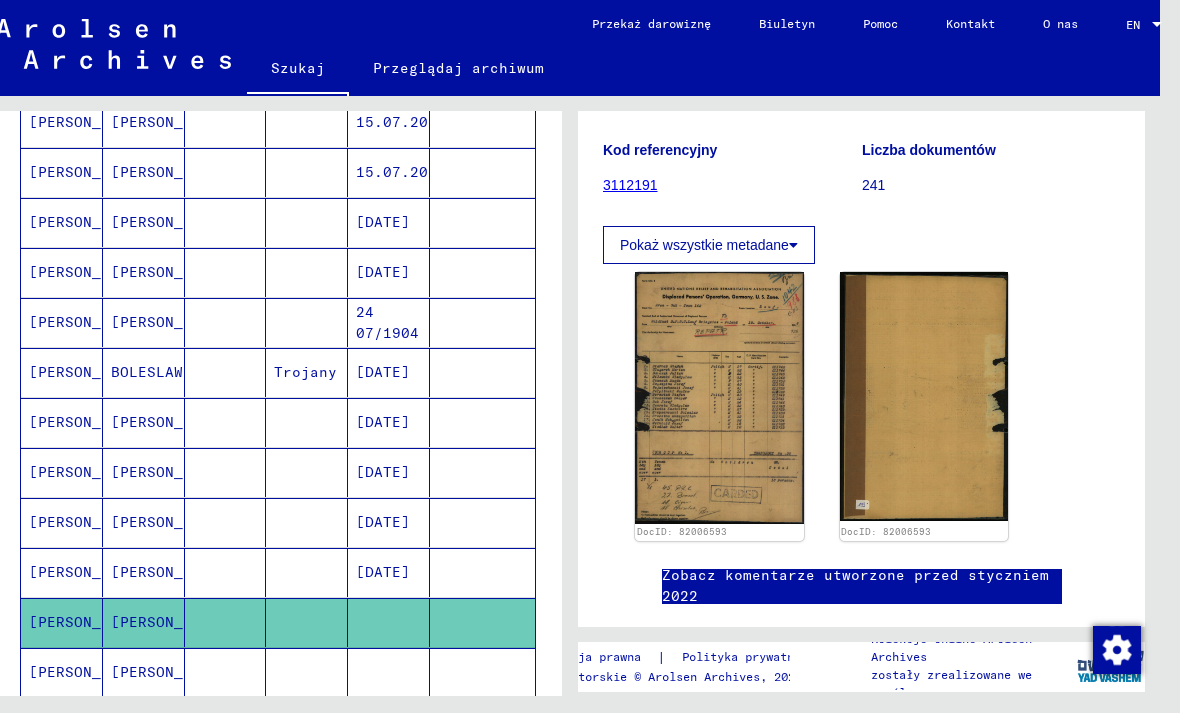 click 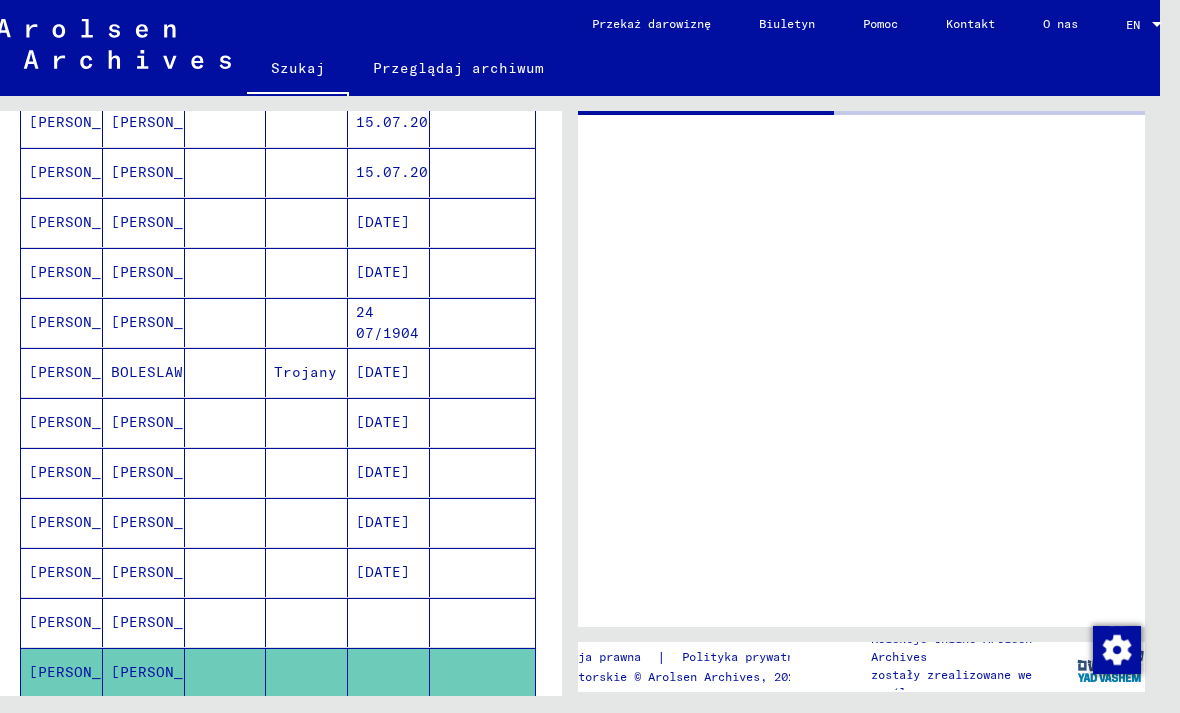 scroll, scrollTop: 0, scrollLeft: 0, axis: both 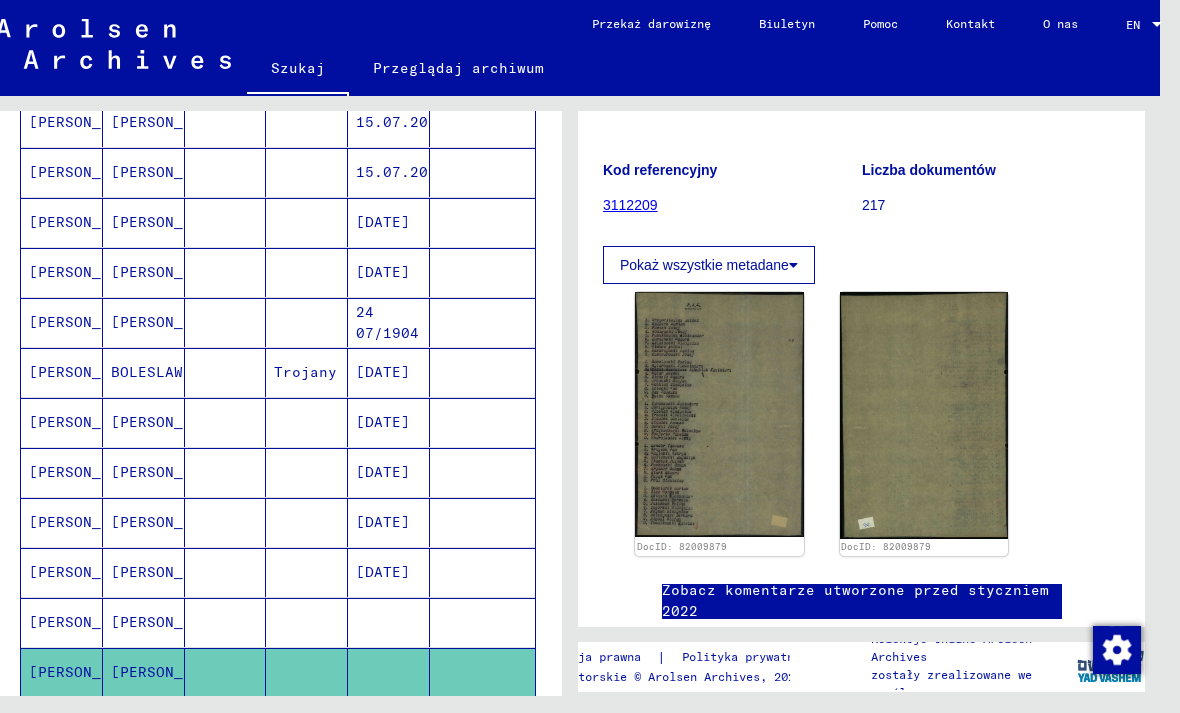 click 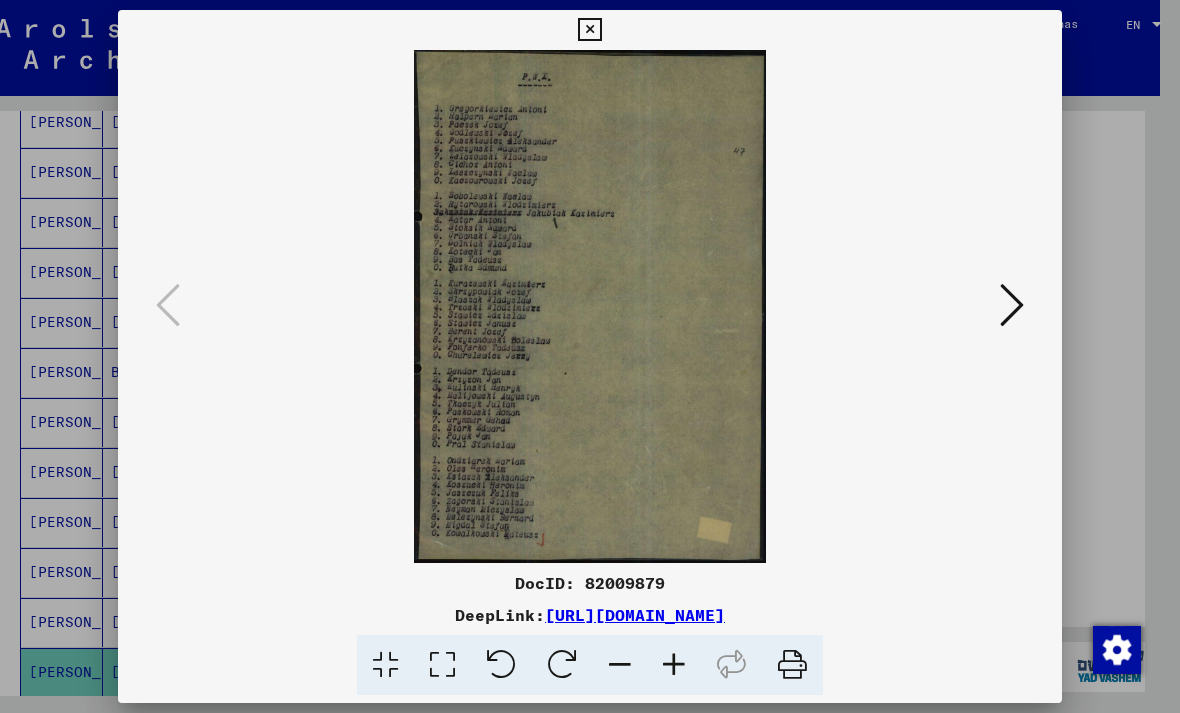 click at bounding box center [589, 30] 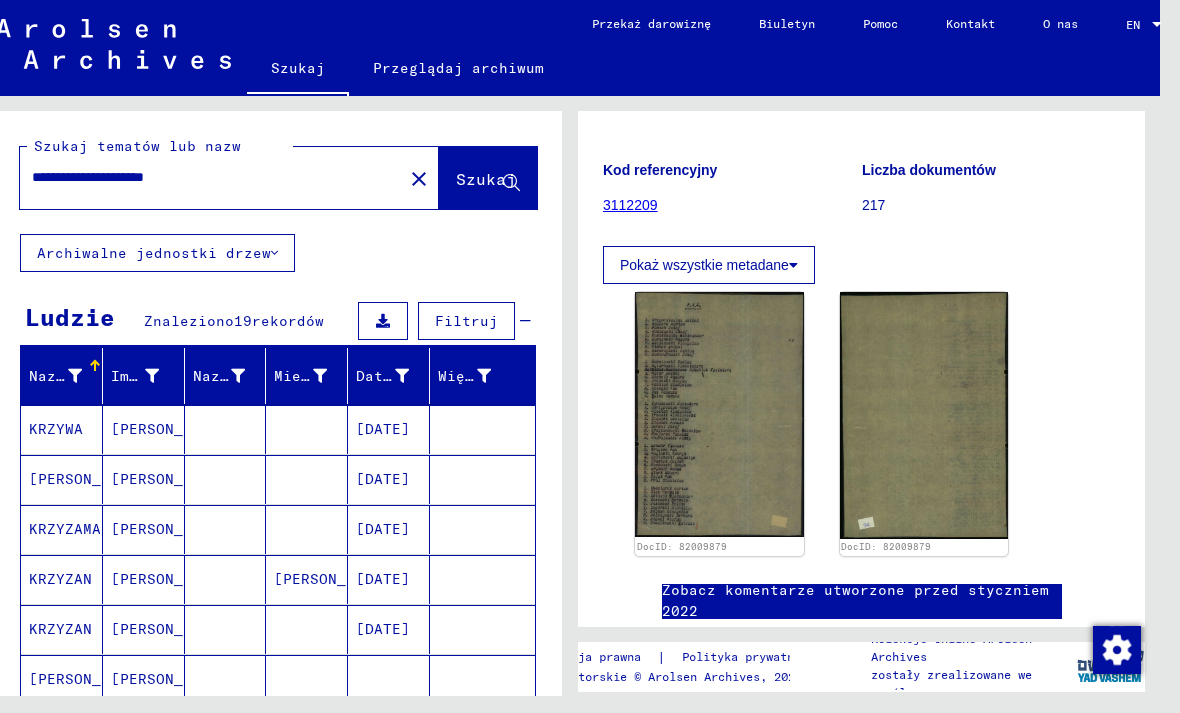 scroll, scrollTop: 0, scrollLeft: 0, axis: both 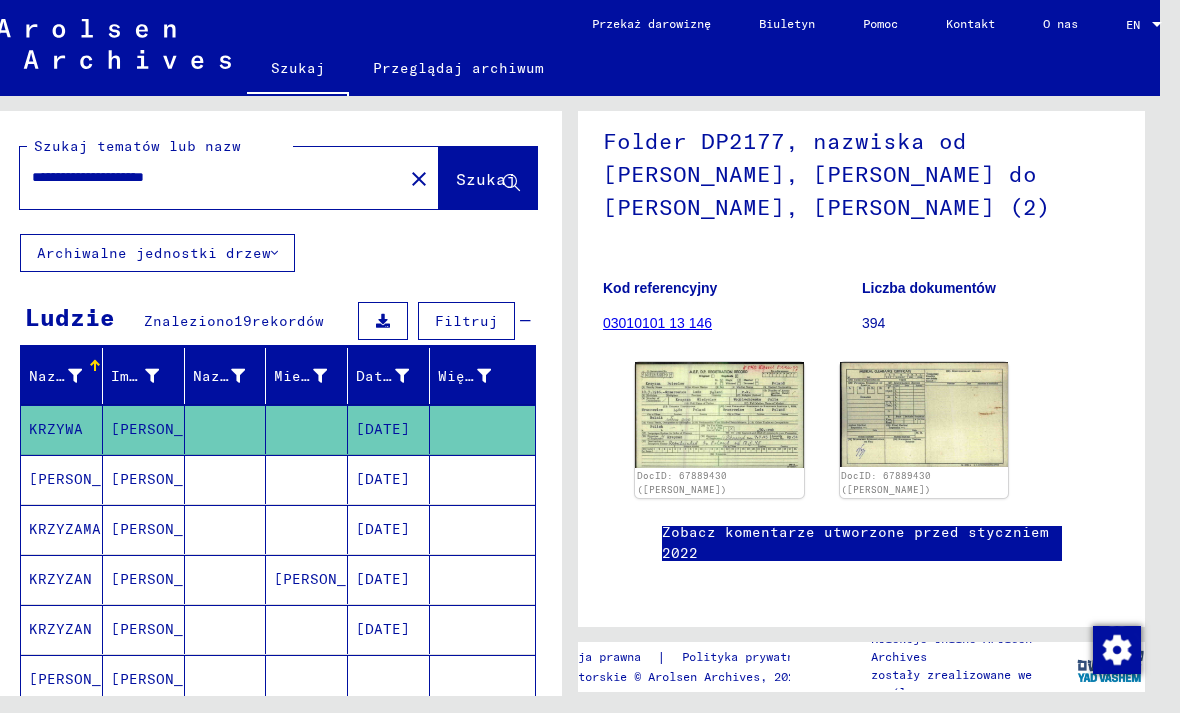 click 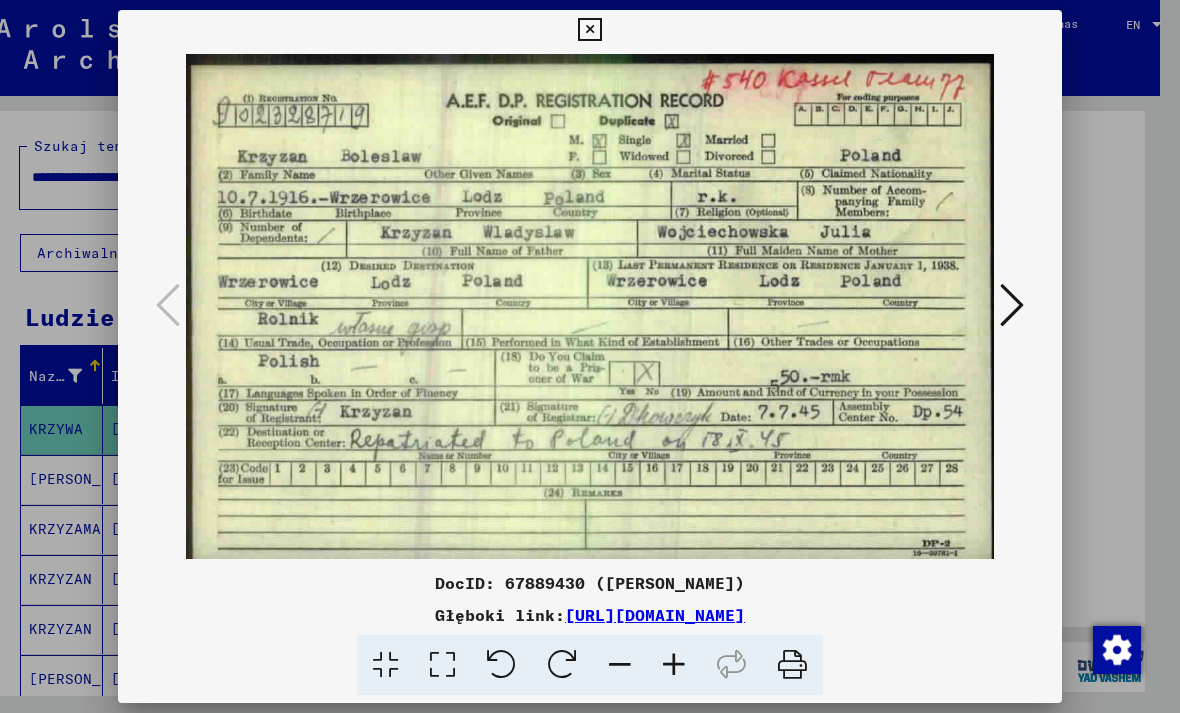 click at bounding box center (1012, 305) 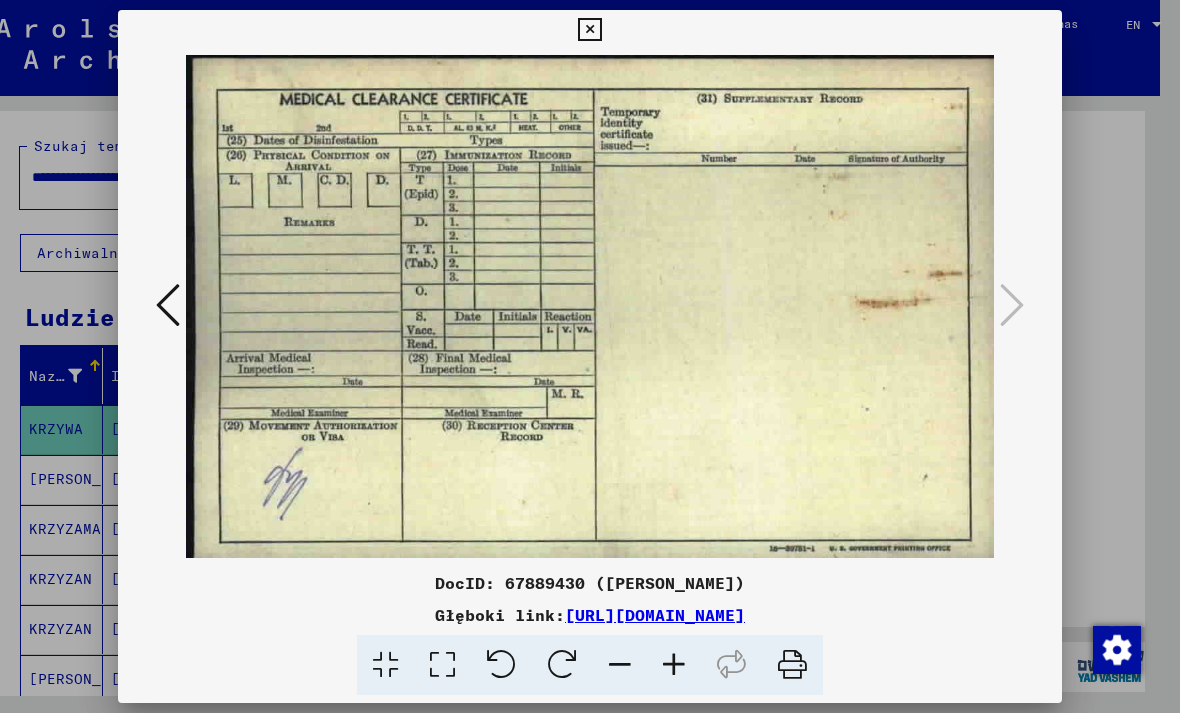 click at bounding box center [589, 30] 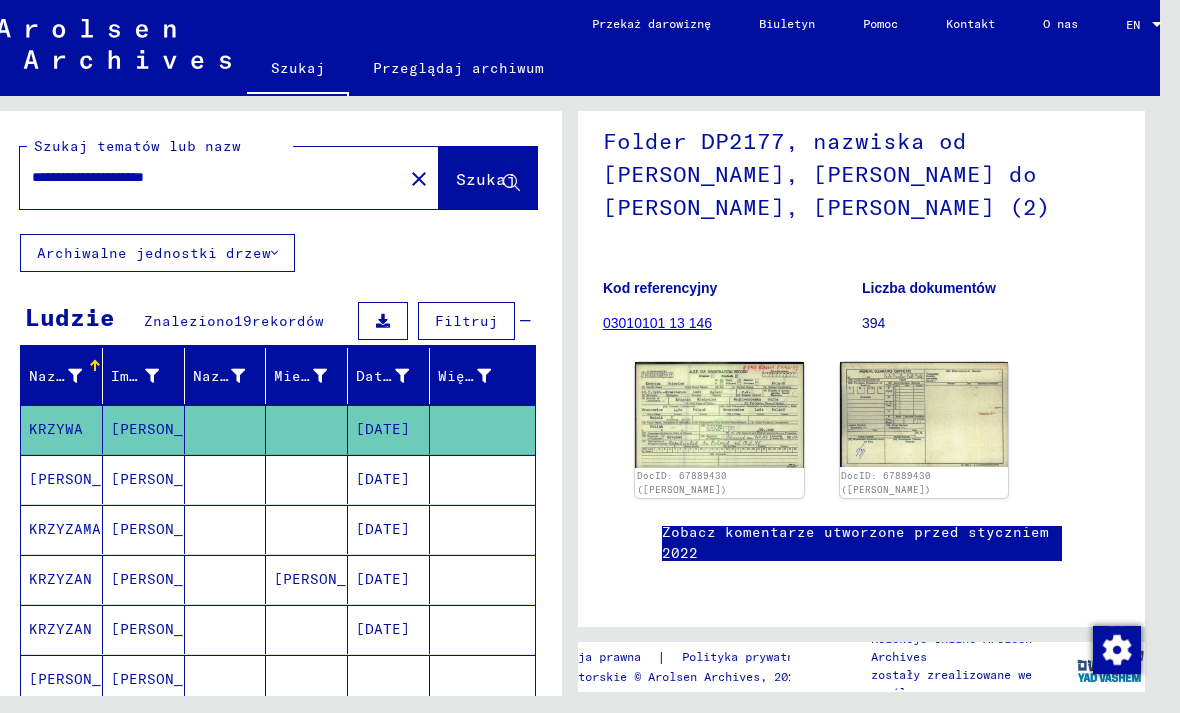click at bounding box center [307, 529] 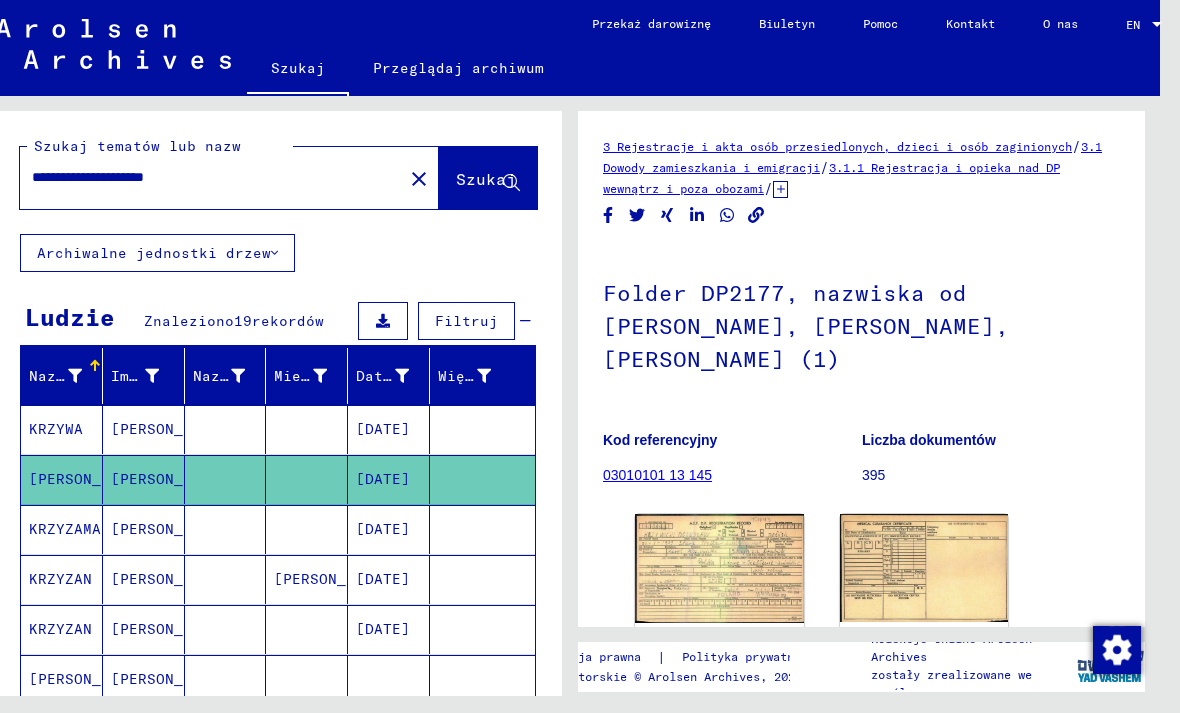 scroll, scrollTop: 0, scrollLeft: 0, axis: both 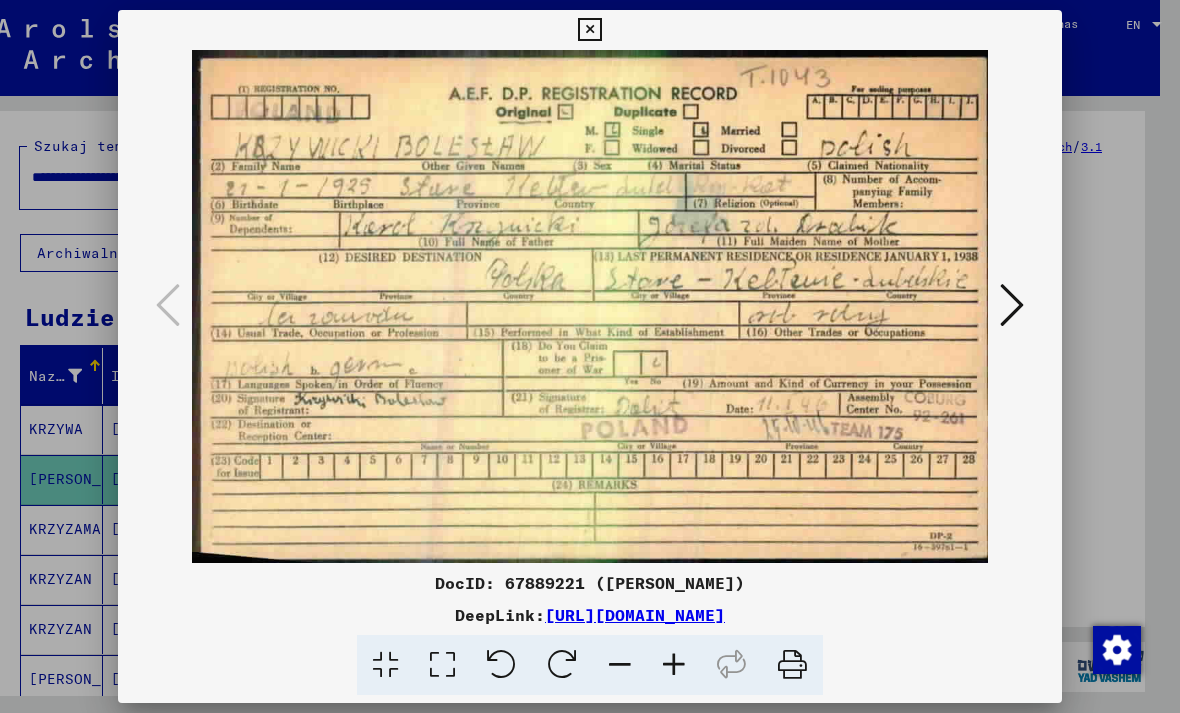 click at bounding box center [589, 30] 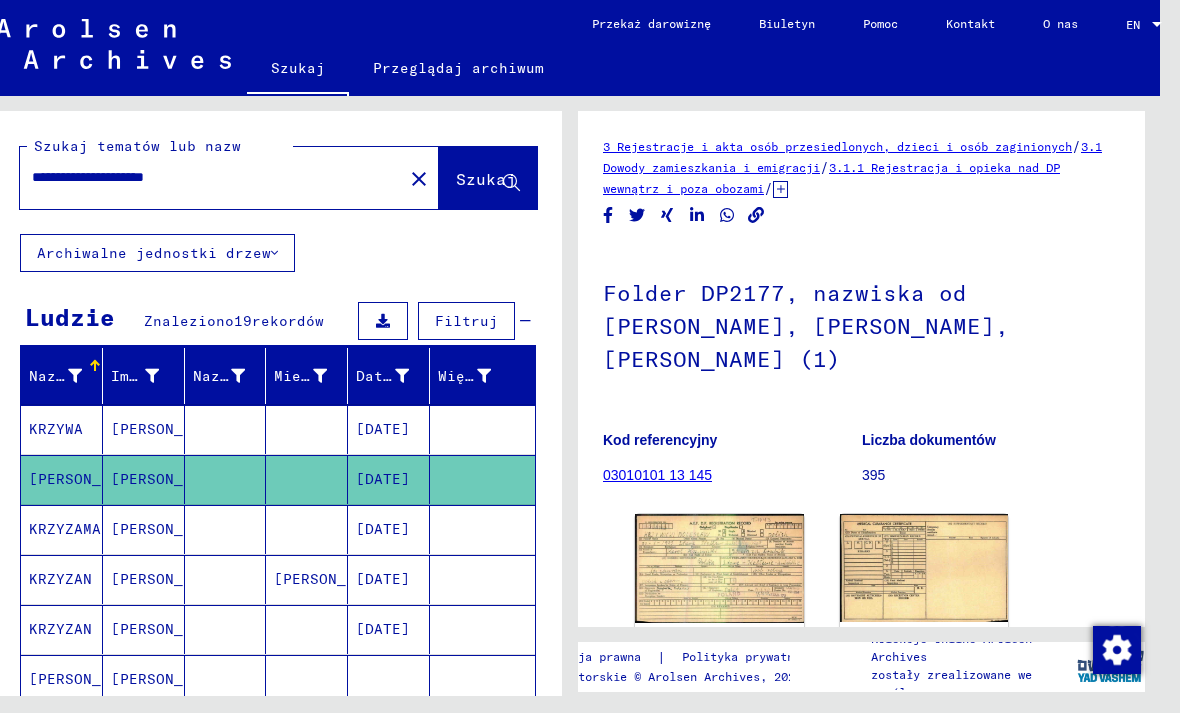 click at bounding box center (226, 579) 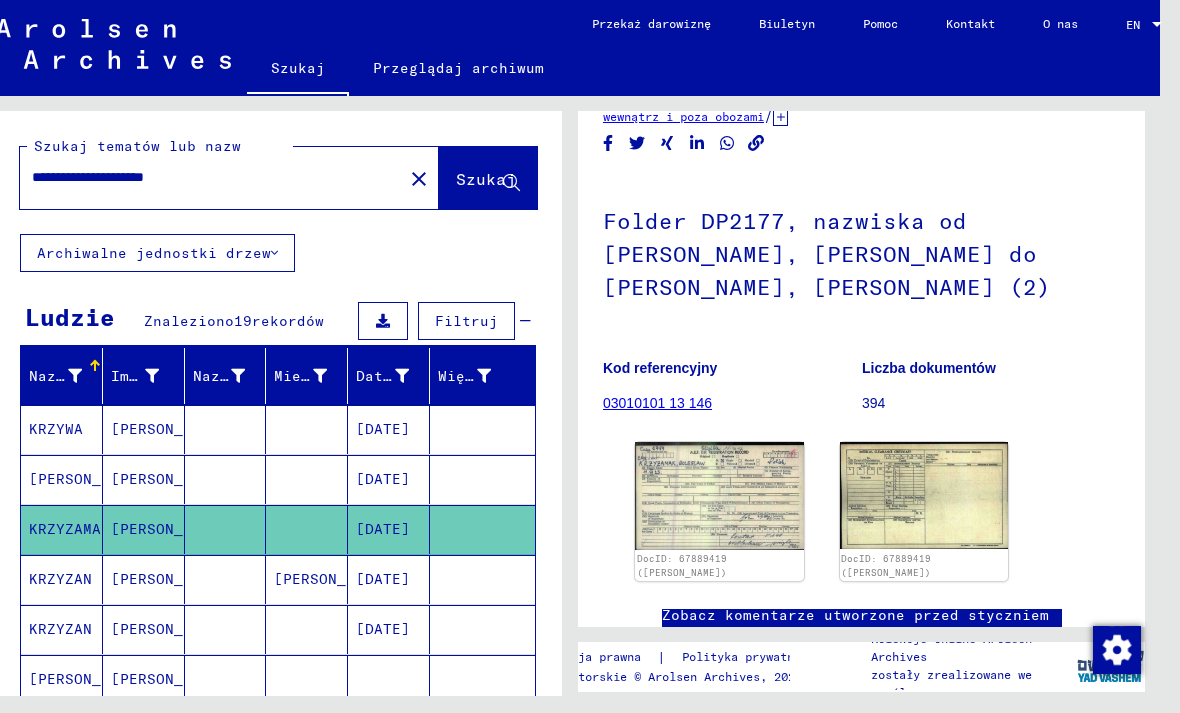 scroll, scrollTop: 78, scrollLeft: 0, axis: vertical 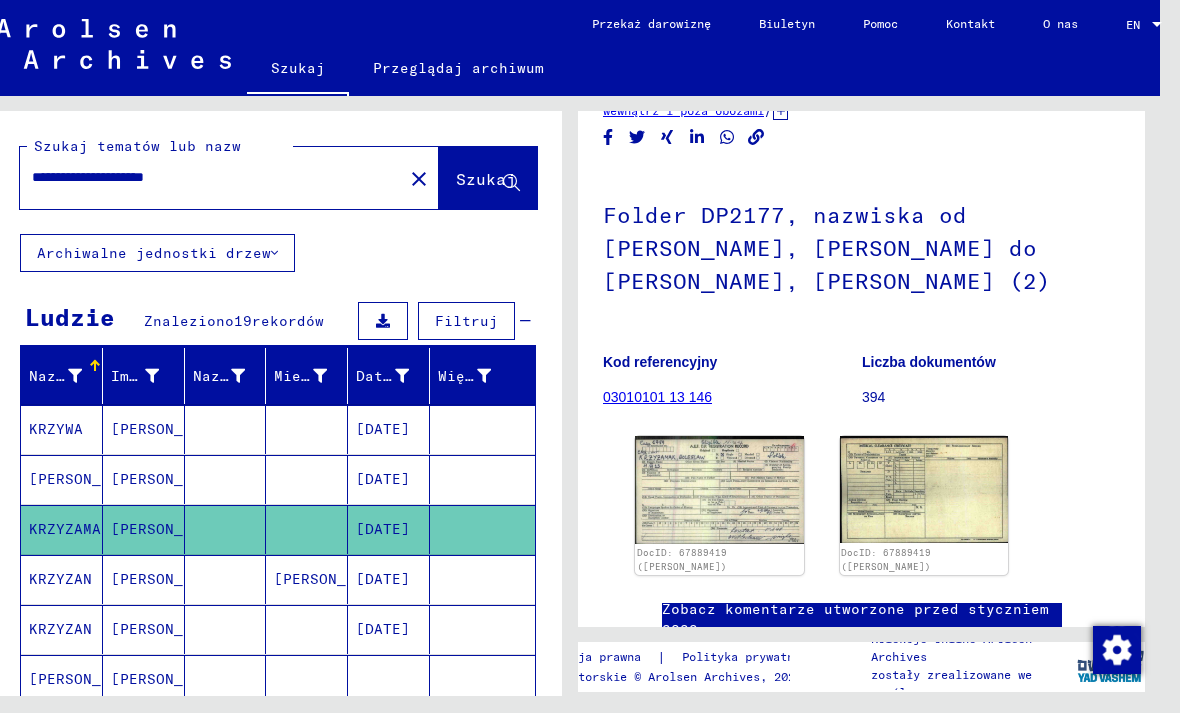 click 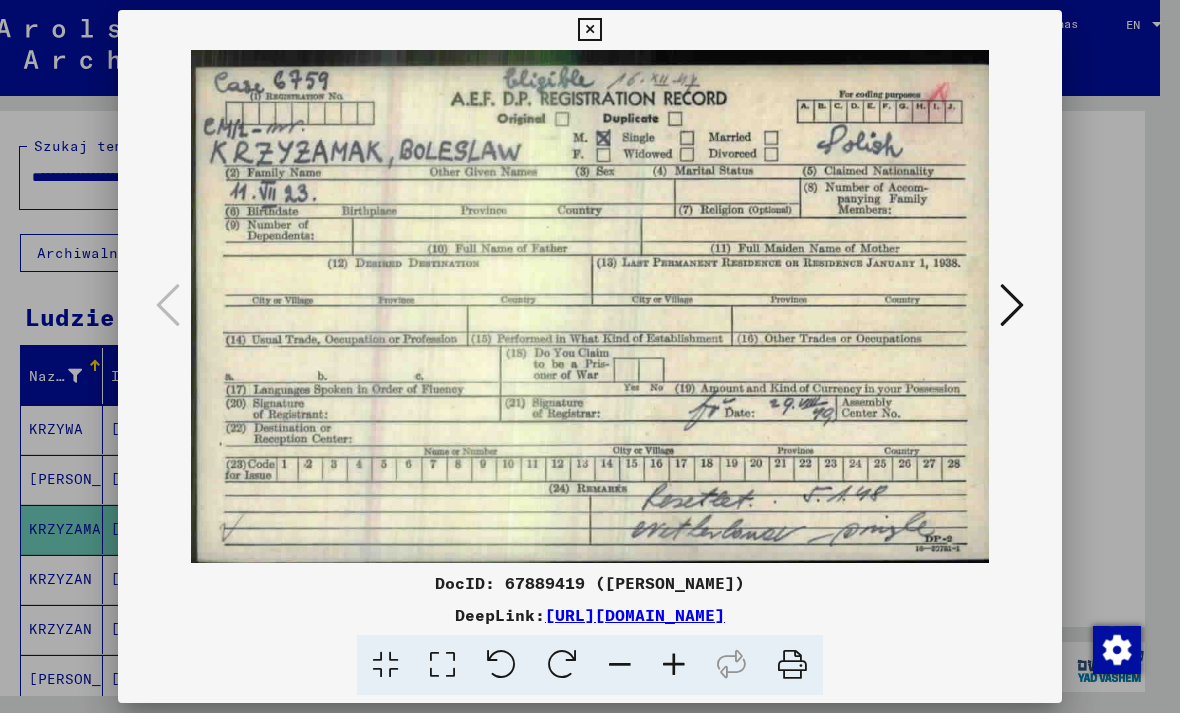 click at bounding box center (589, 30) 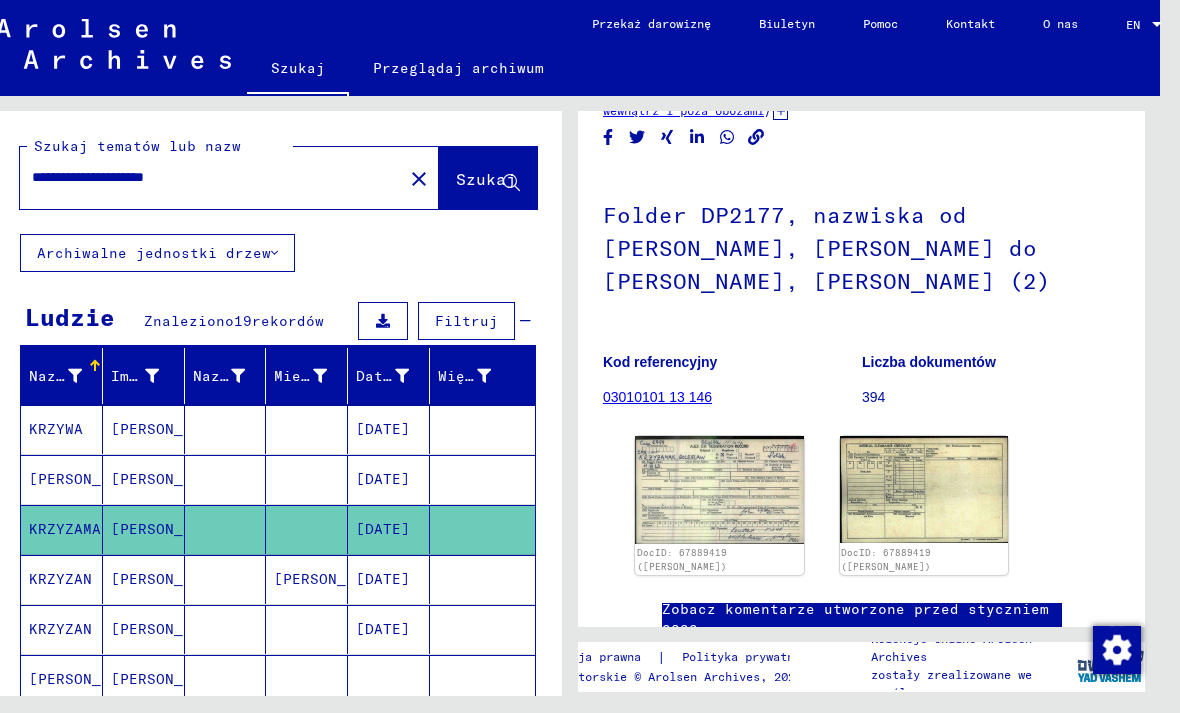 click on "[DATE]" at bounding box center (389, 629) 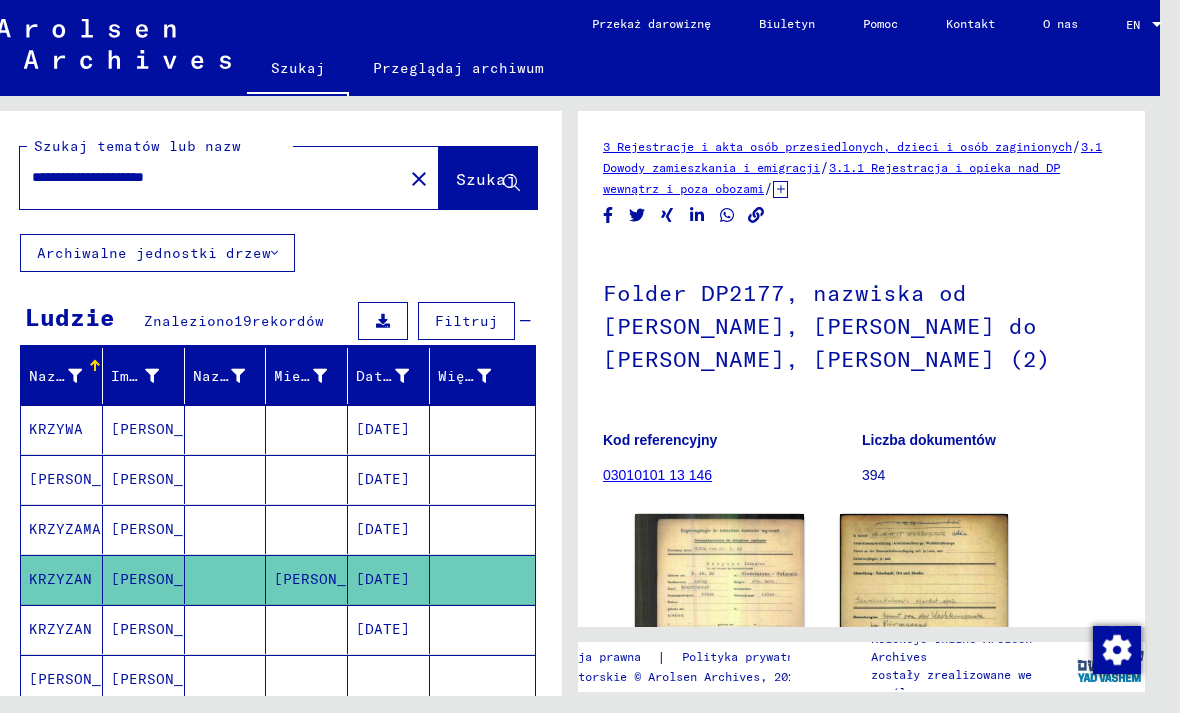 click 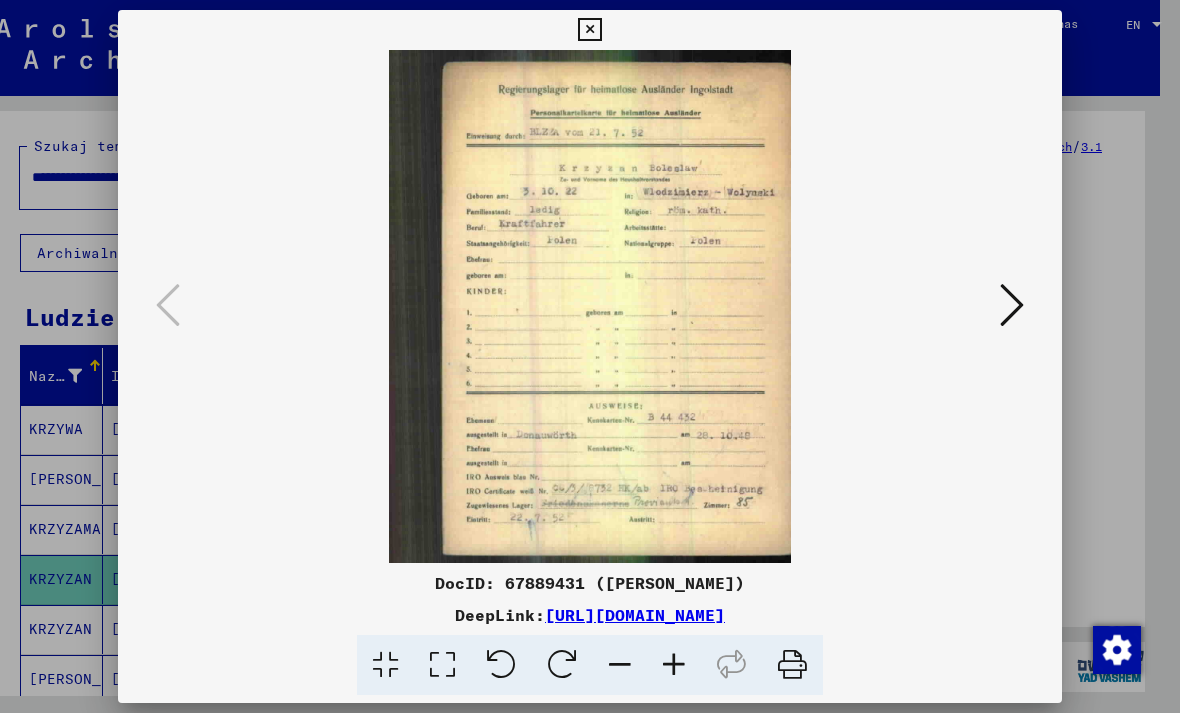 click at bounding box center [1012, 305] 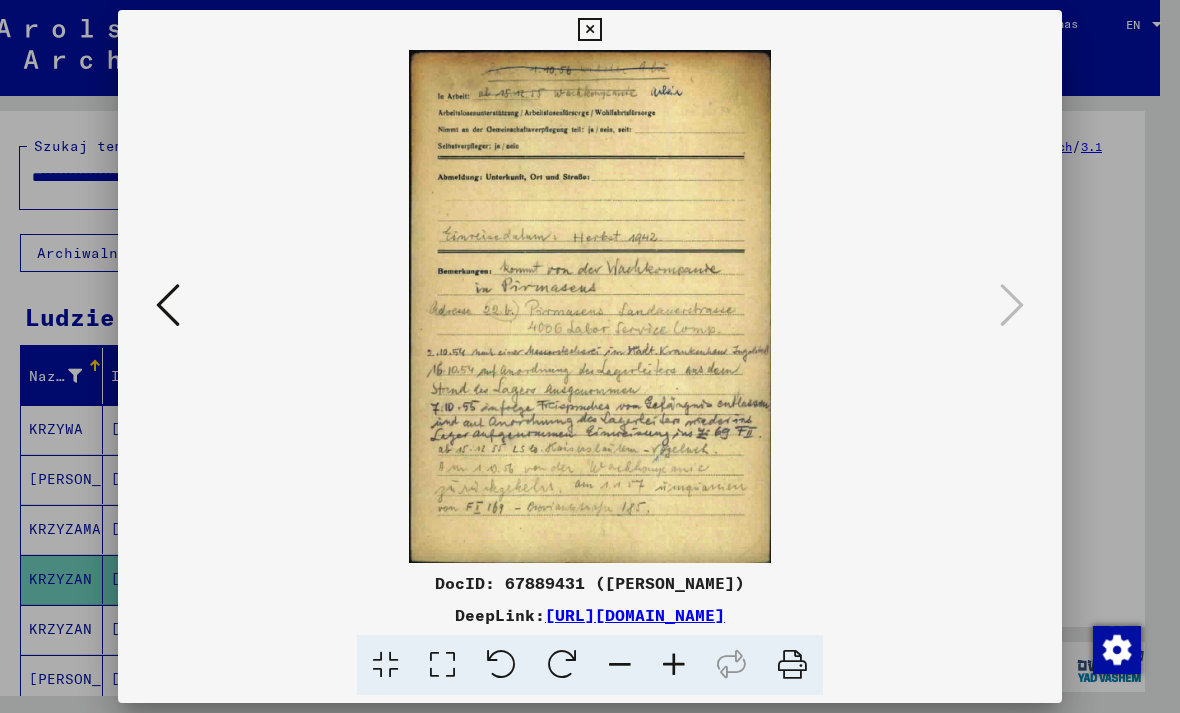 click at bounding box center [589, 30] 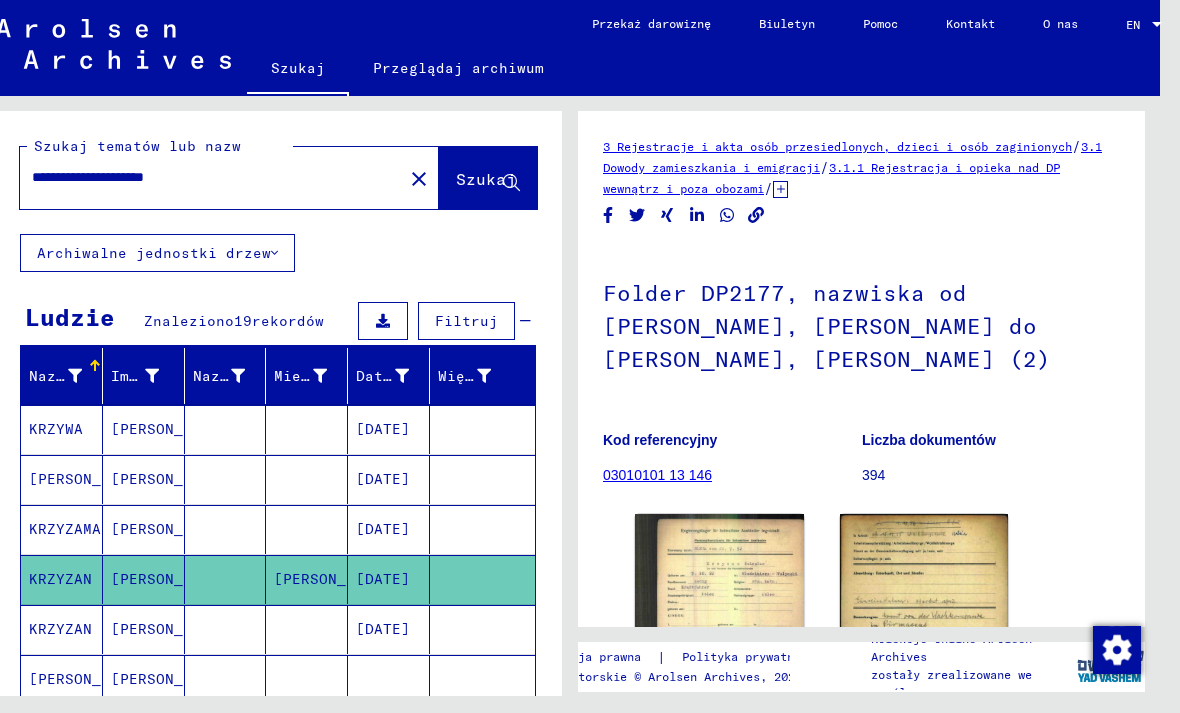 click at bounding box center [307, 679] 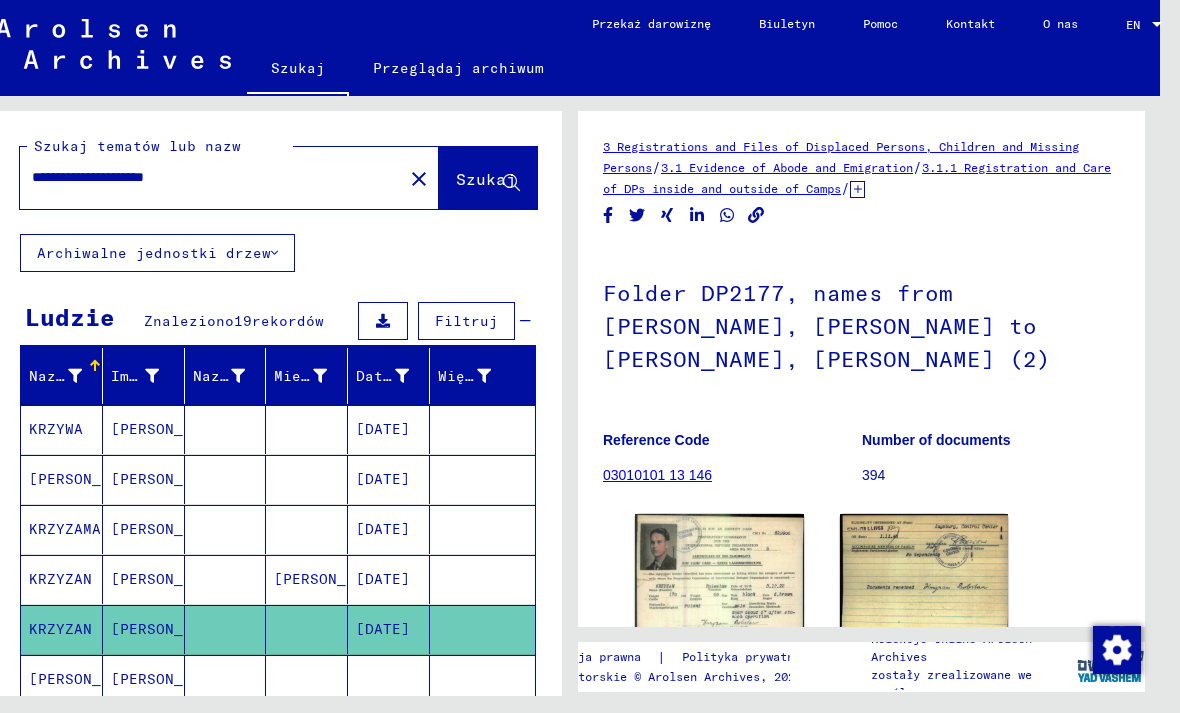 scroll, scrollTop: 120, scrollLeft: 0, axis: vertical 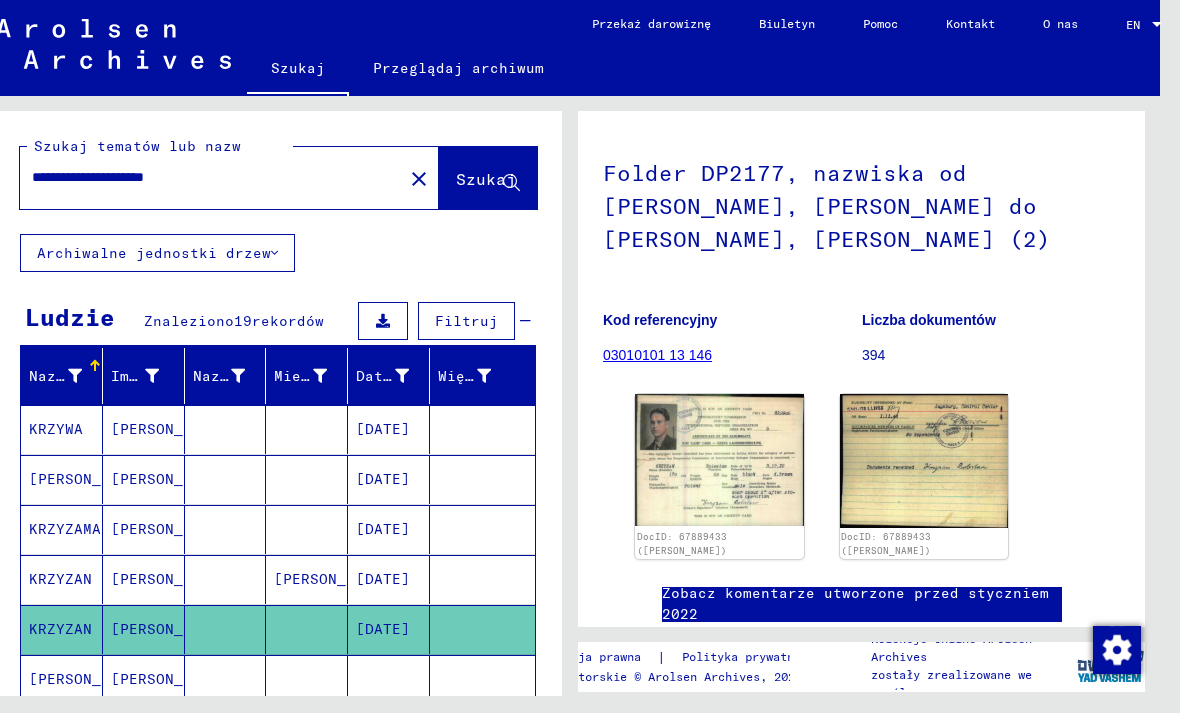 click 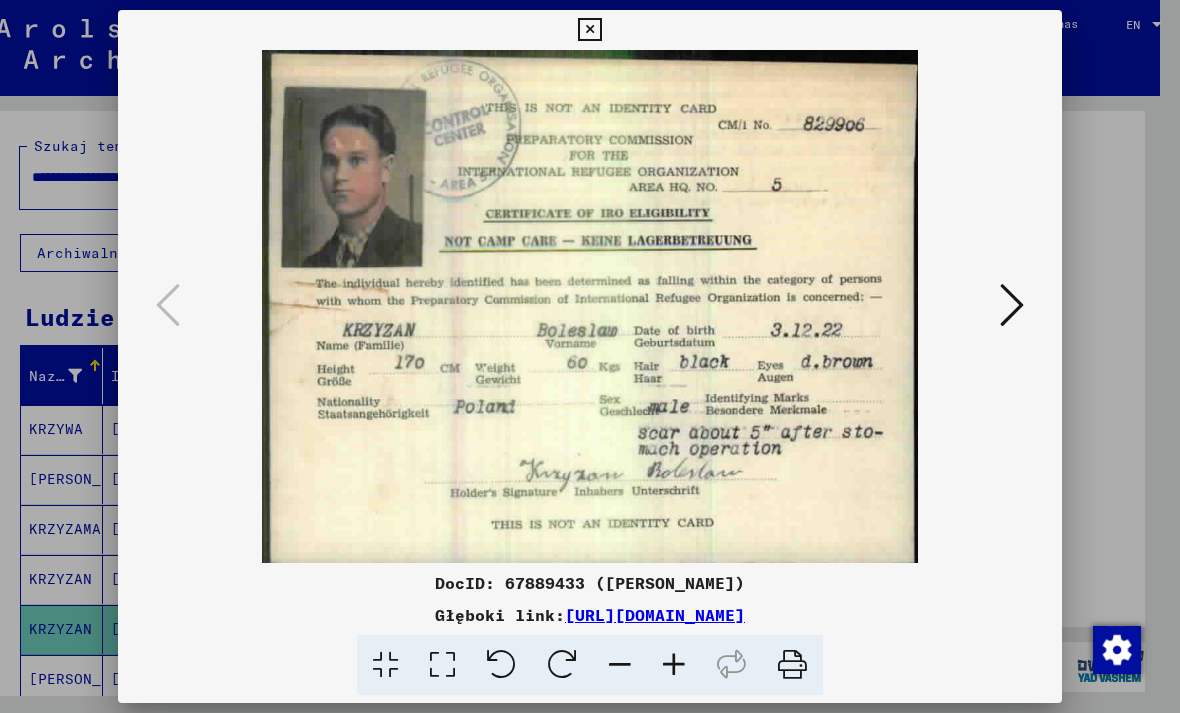click at bounding box center [589, 30] 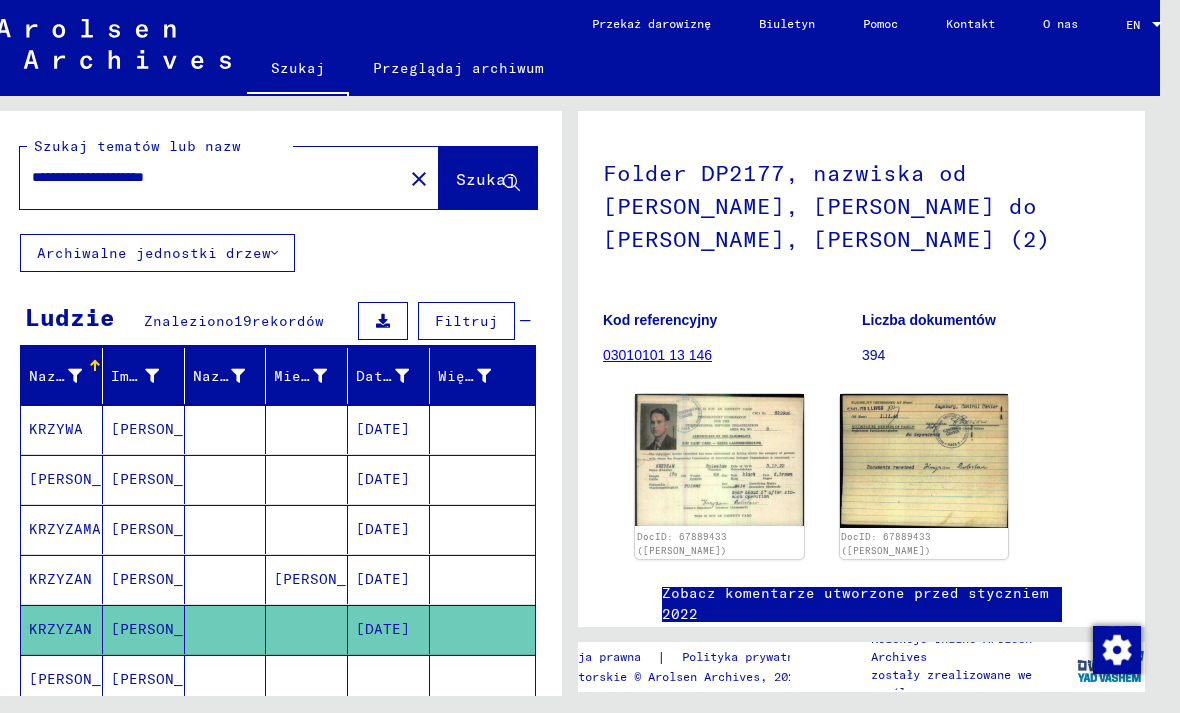 click at bounding box center [389, 729] 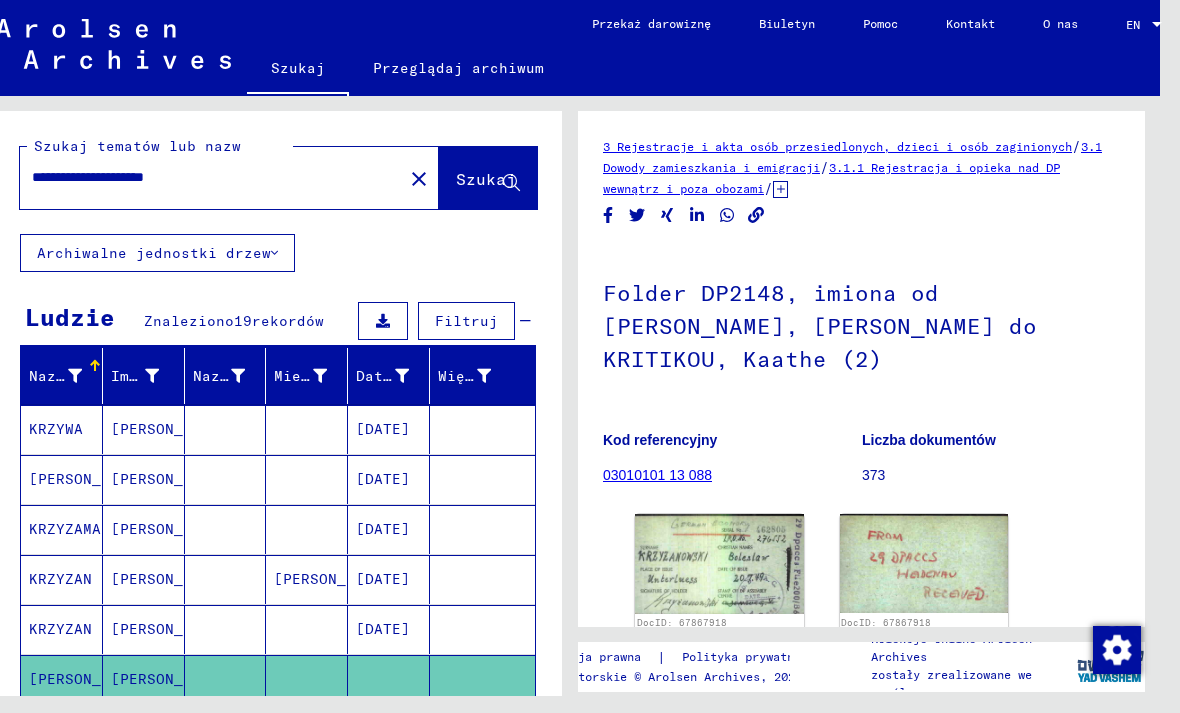 click 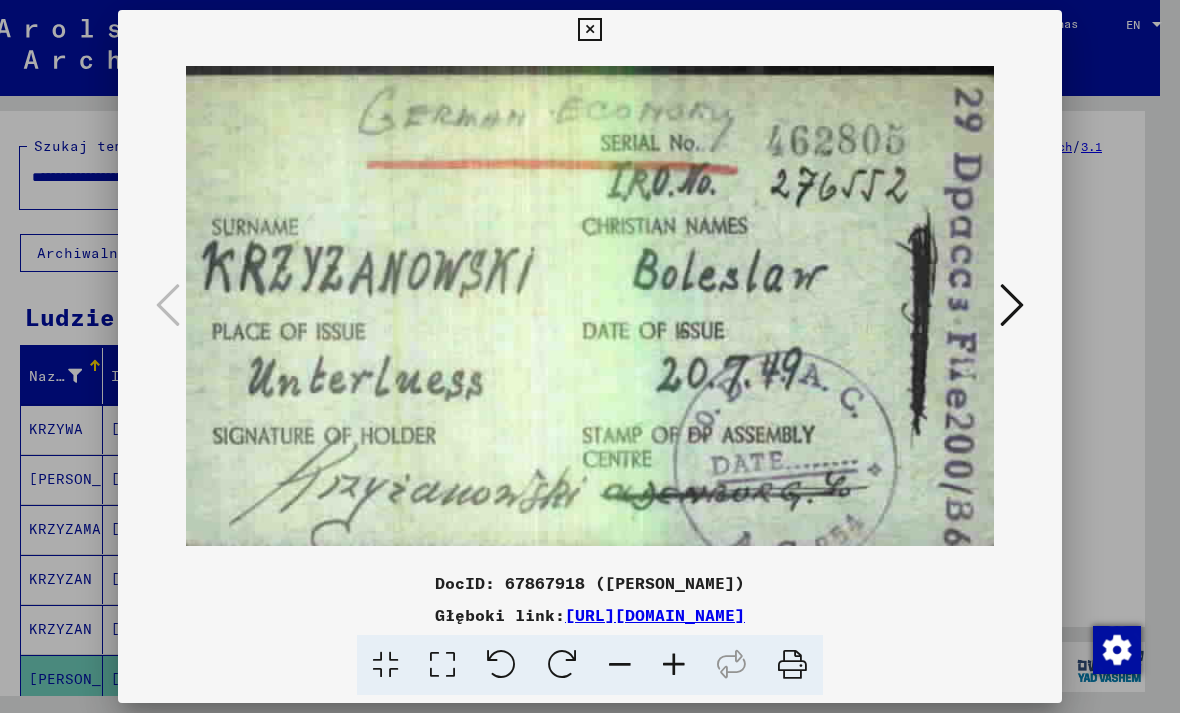 click at bounding box center [1012, 305] 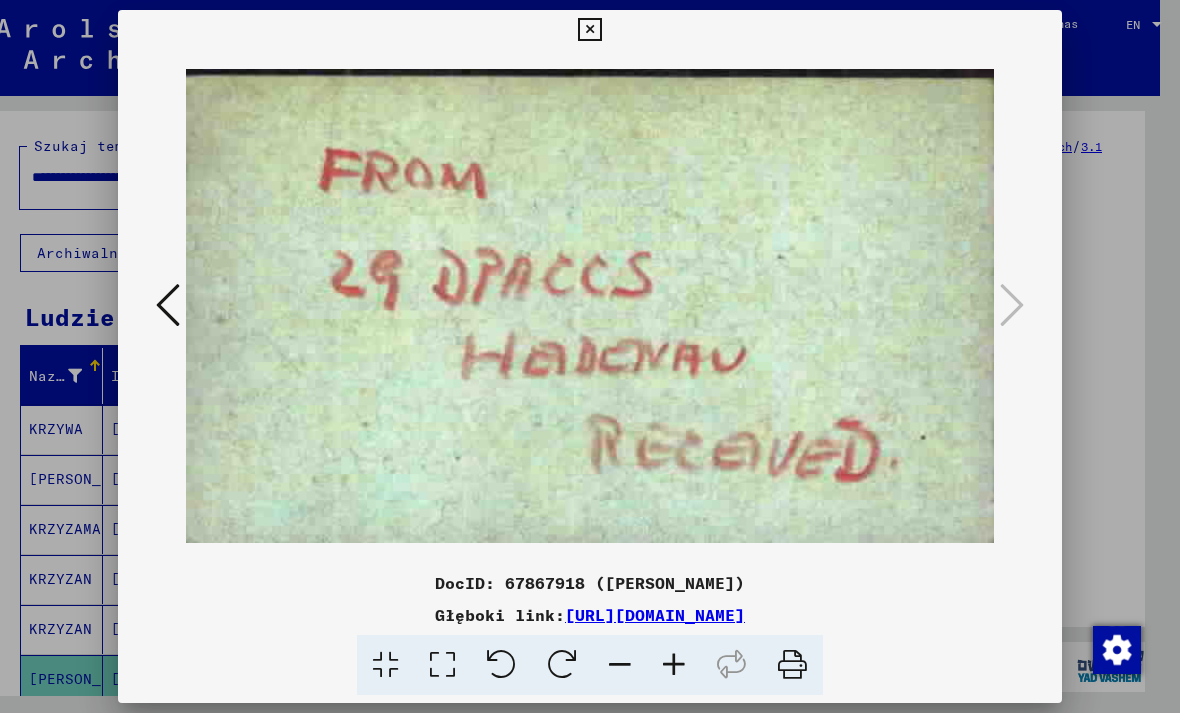 click at bounding box center (589, 30) 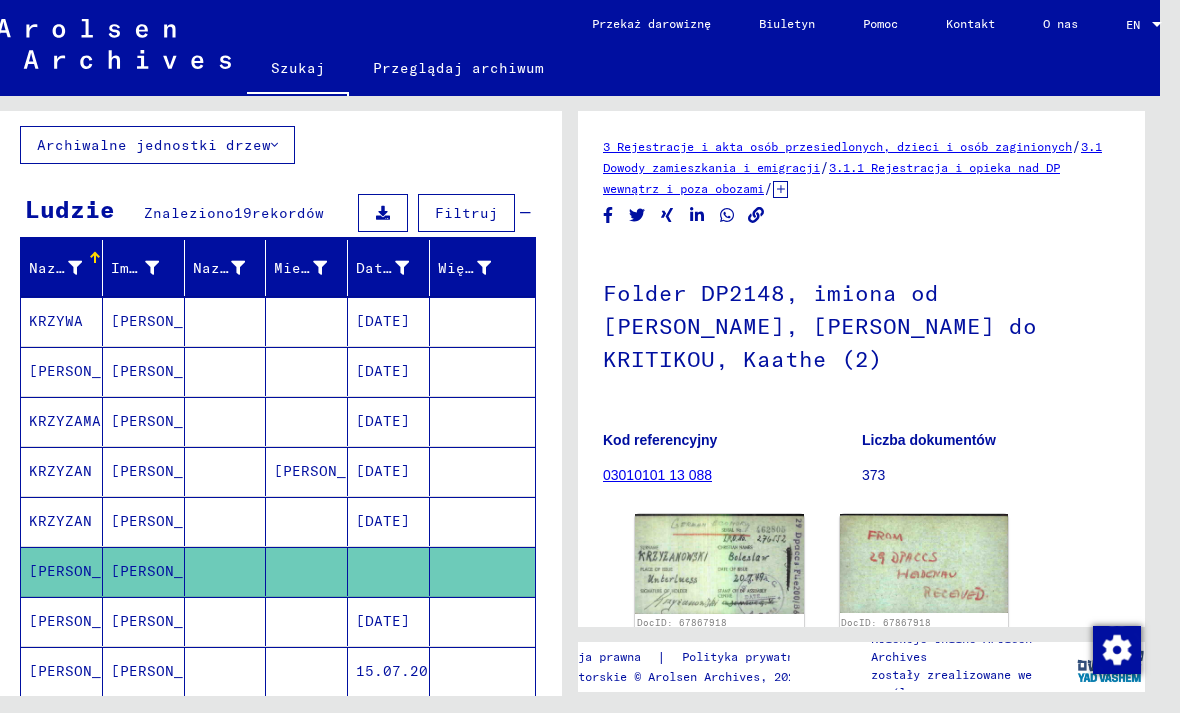 scroll, scrollTop: 110, scrollLeft: 0, axis: vertical 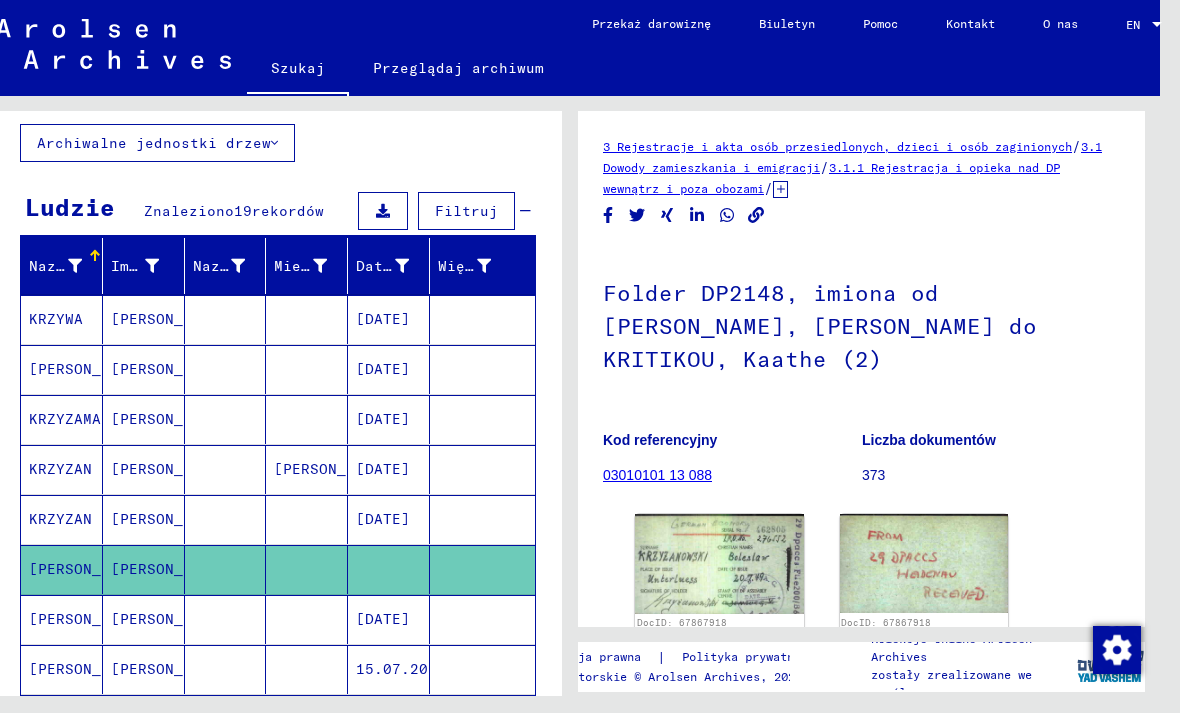 click at bounding box center [307, 669] 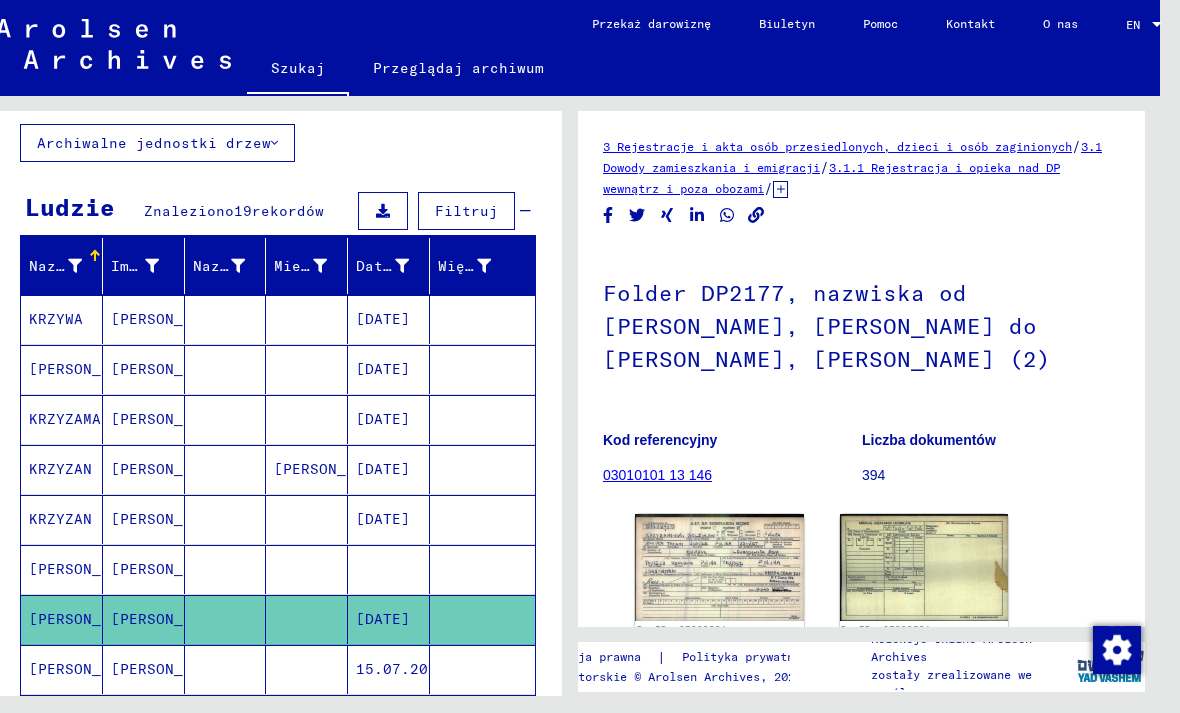 click 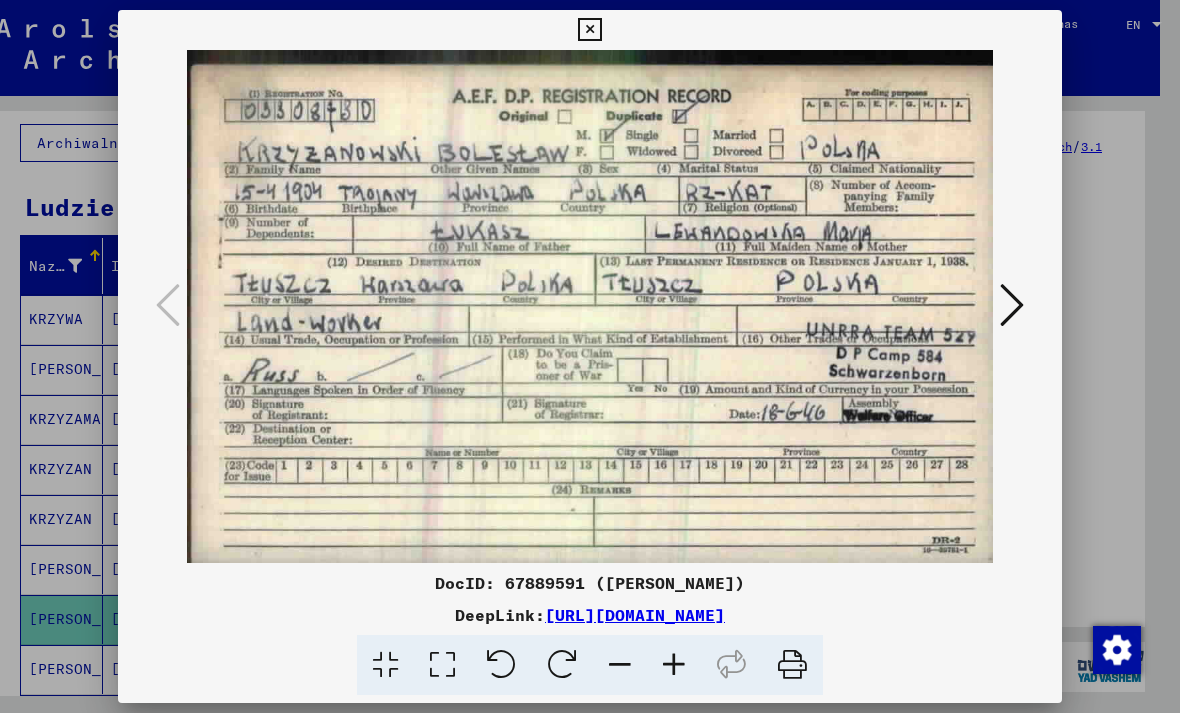 scroll, scrollTop: 0, scrollLeft: 0, axis: both 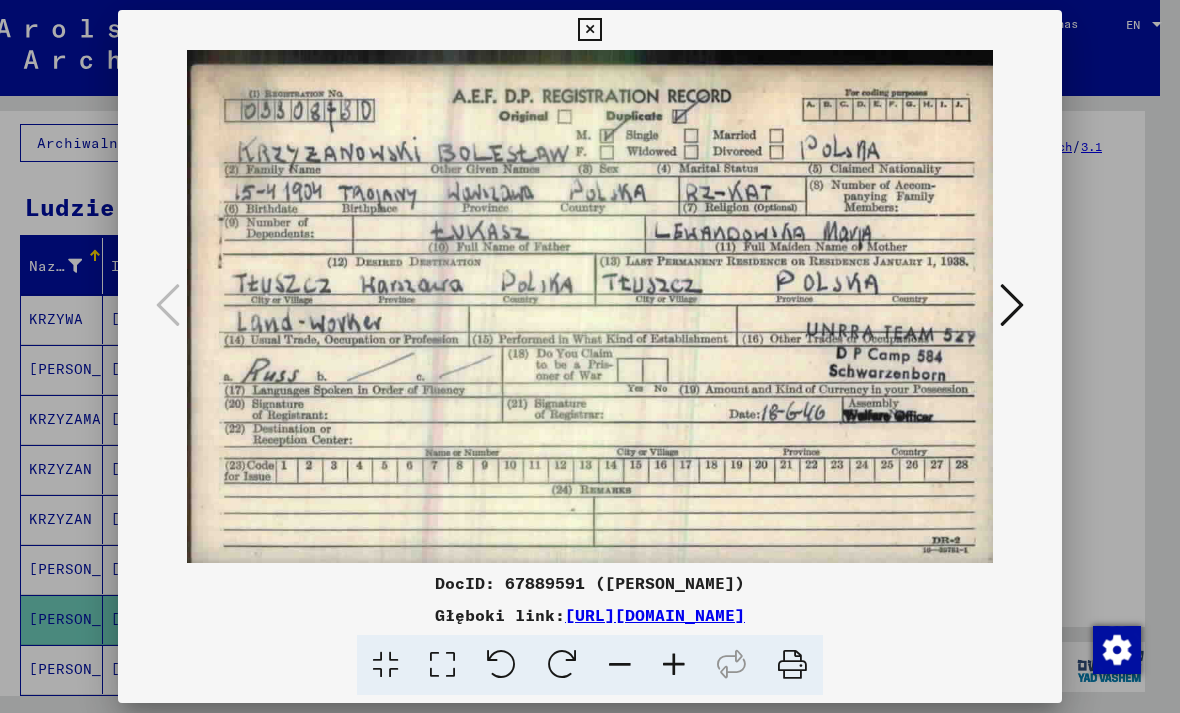 click at bounding box center (589, 30) 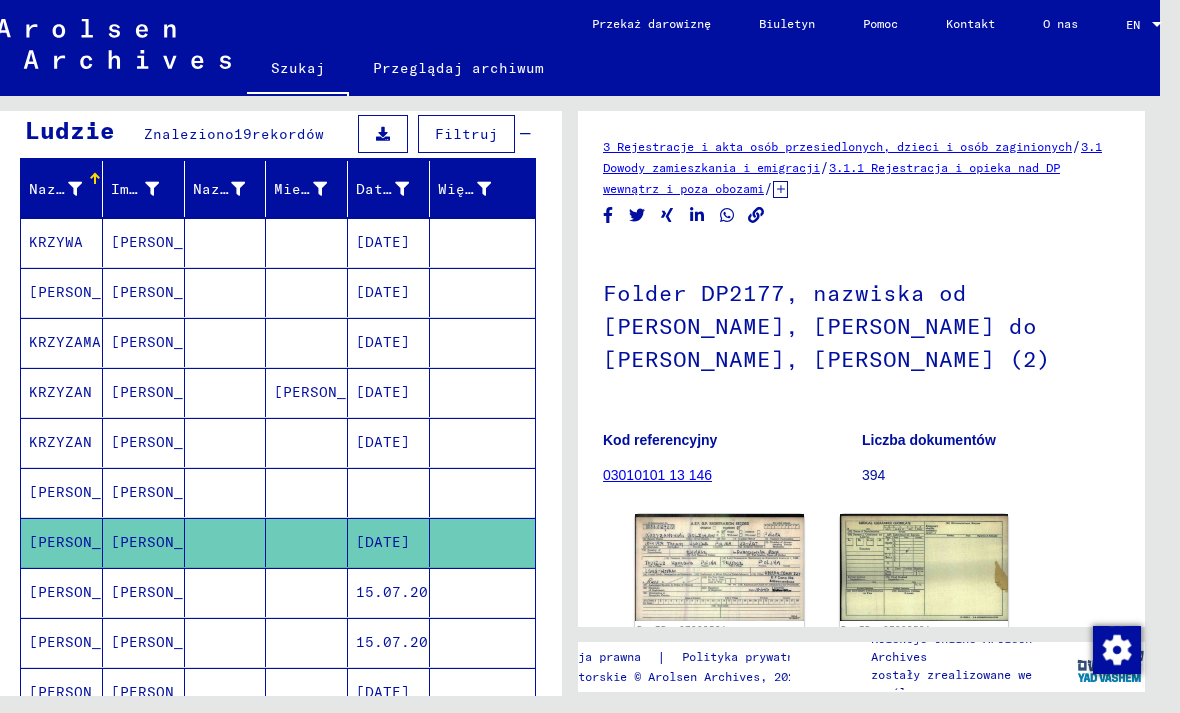 scroll, scrollTop: 204, scrollLeft: 0, axis: vertical 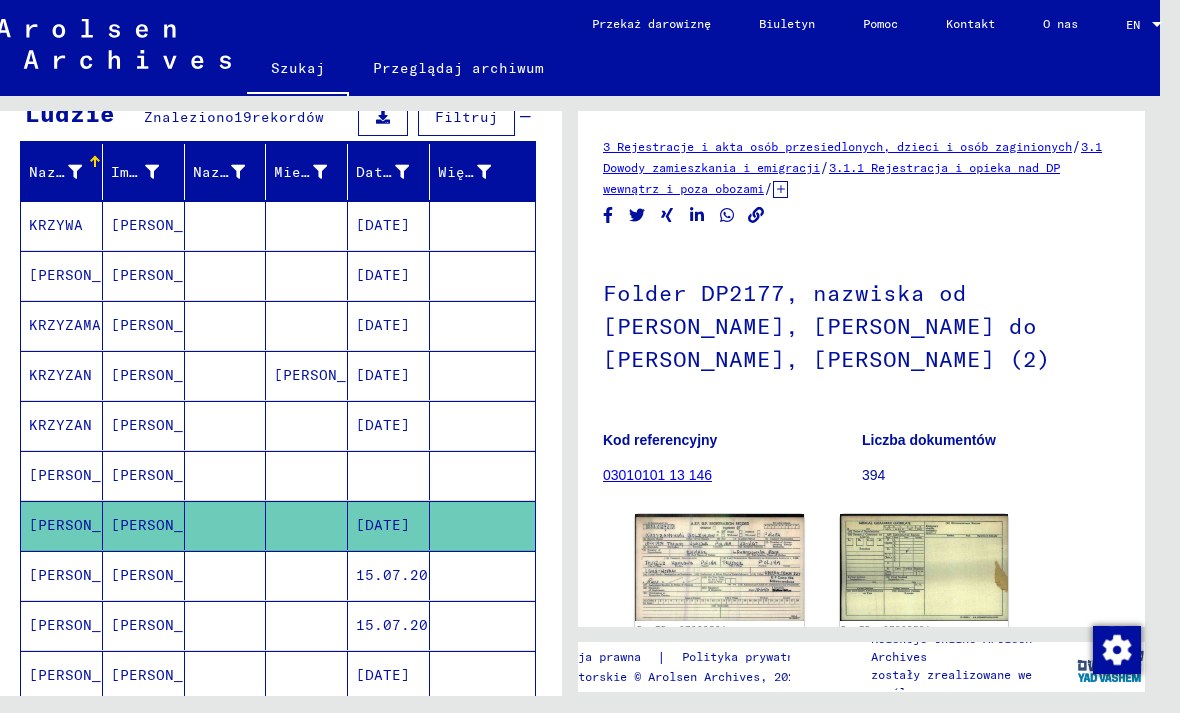 click at bounding box center (307, 625) 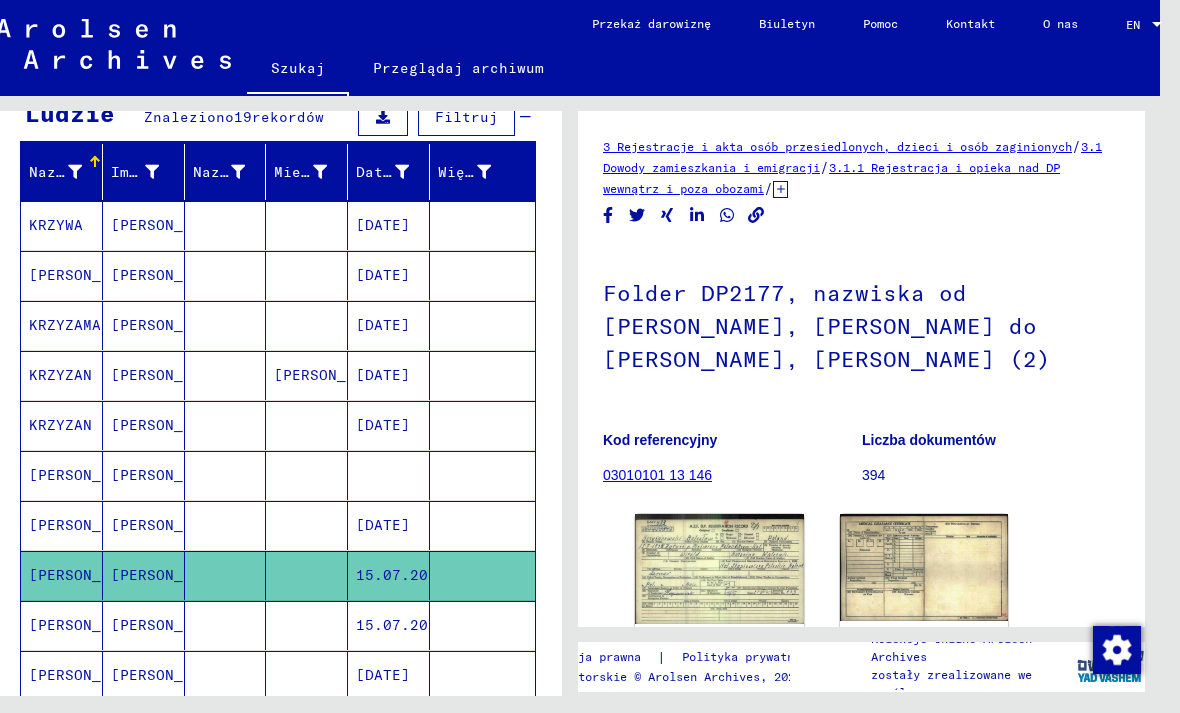 scroll, scrollTop: 0, scrollLeft: 0, axis: both 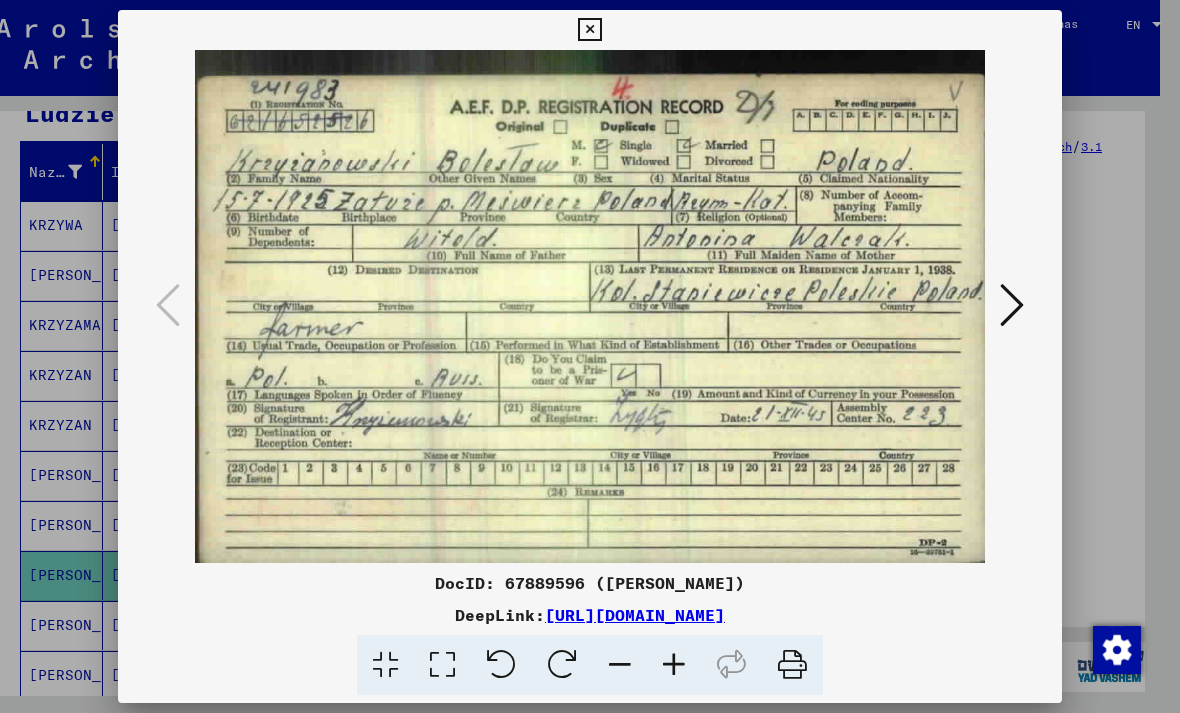 click at bounding box center [589, 30] 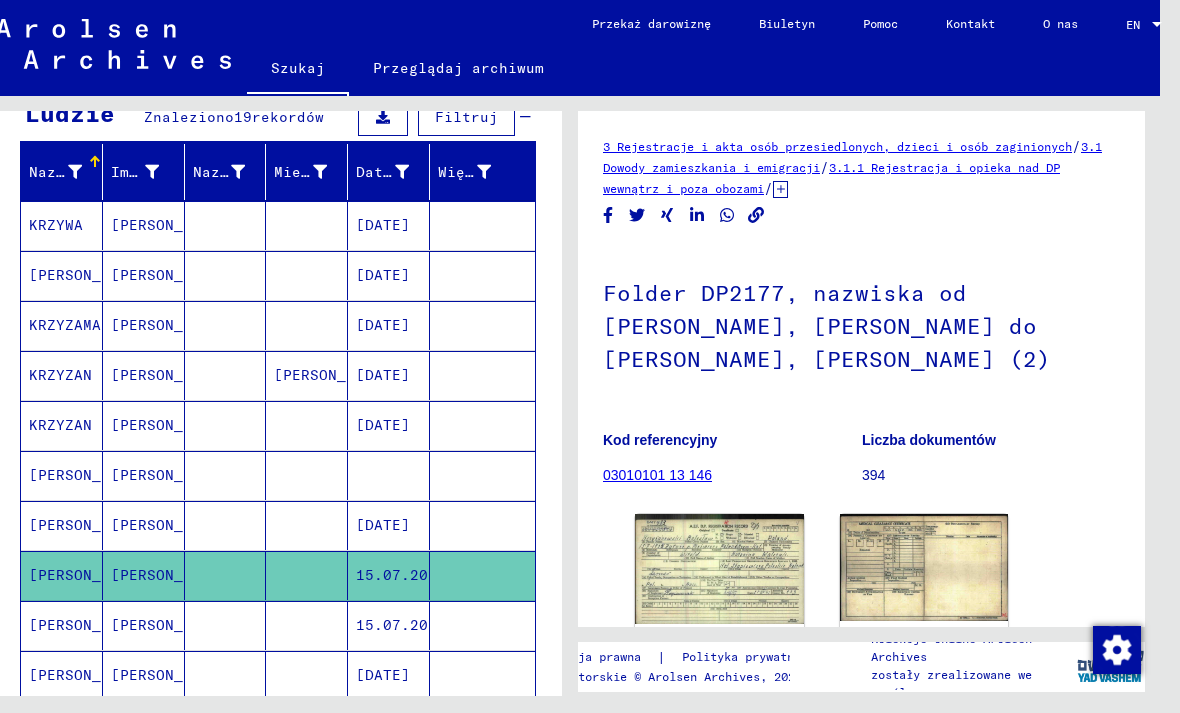 click at bounding box center (307, 675) 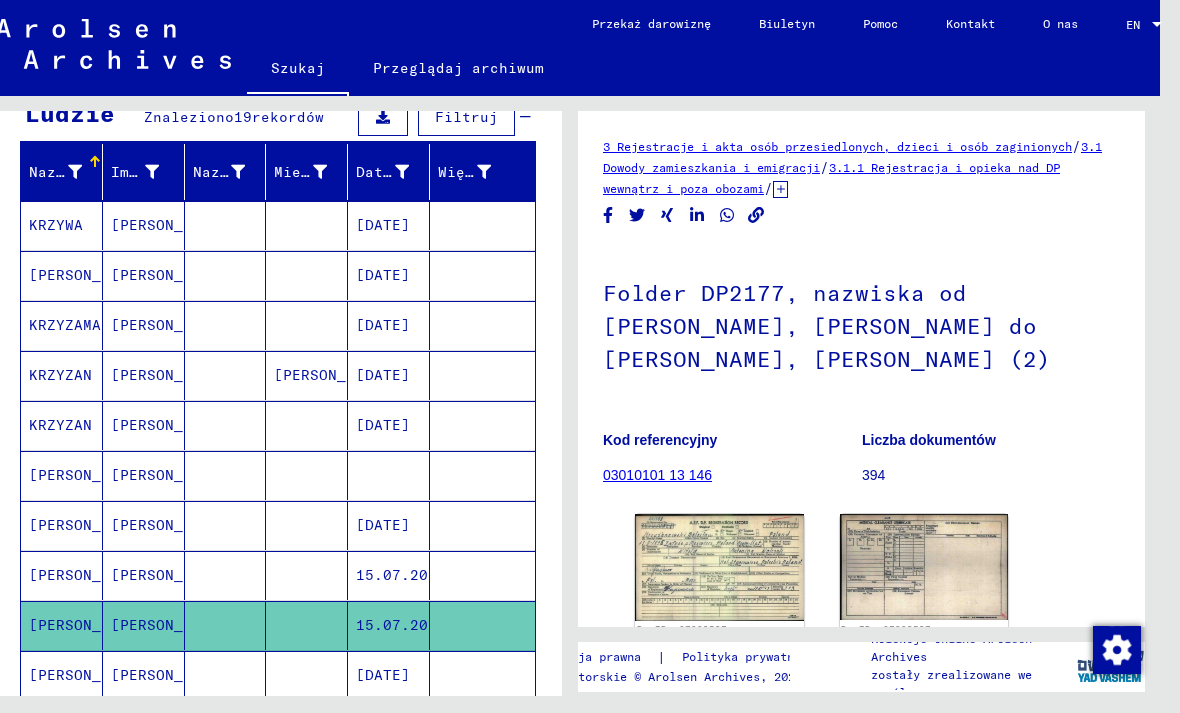 scroll, scrollTop: 0, scrollLeft: 0, axis: both 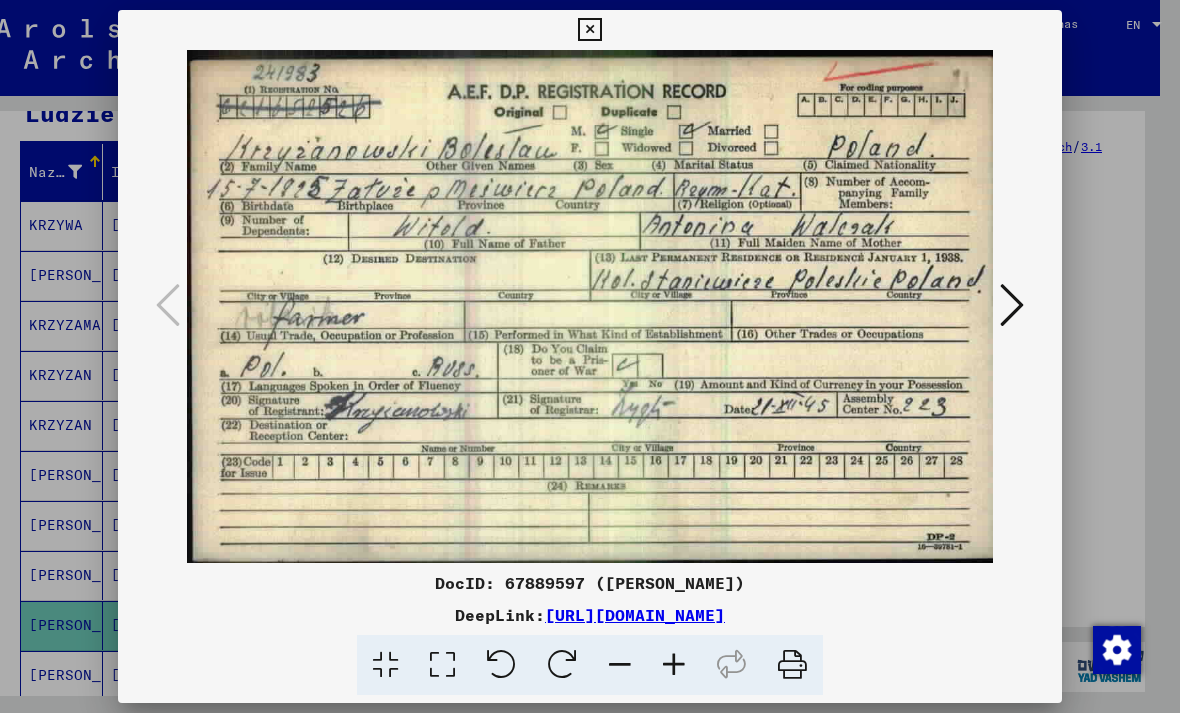 click at bounding box center (589, 30) 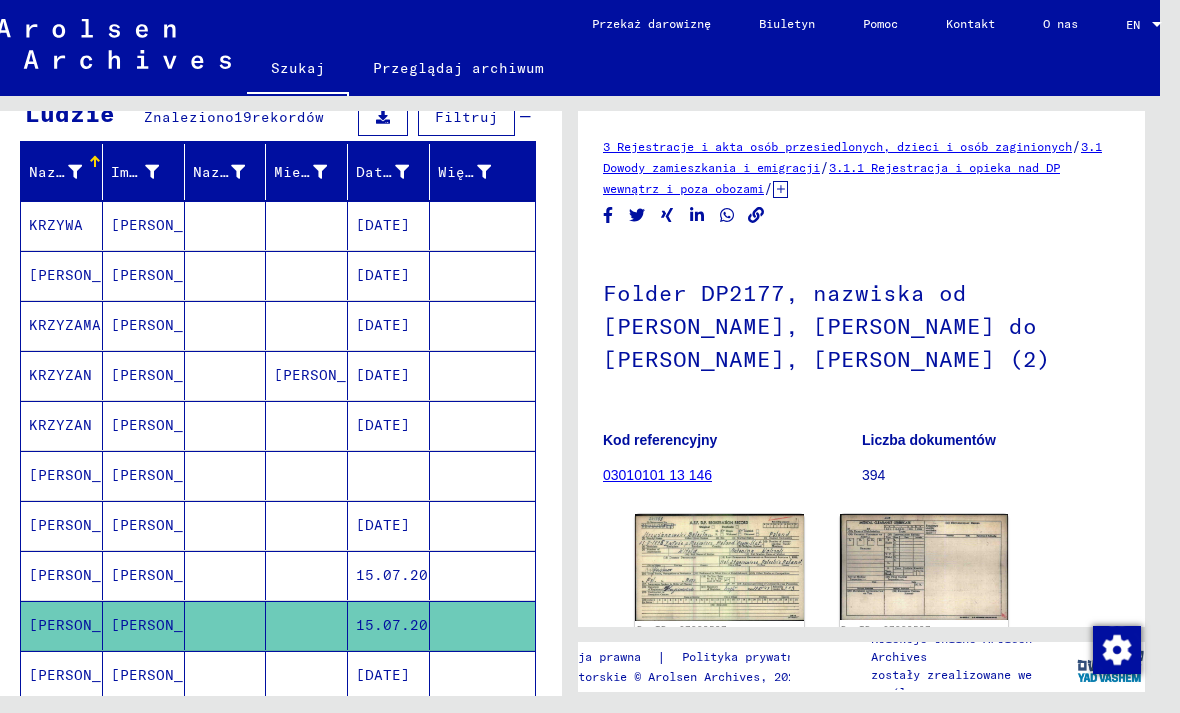 click at bounding box center [307, 725] 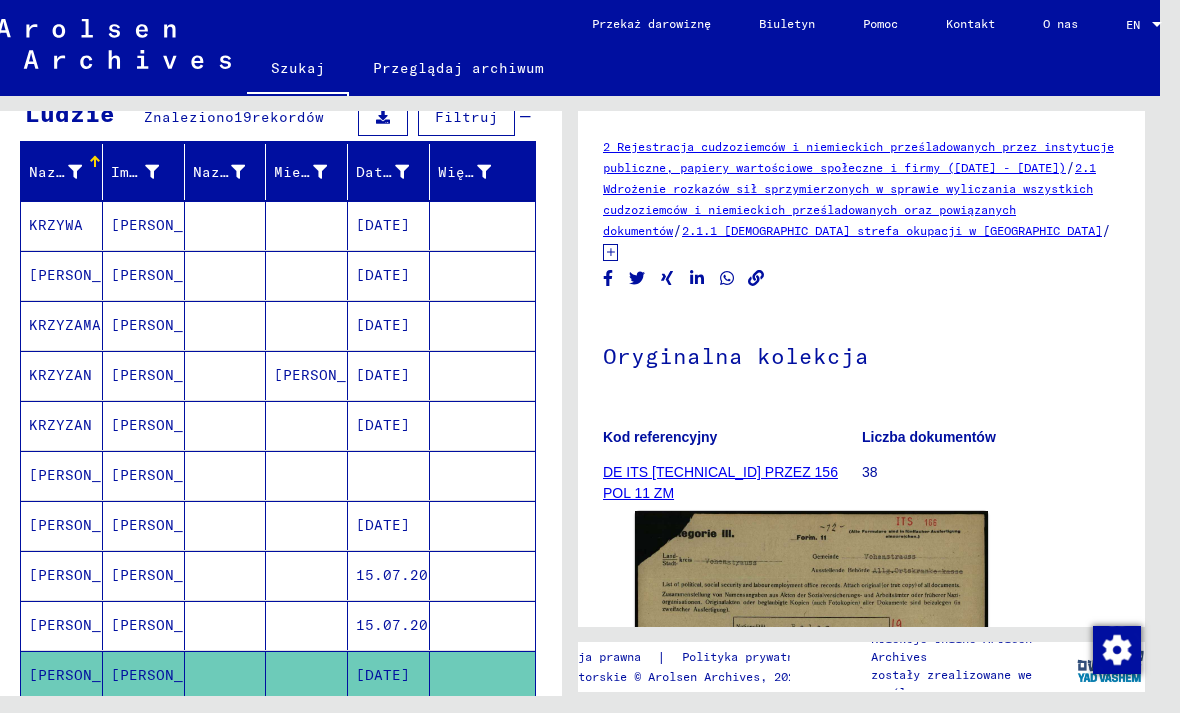 scroll, scrollTop: 0, scrollLeft: 0, axis: both 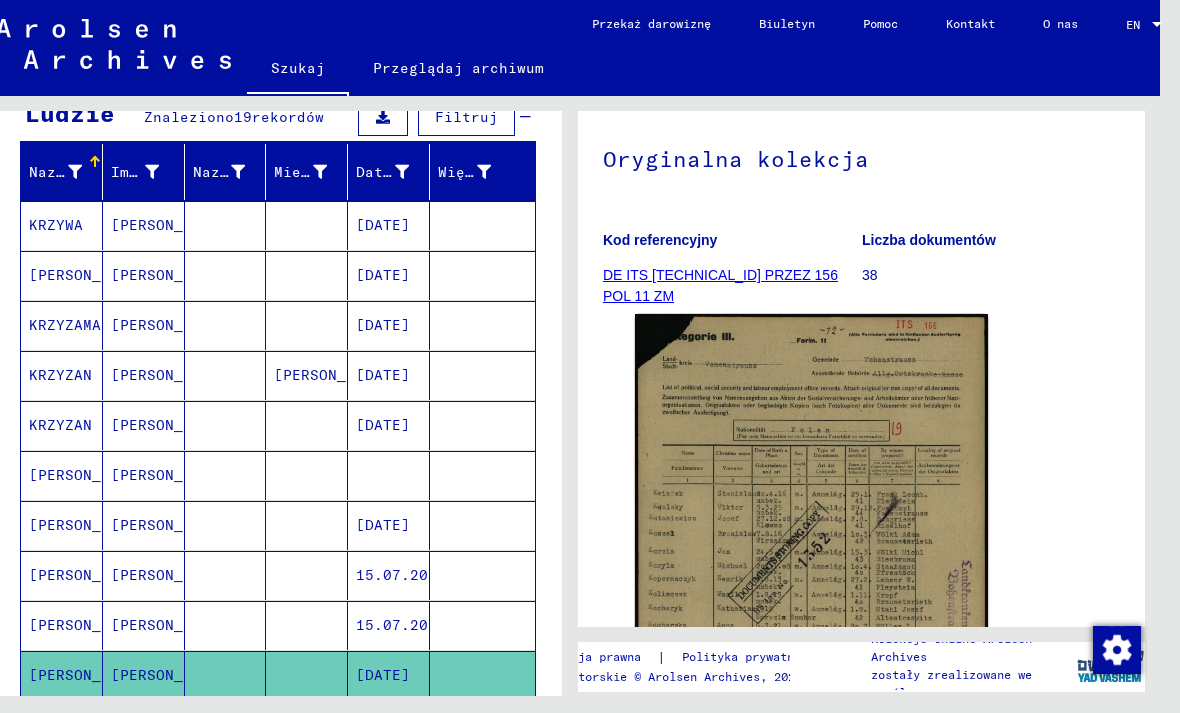 click 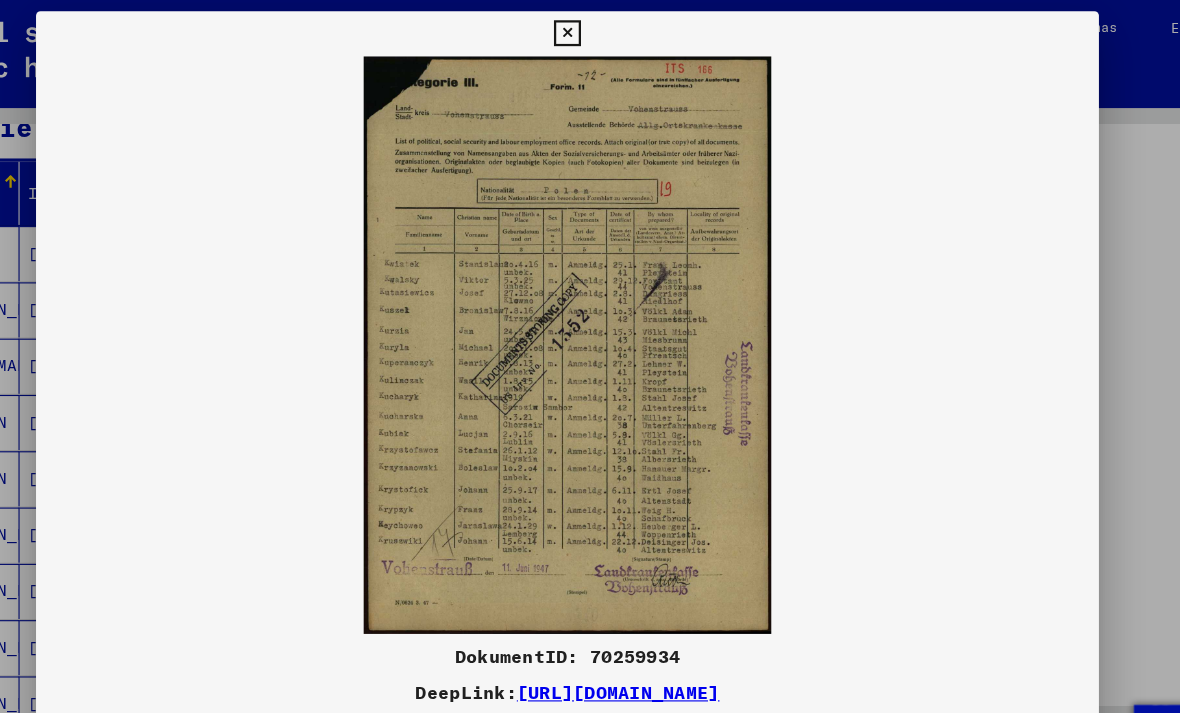 click at bounding box center [589, 30] 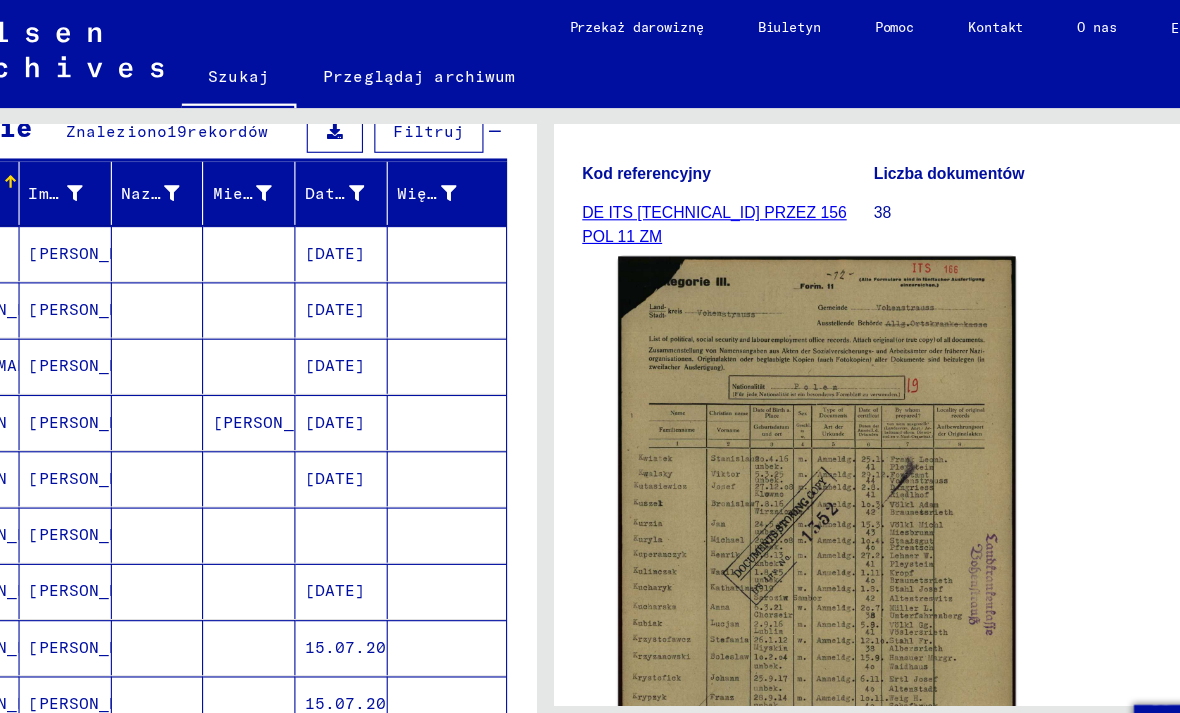 scroll, scrollTop: 323, scrollLeft: 0, axis: vertical 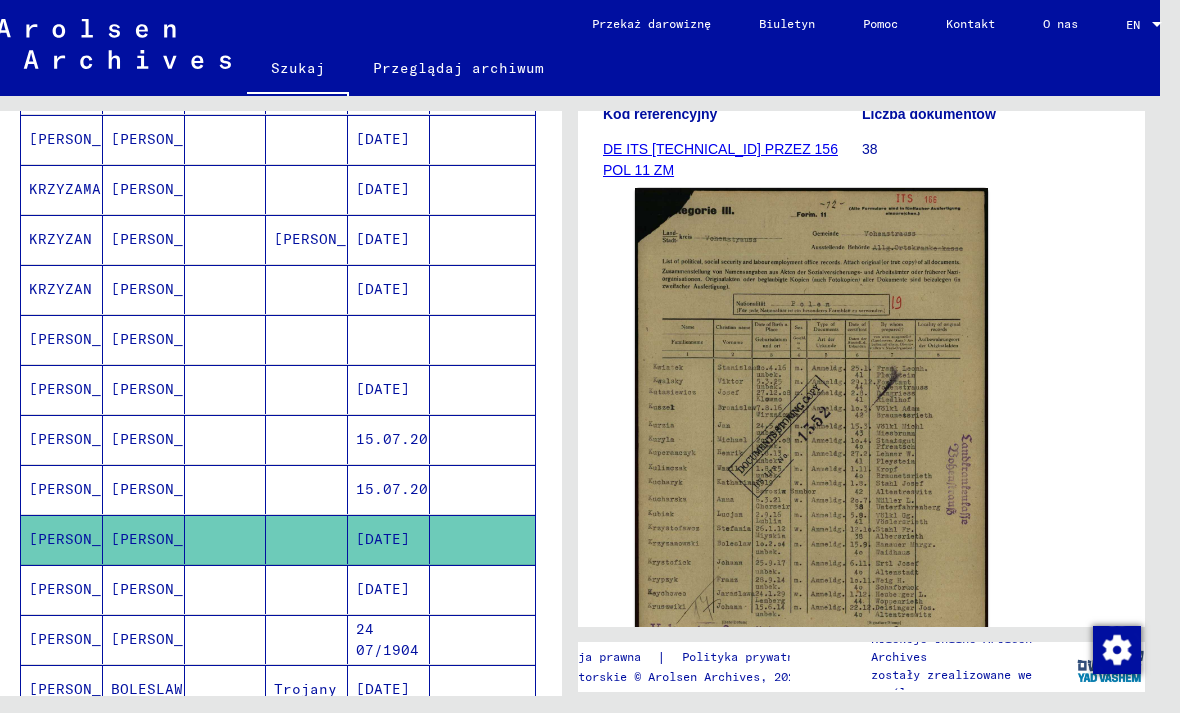 click at bounding box center (307, 639) 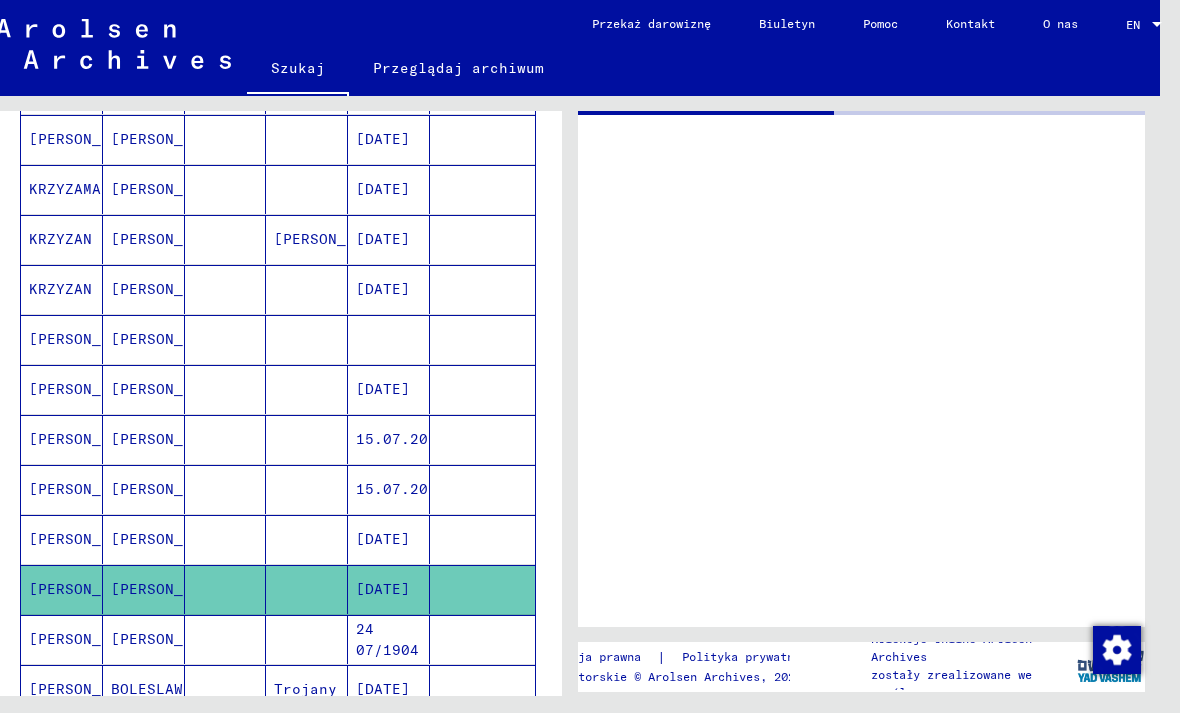 scroll, scrollTop: 0, scrollLeft: 0, axis: both 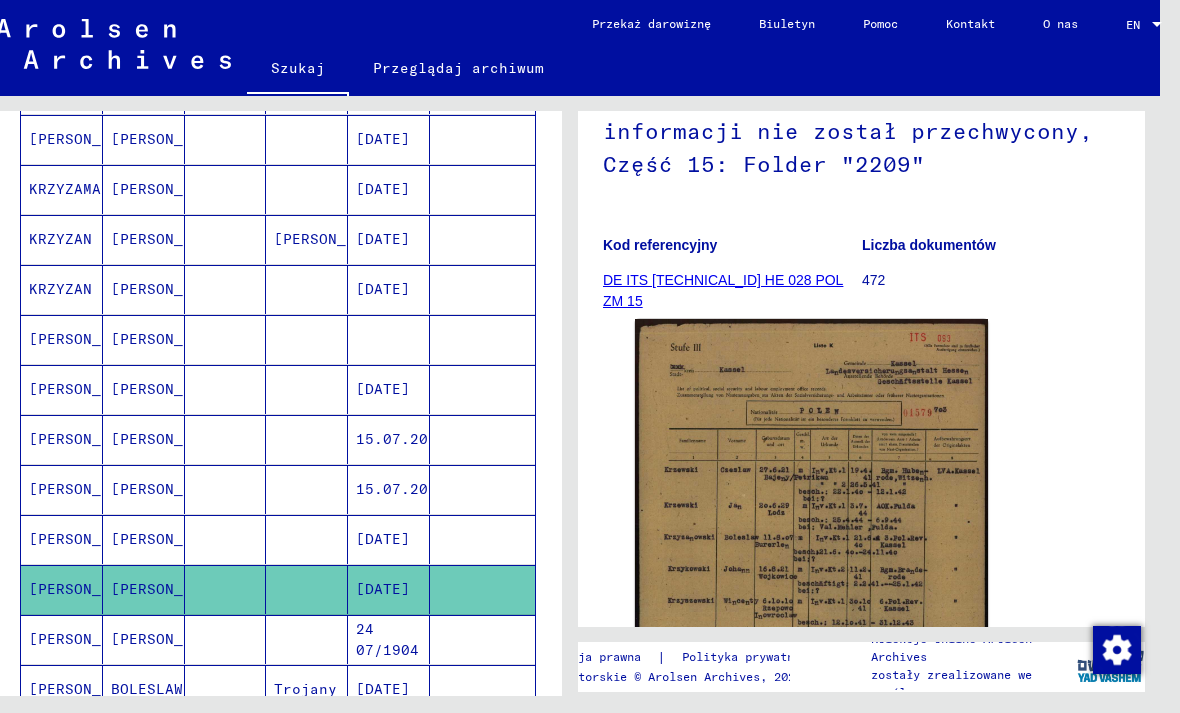 click 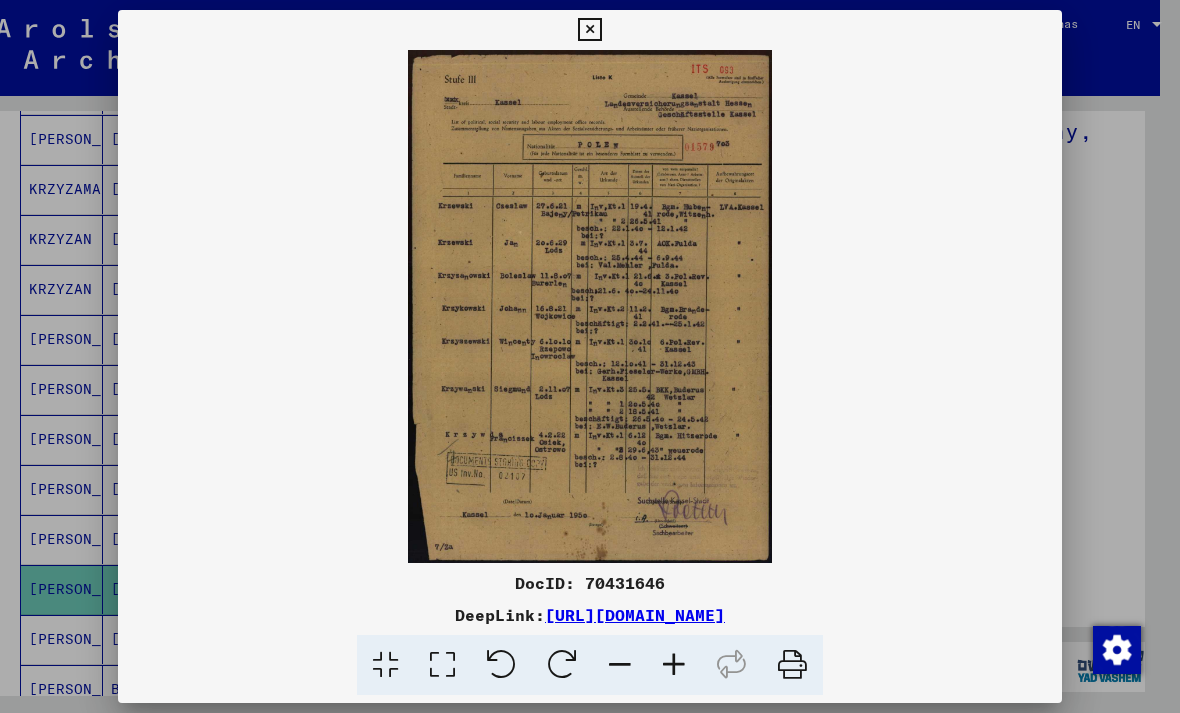 click at bounding box center (589, 30) 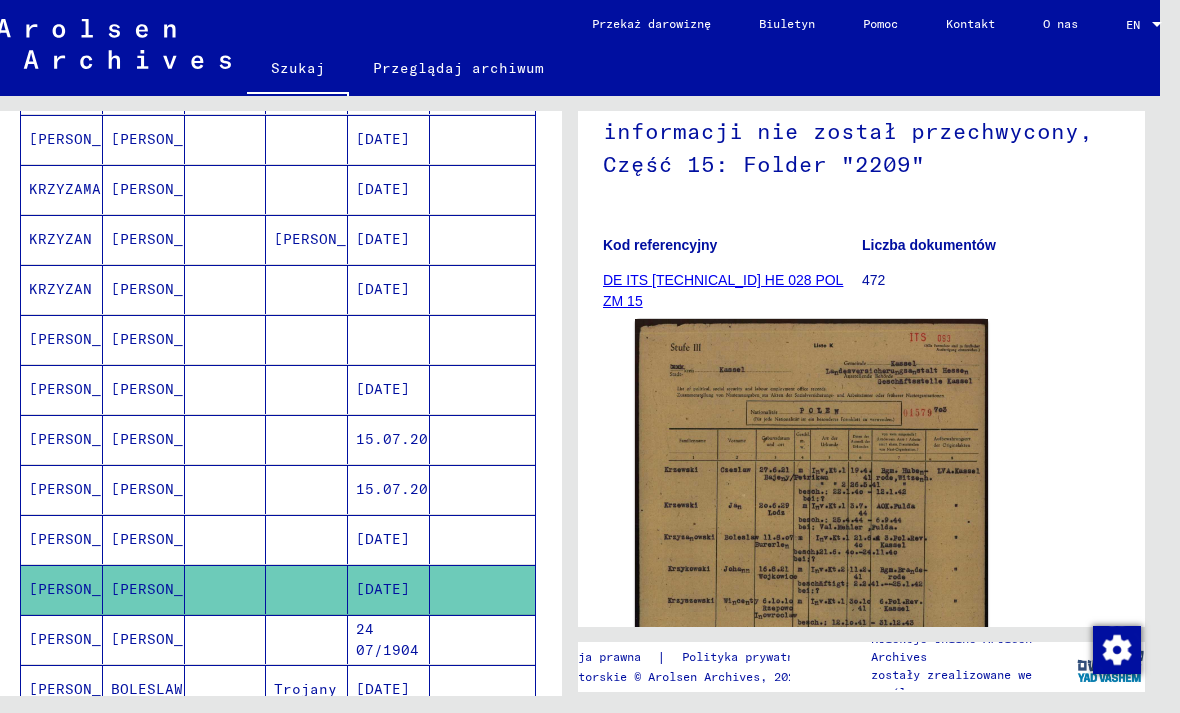 click at bounding box center (307, 689) 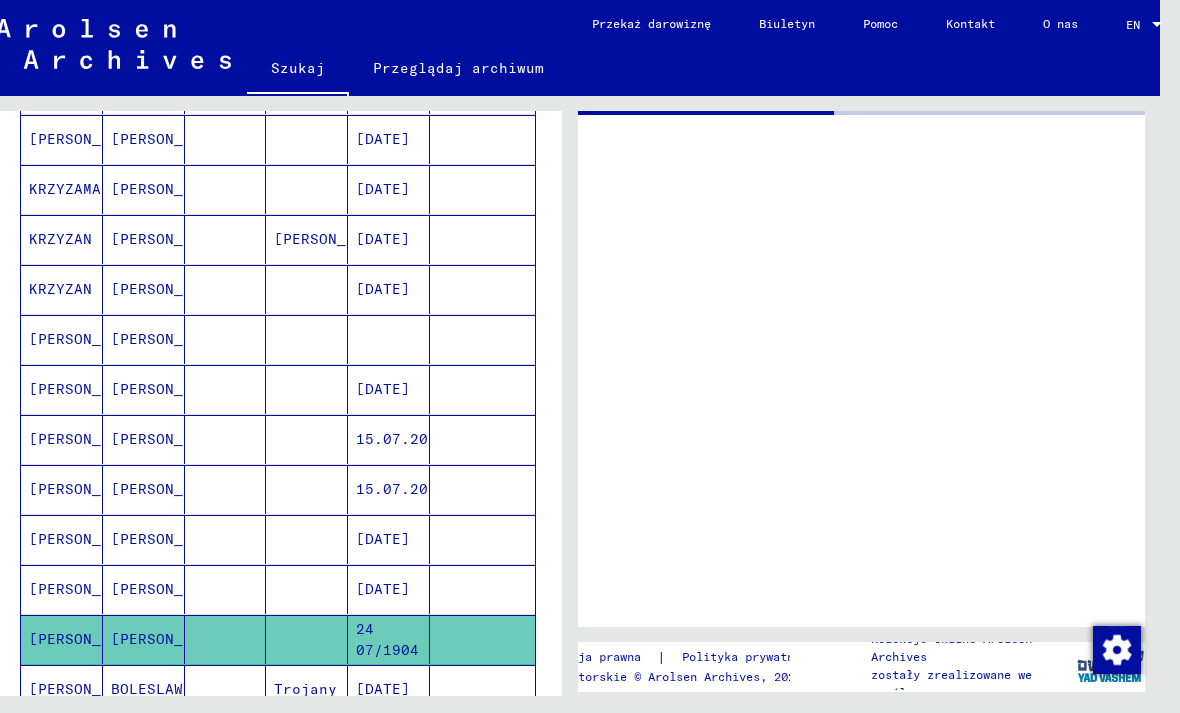 scroll, scrollTop: 0, scrollLeft: 0, axis: both 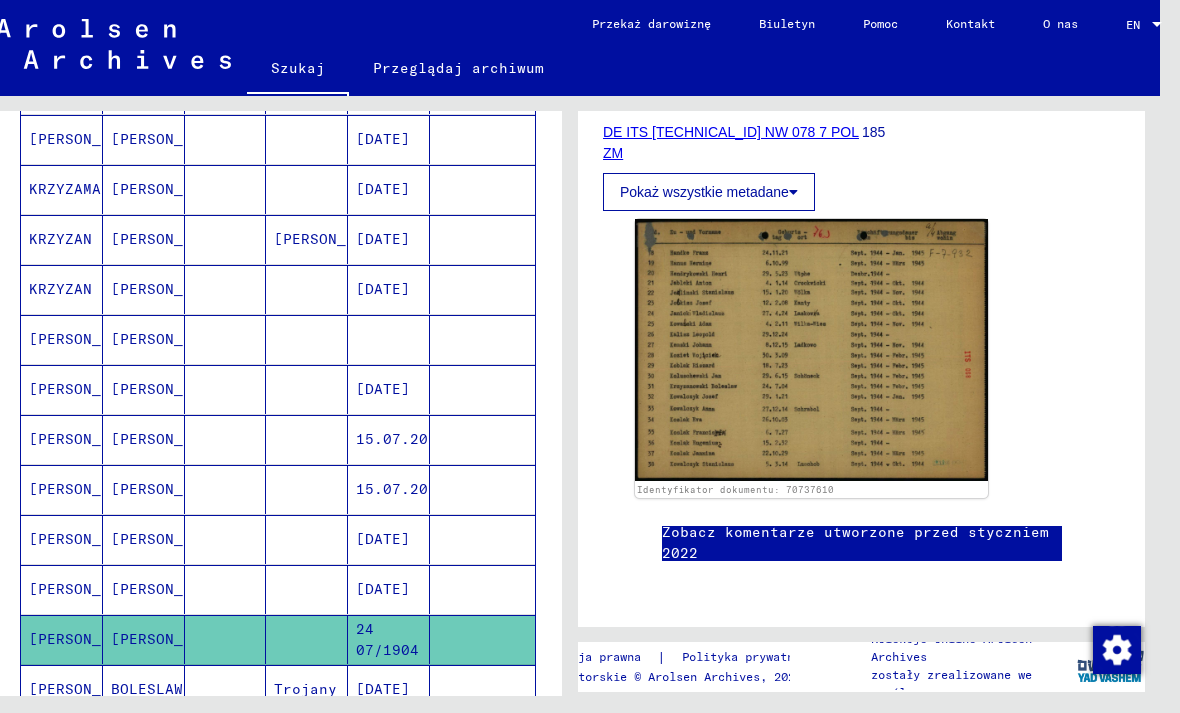 click 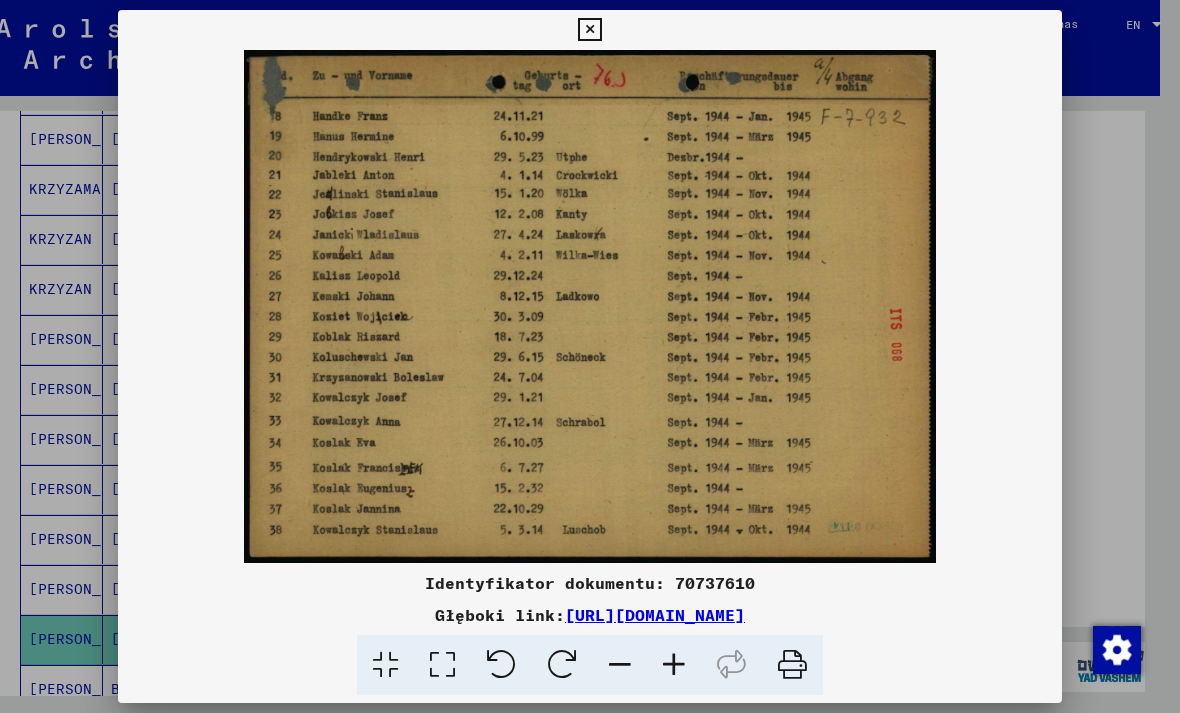 click at bounding box center [589, 30] 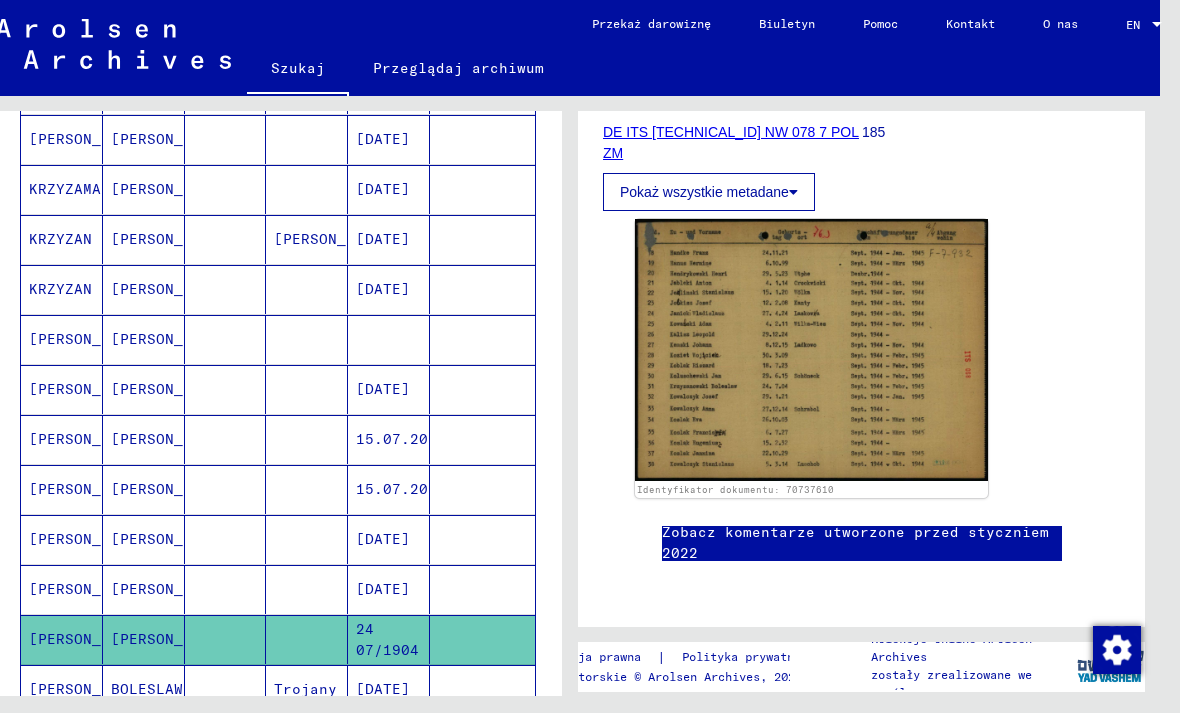 click at bounding box center [226, 739] 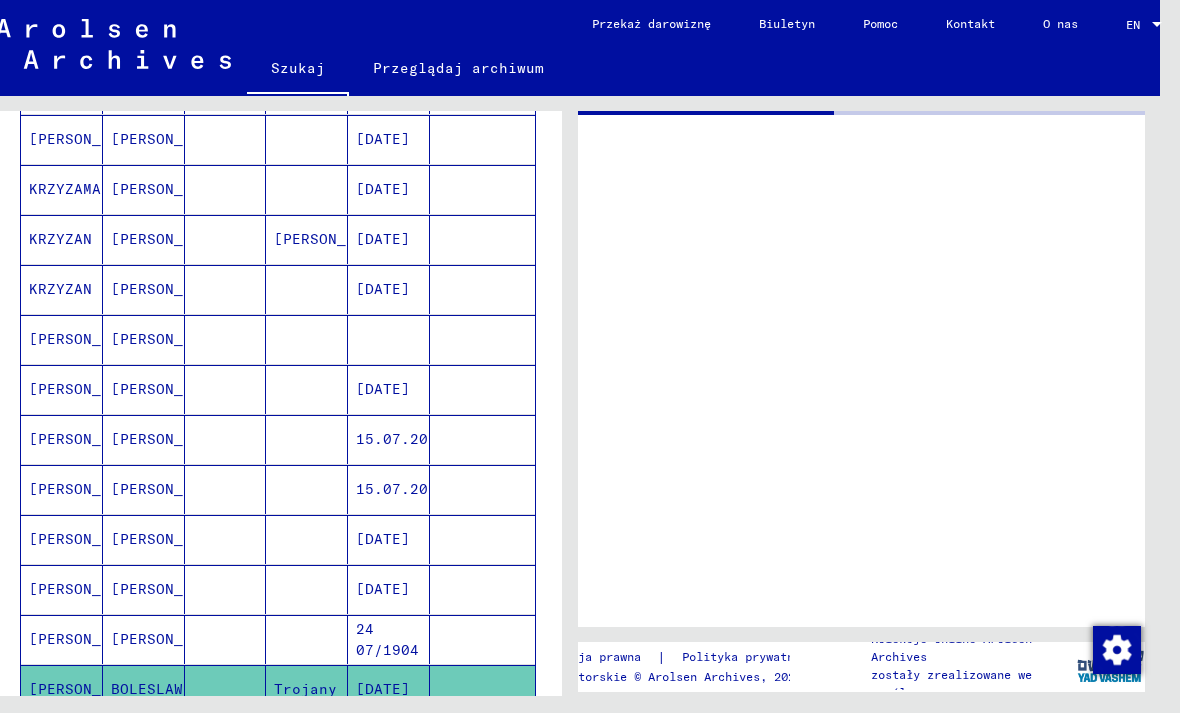 scroll, scrollTop: 0, scrollLeft: 0, axis: both 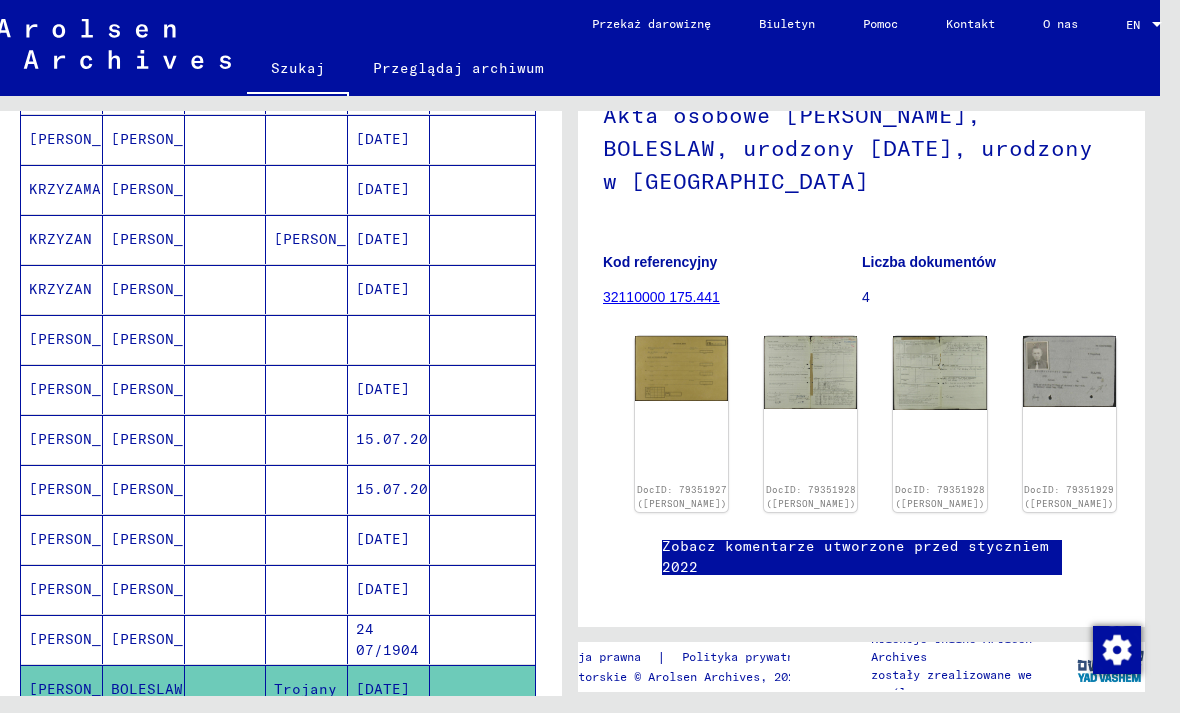 click 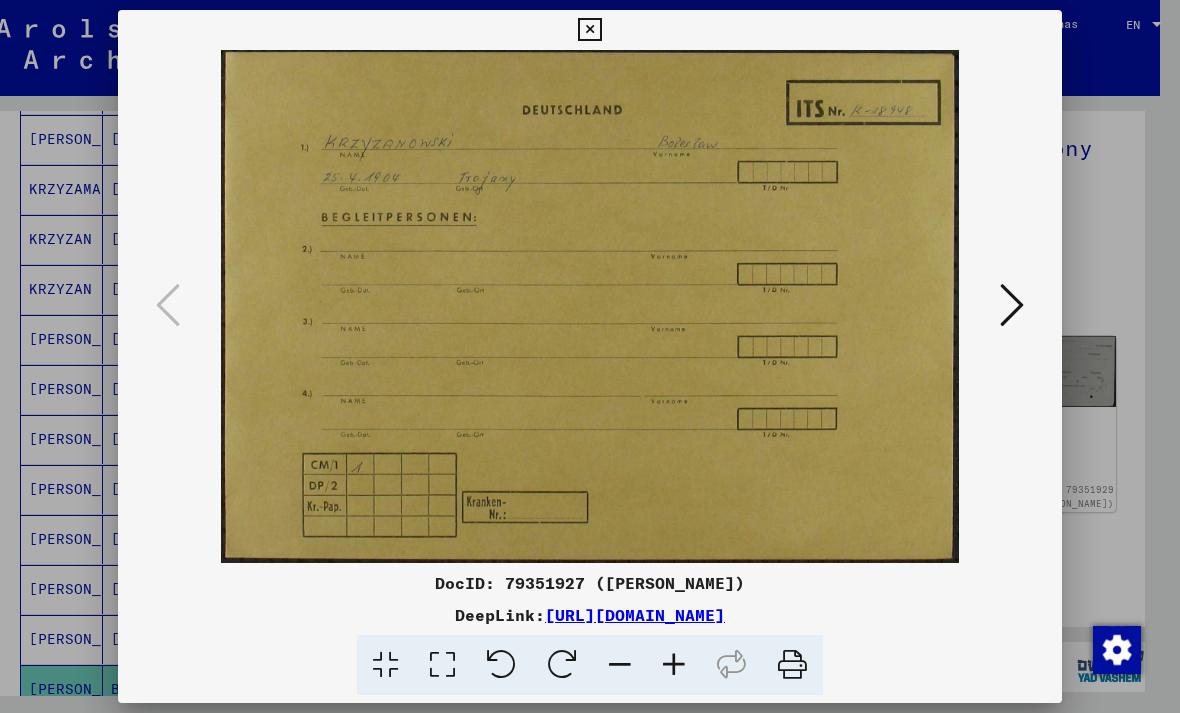 click at bounding box center [1012, 305] 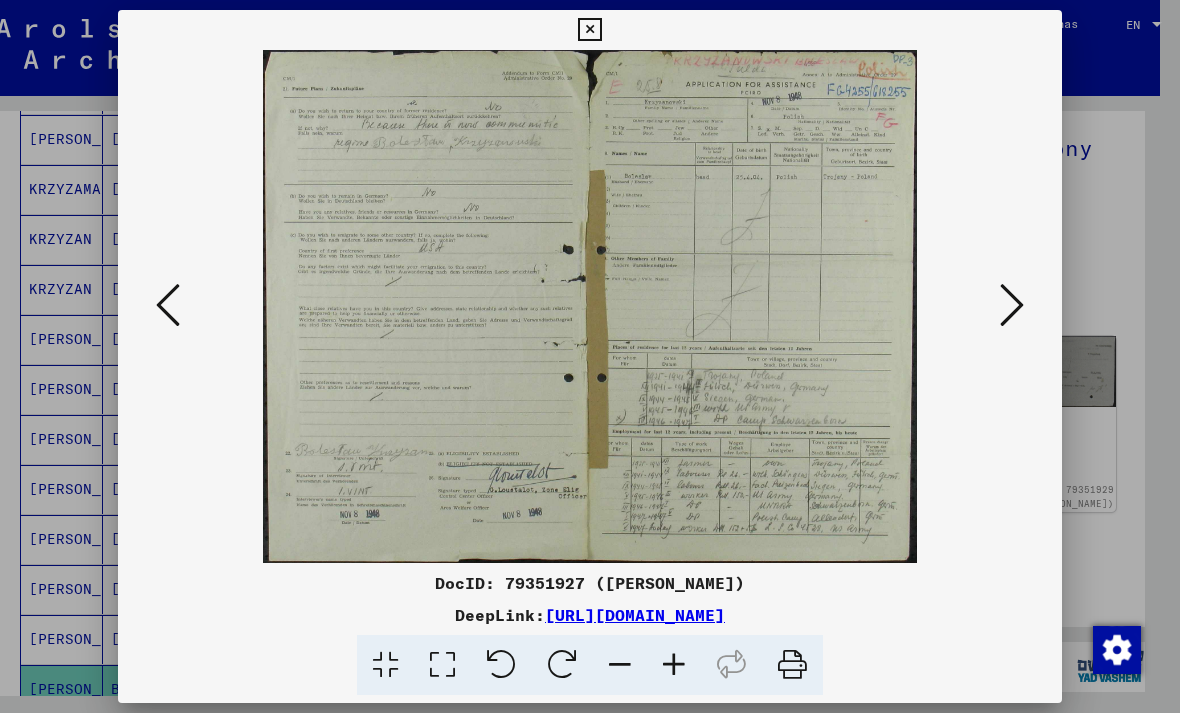 click at bounding box center (1012, 305) 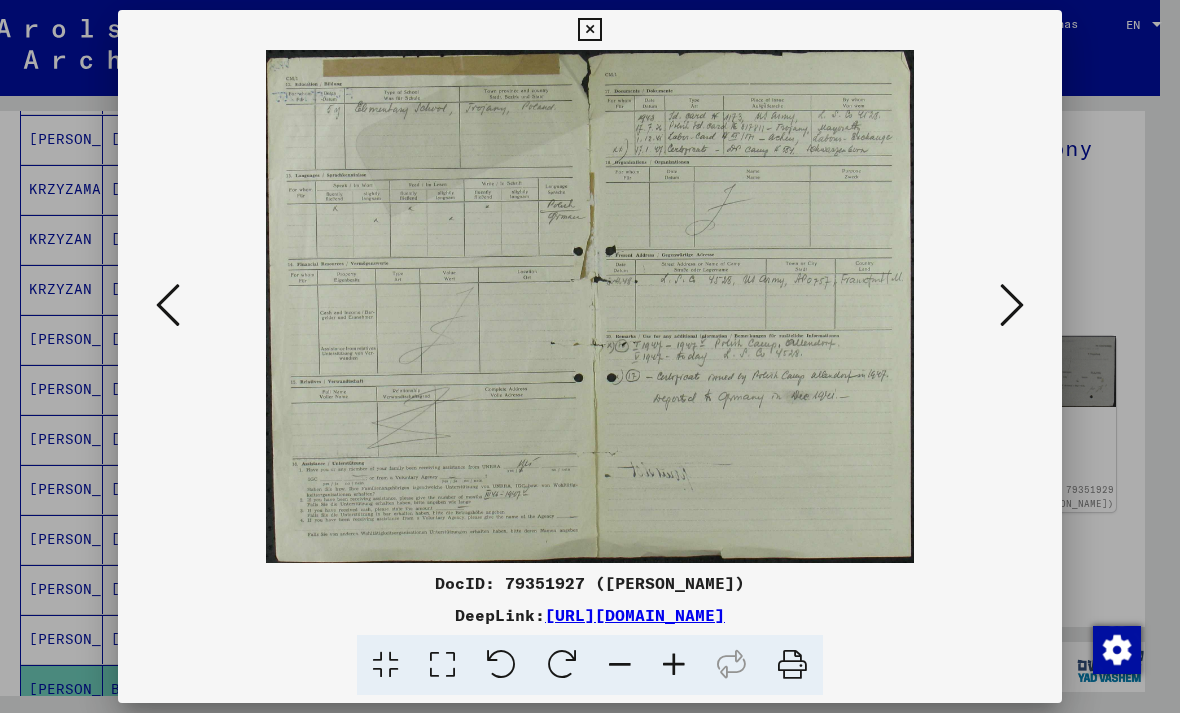 click at bounding box center [1012, 305] 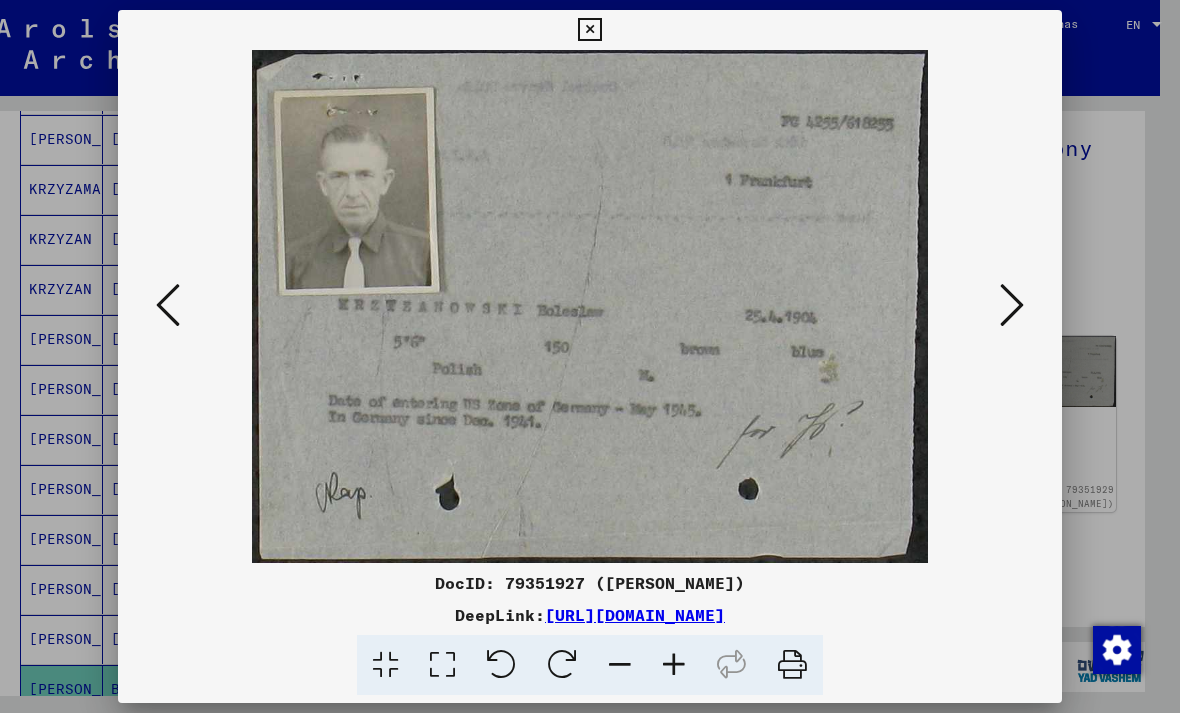 click at bounding box center [590, 306] 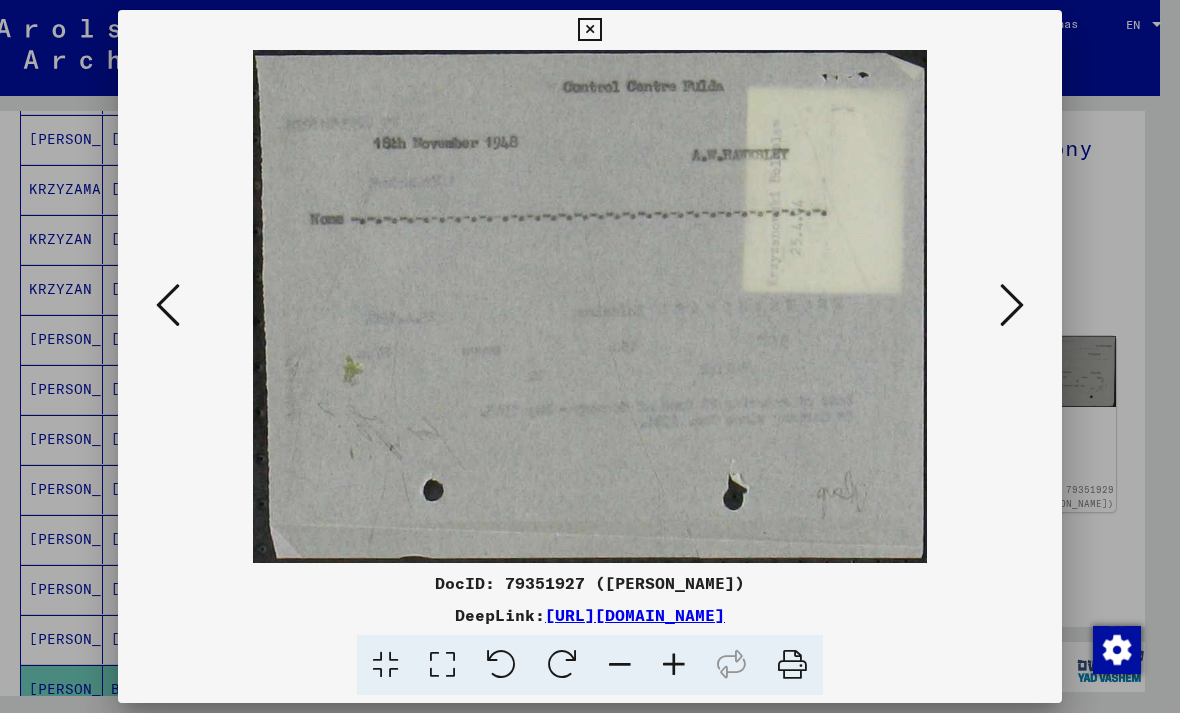 click at bounding box center [1012, 306] 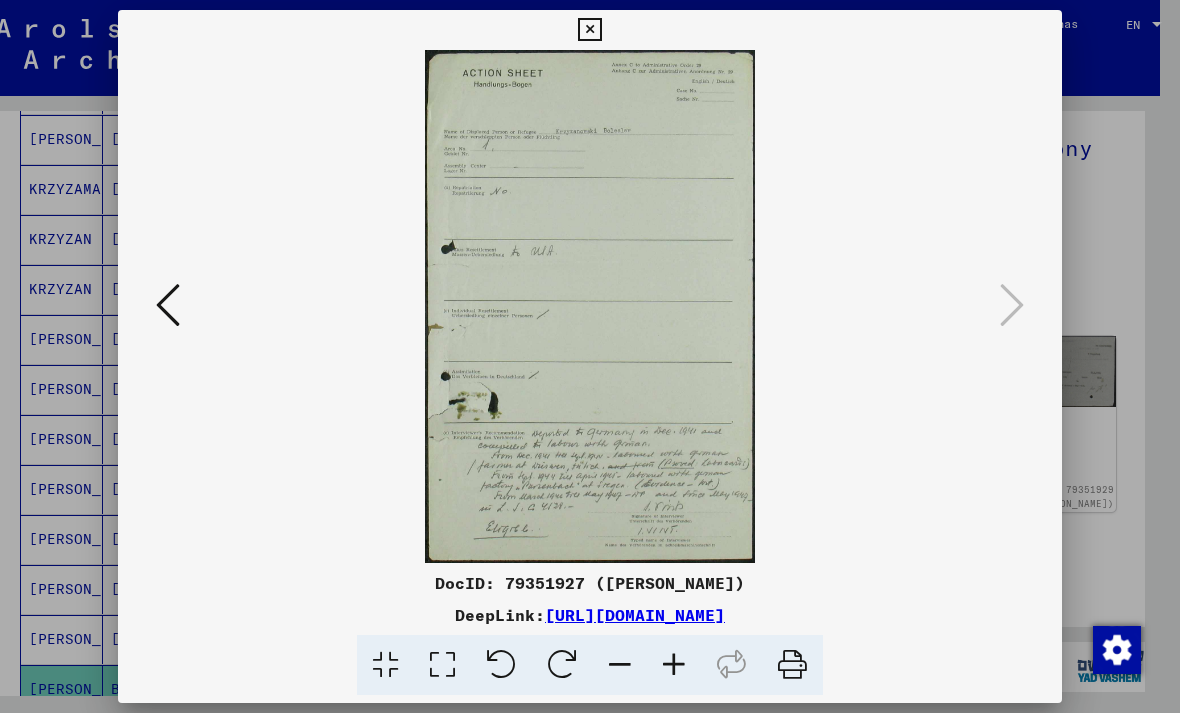 click at bounding box center [589, 30] 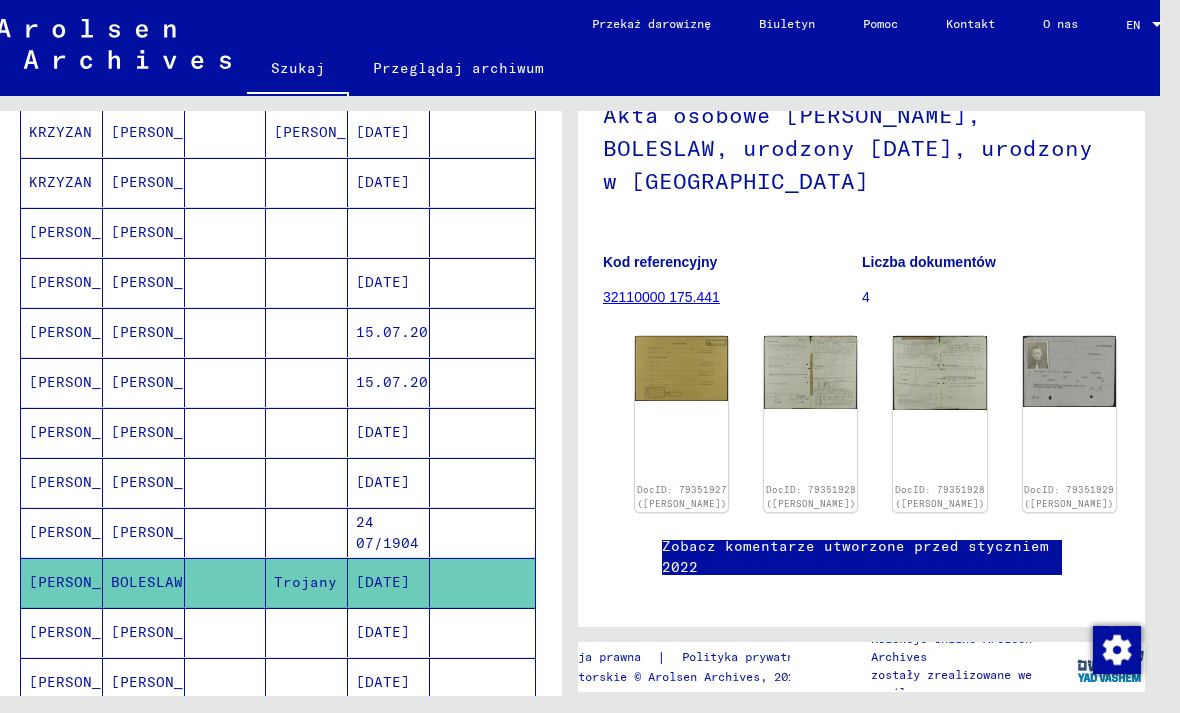 scroll, scrollTop: 473, scrollLeft: 0, axis: vertical 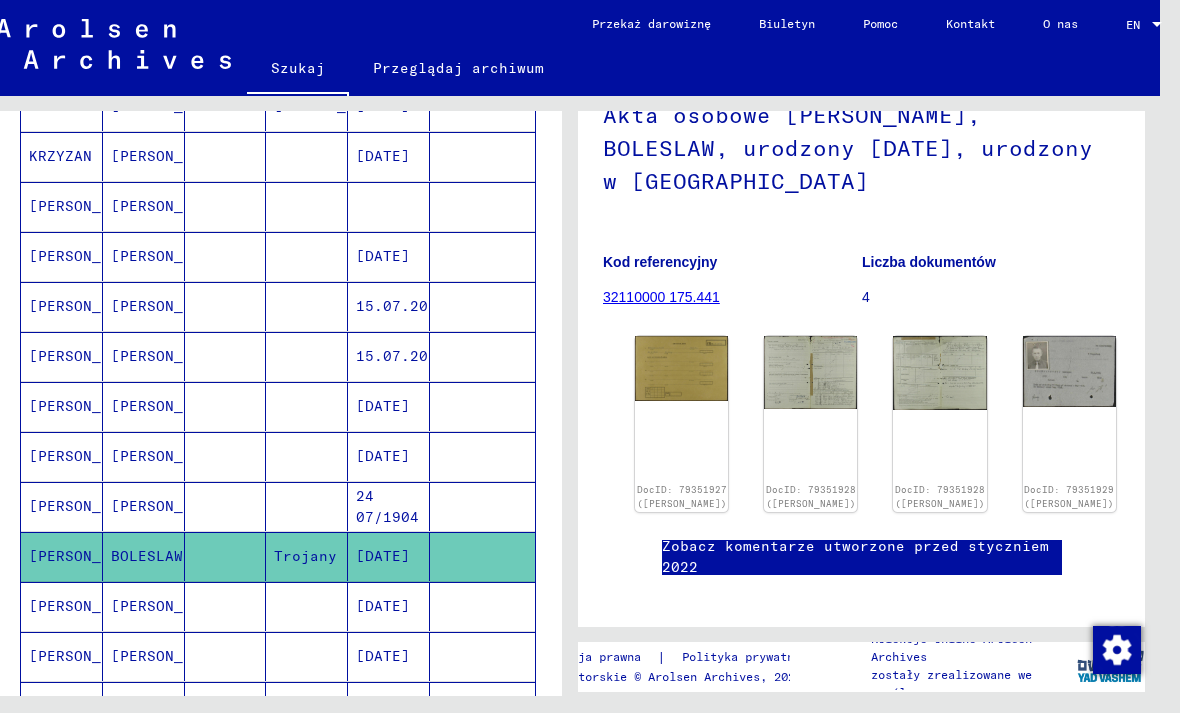 click at bounding box center [307, 656] 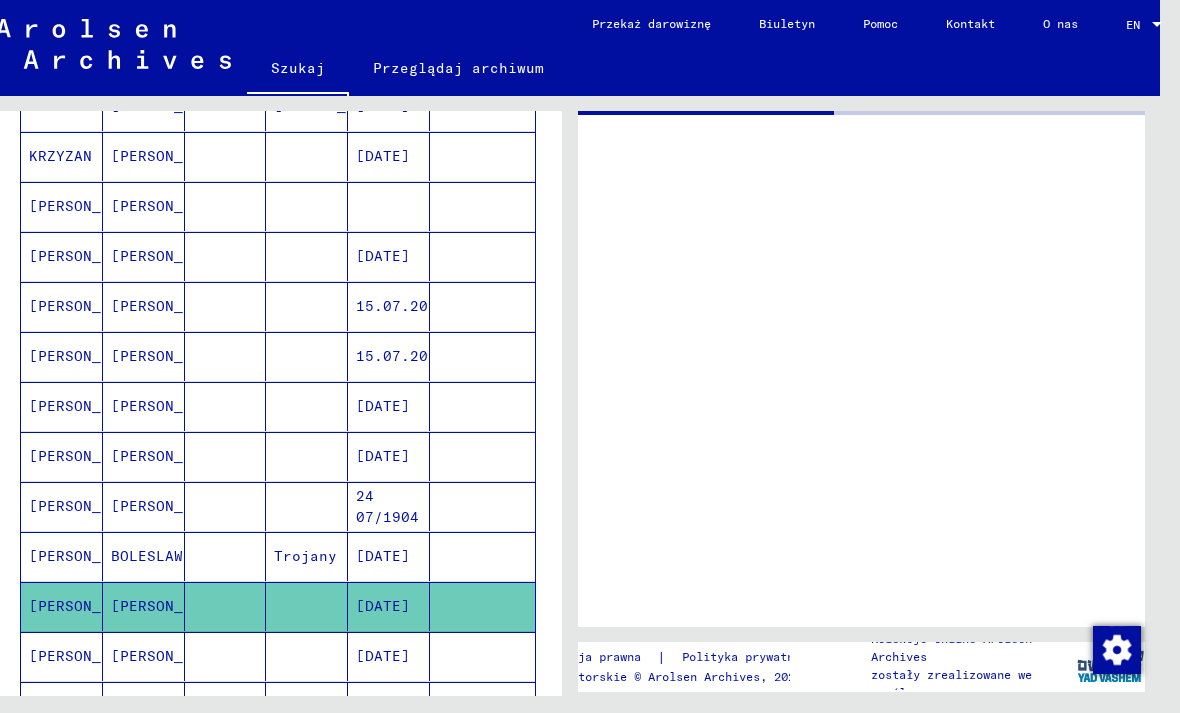 scroll, scrollTop: 0, scrollLeft: 0, axis: both 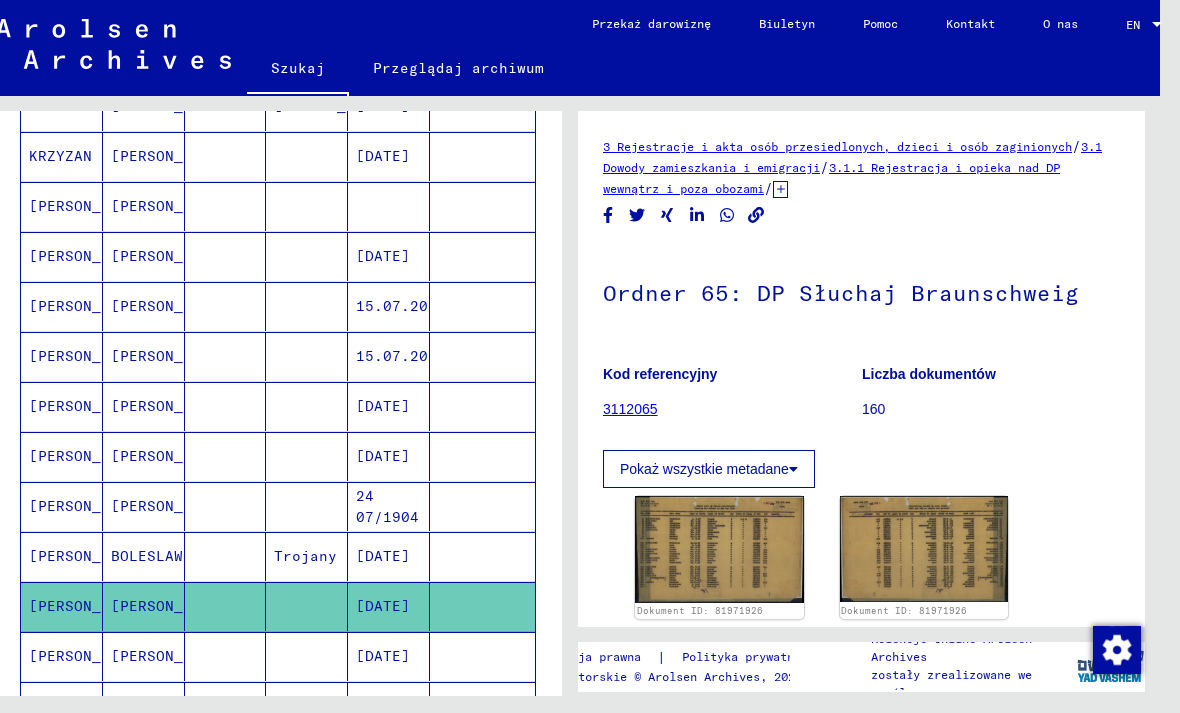 click 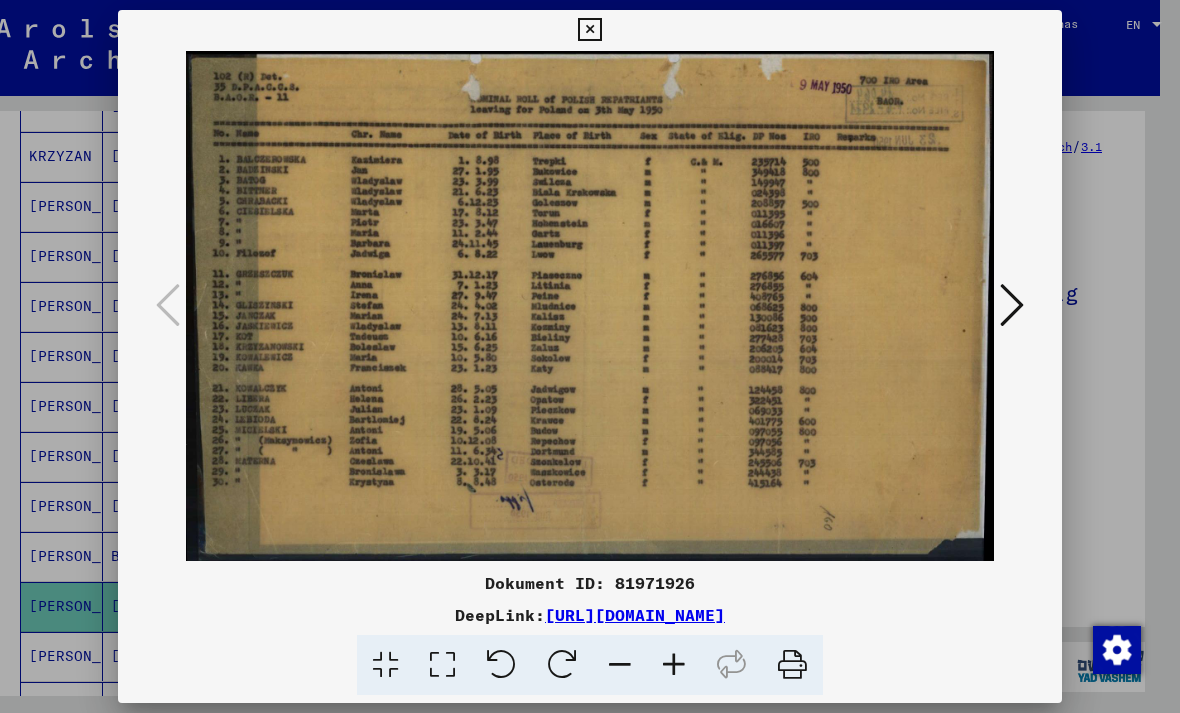 click at bounding box center (589, 30) 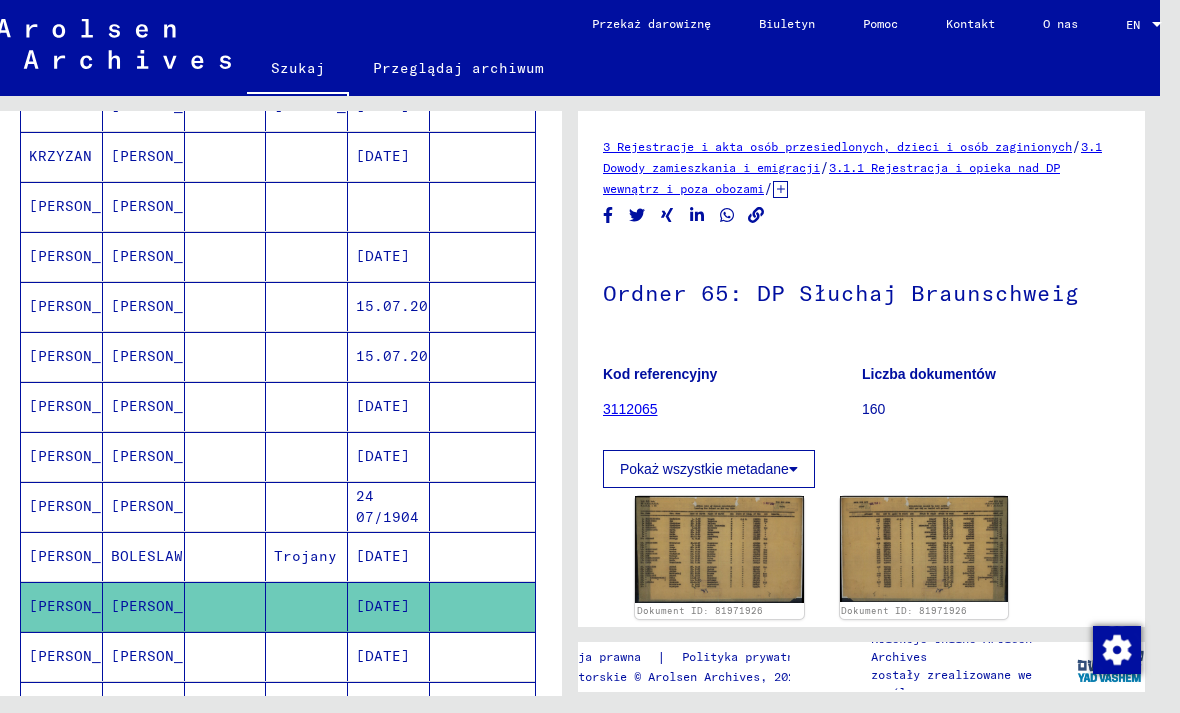 click at bounding box center (307, 706) 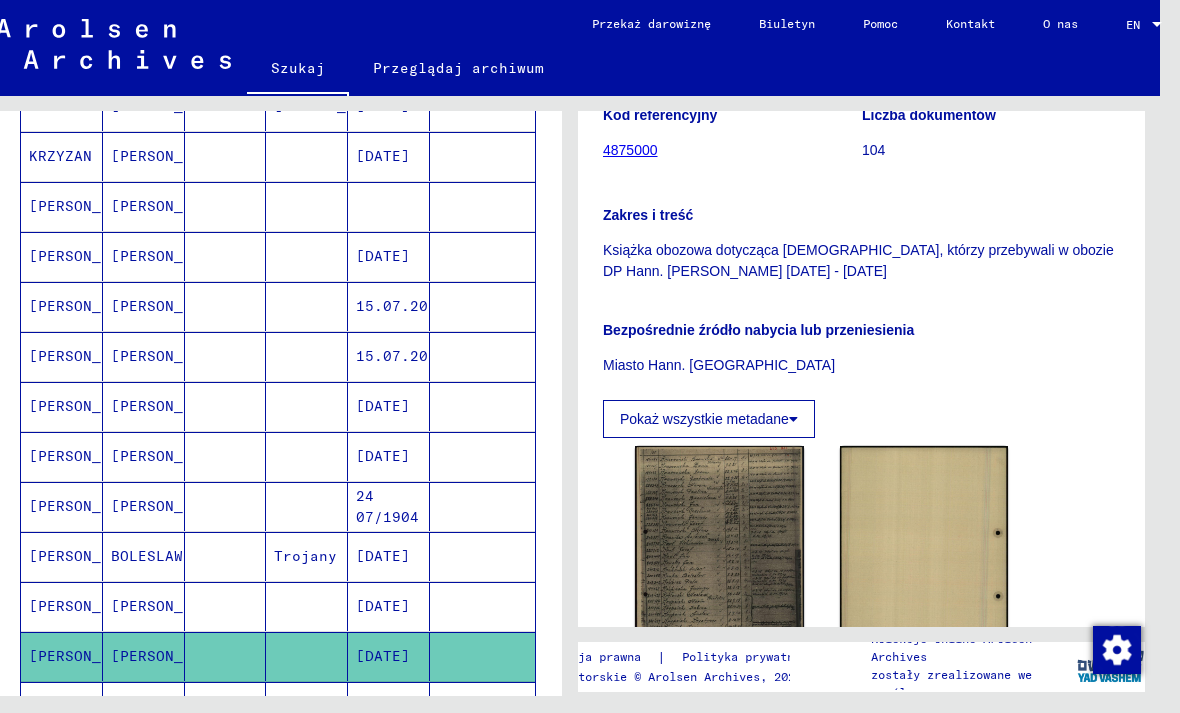 scroll, scrollTop: 405, scrollLeft: 0, axis: vertical 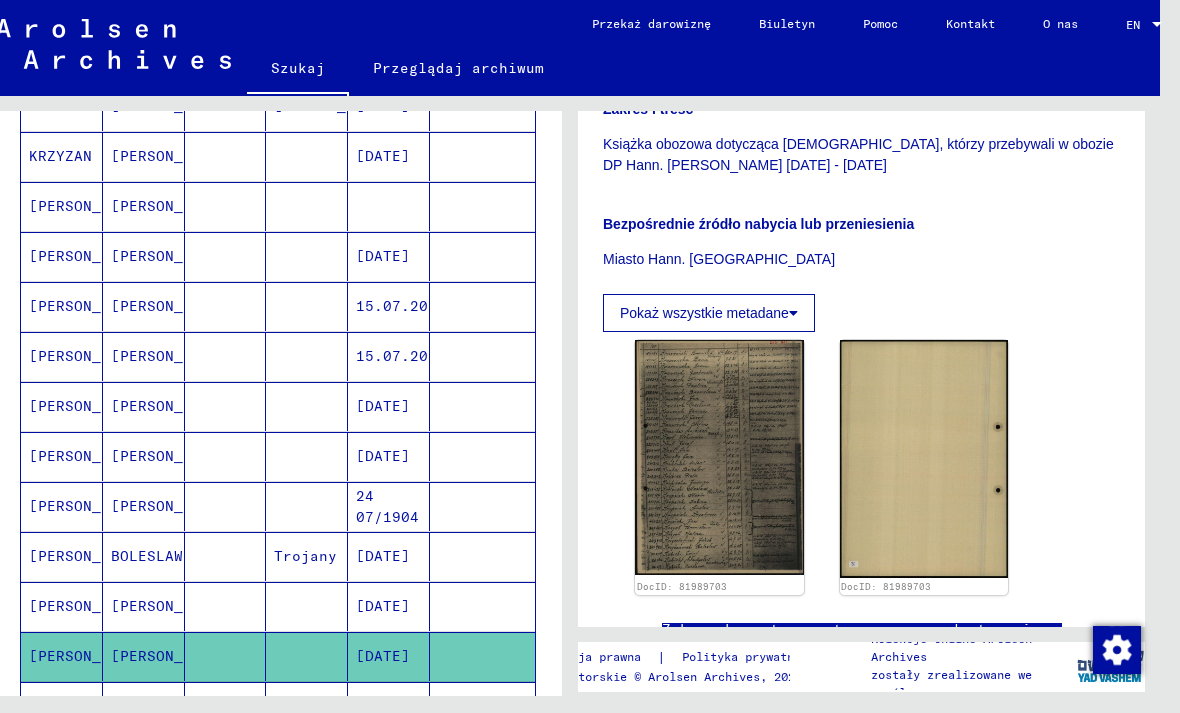 click 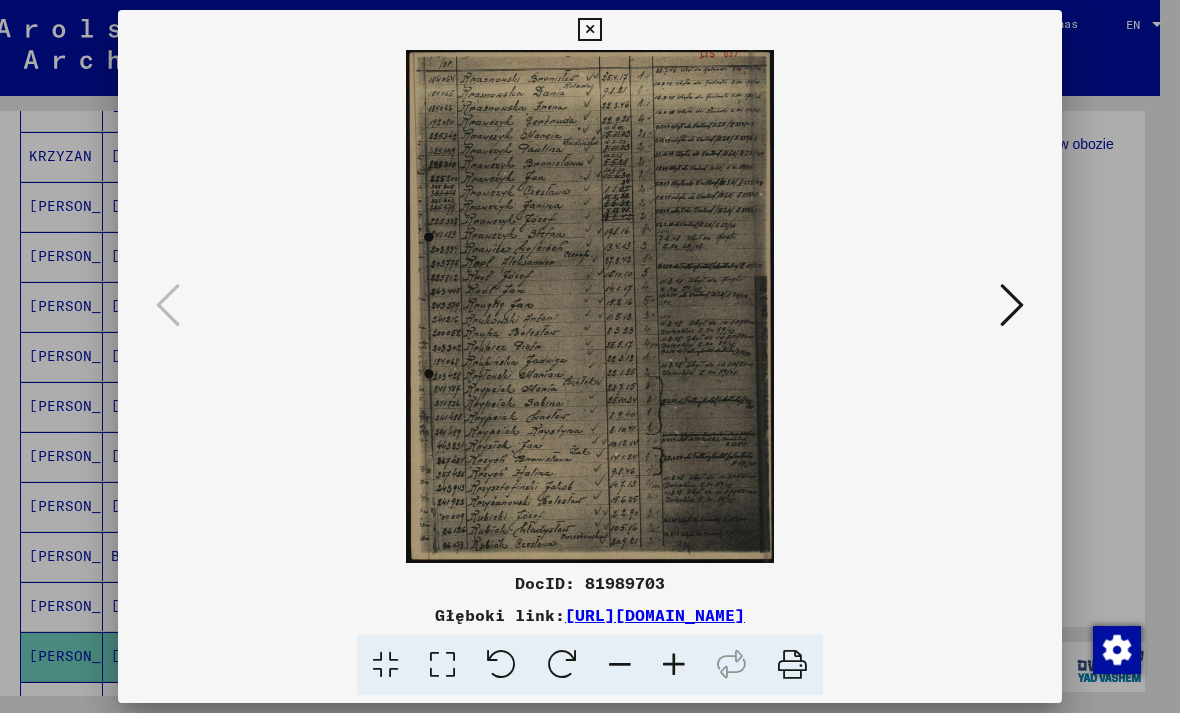 click at bounding box center [589, 30] 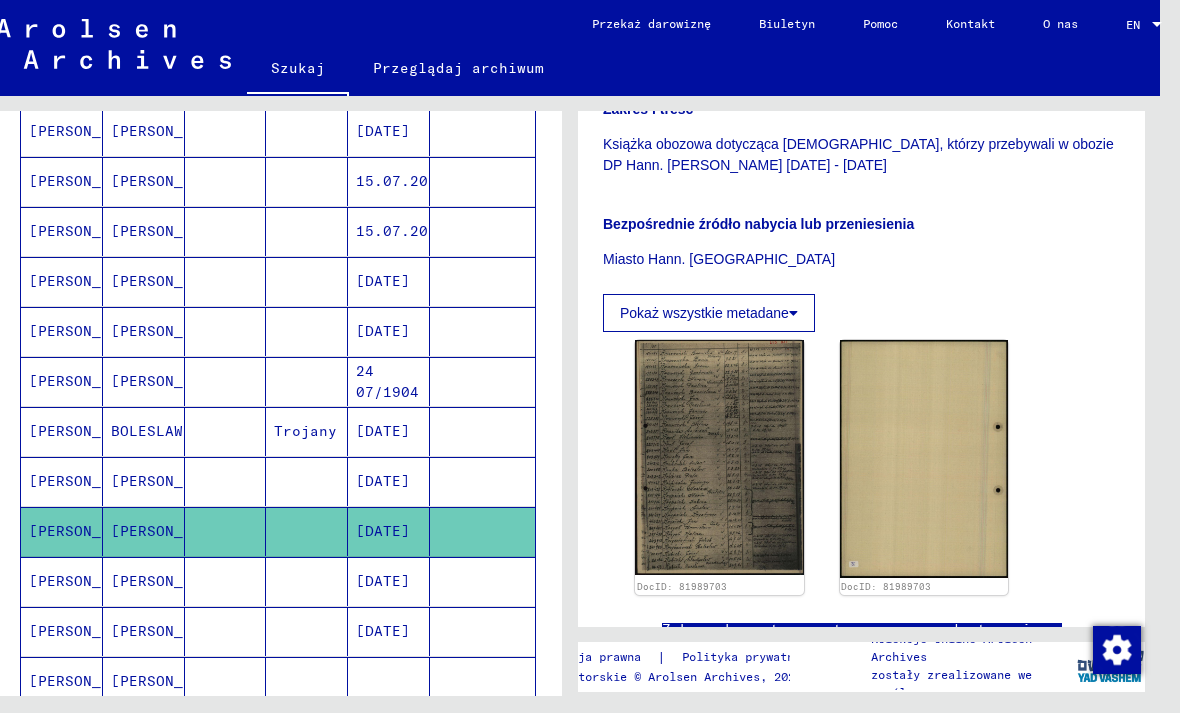 scroll, scrollTop: 609, scrollLeft: 0, axis: vertical 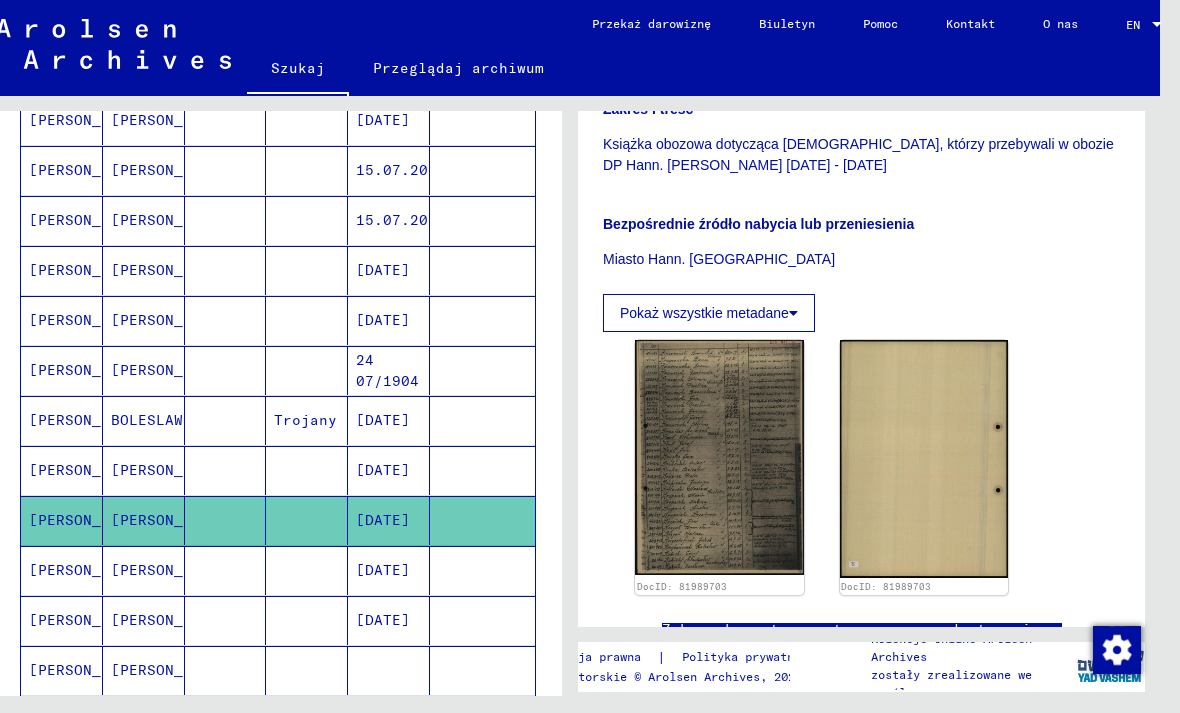 click at bounding box center [307, 620] 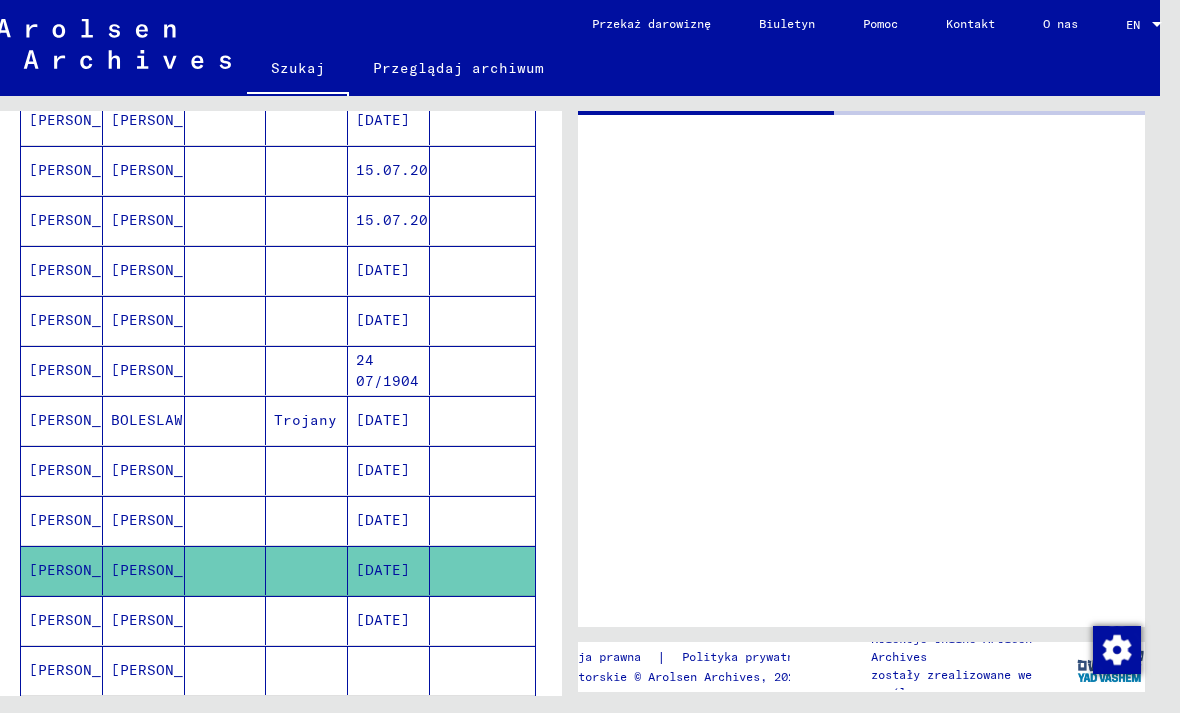 scroll, scrollTop: 0, scrollLeft: 0, axis: both 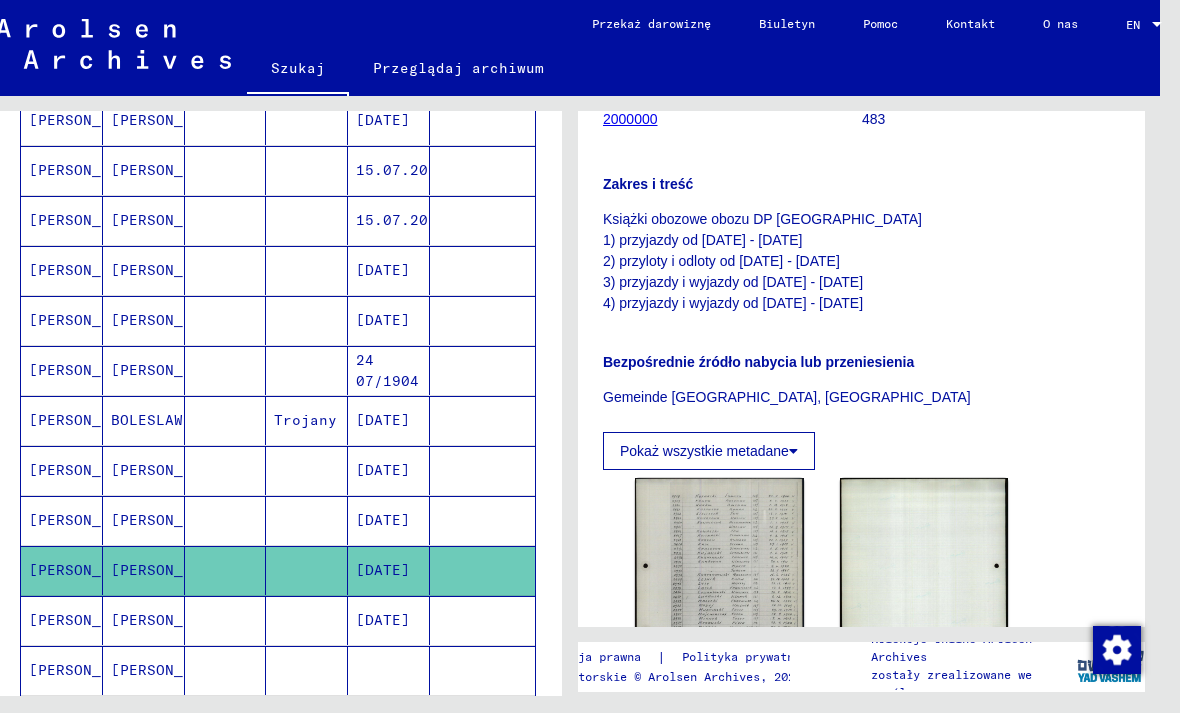 click 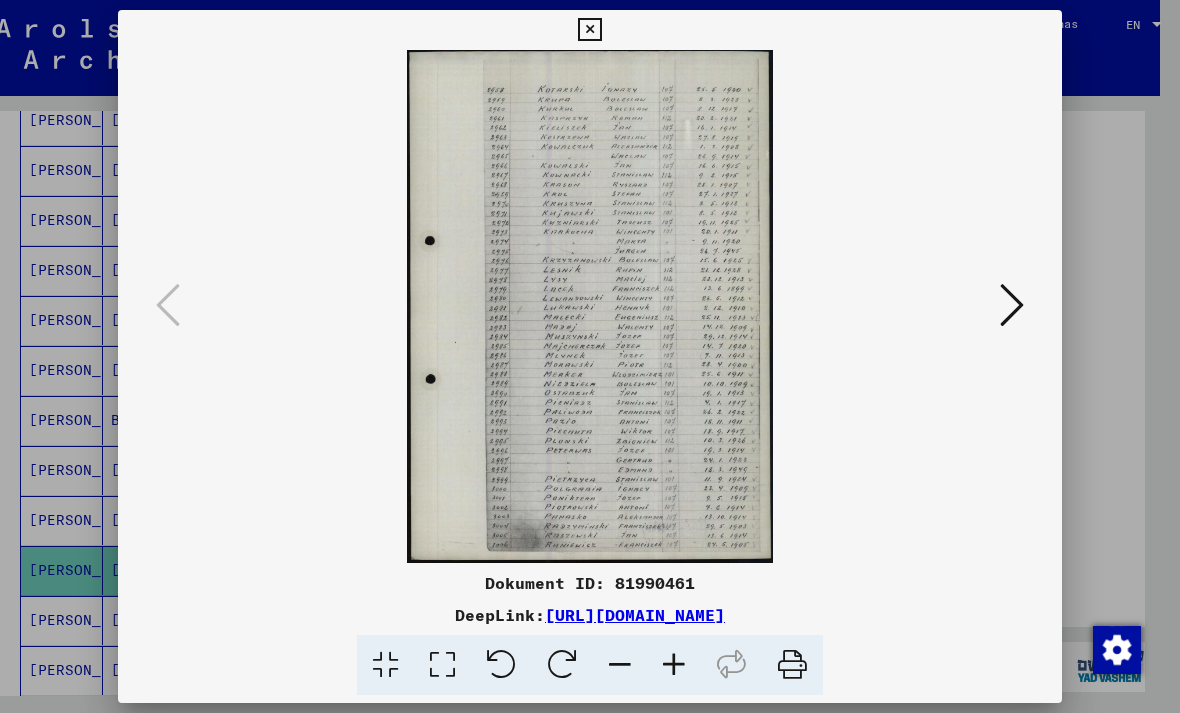 click at bounding box center [1012, 305] 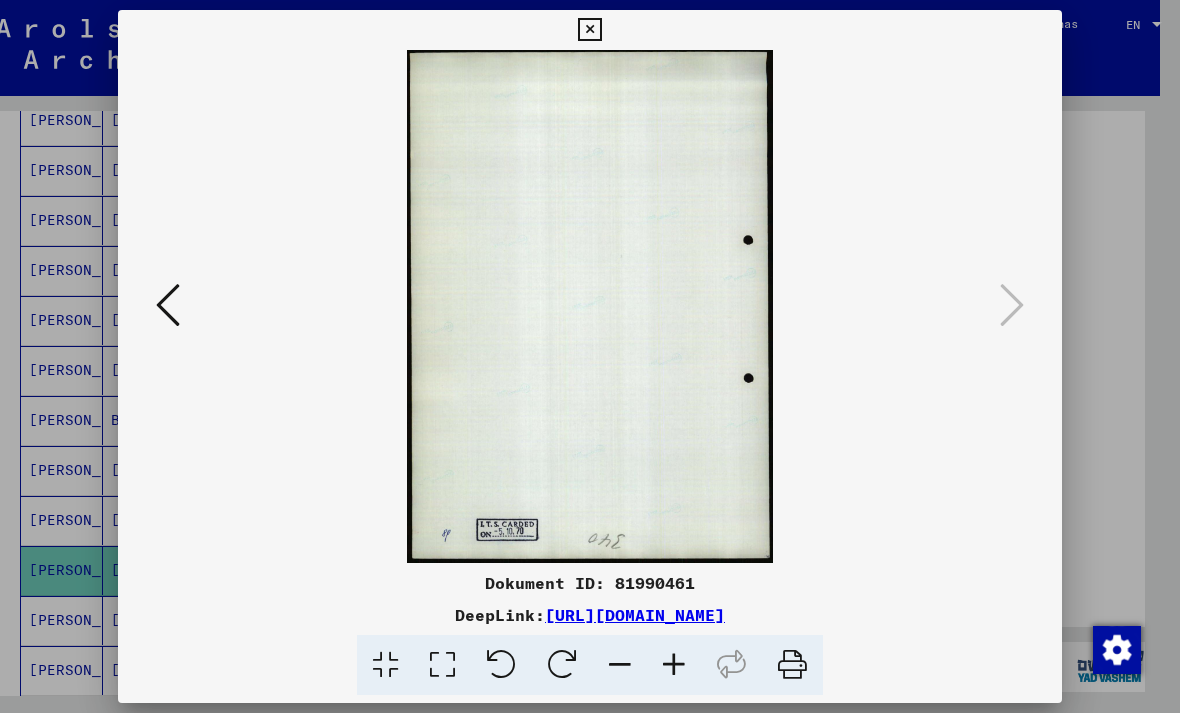 click at bounding box center [589, 30] 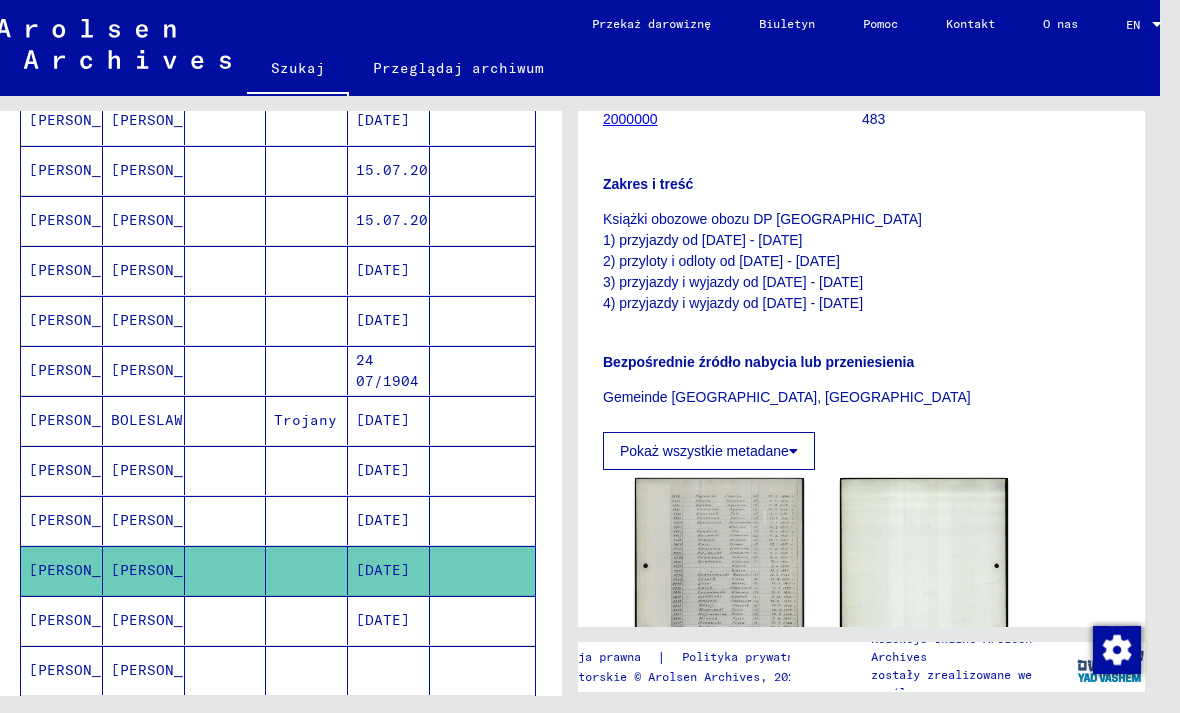 click at bounding box center [307, 670] 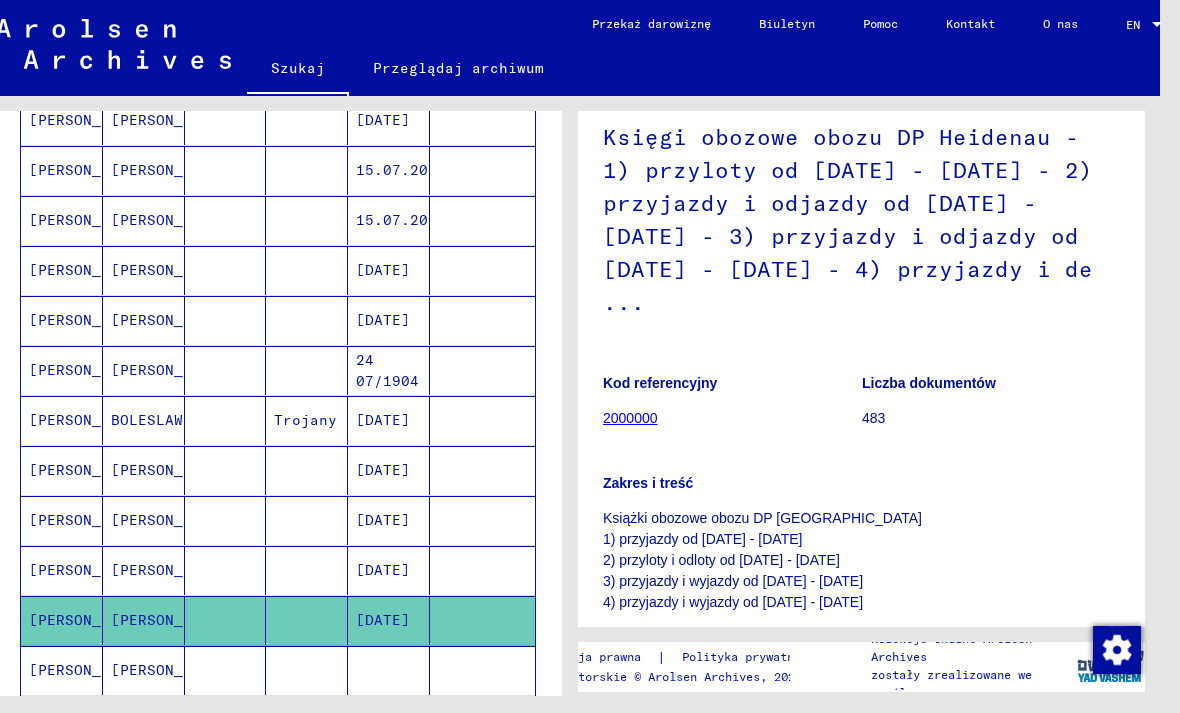 scroll, scrollTop: 278, scrollLeft: 0, axis: vertical 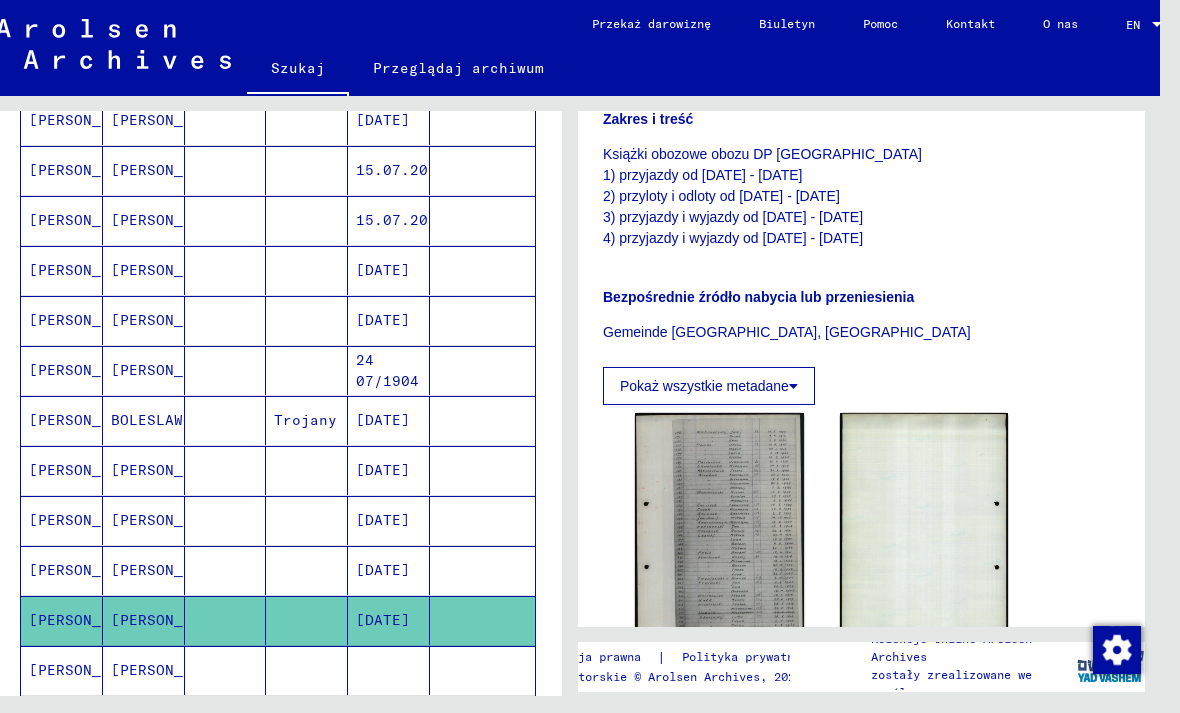 click 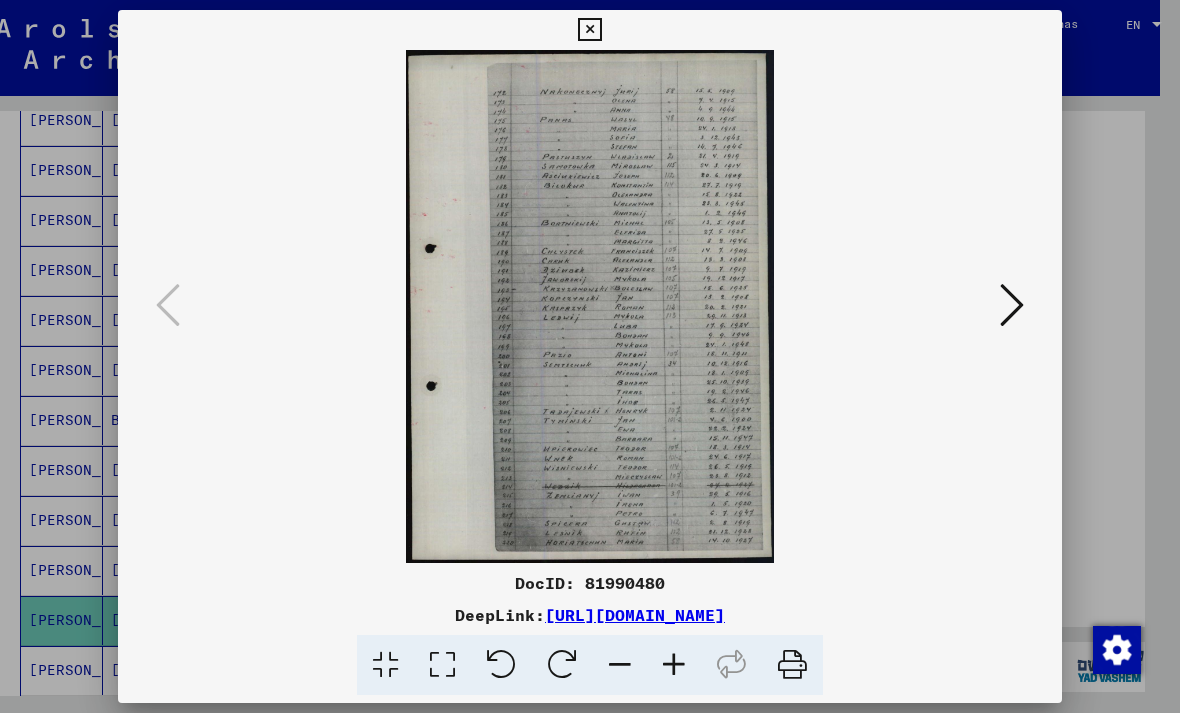 click at bounding box center [589, 30] 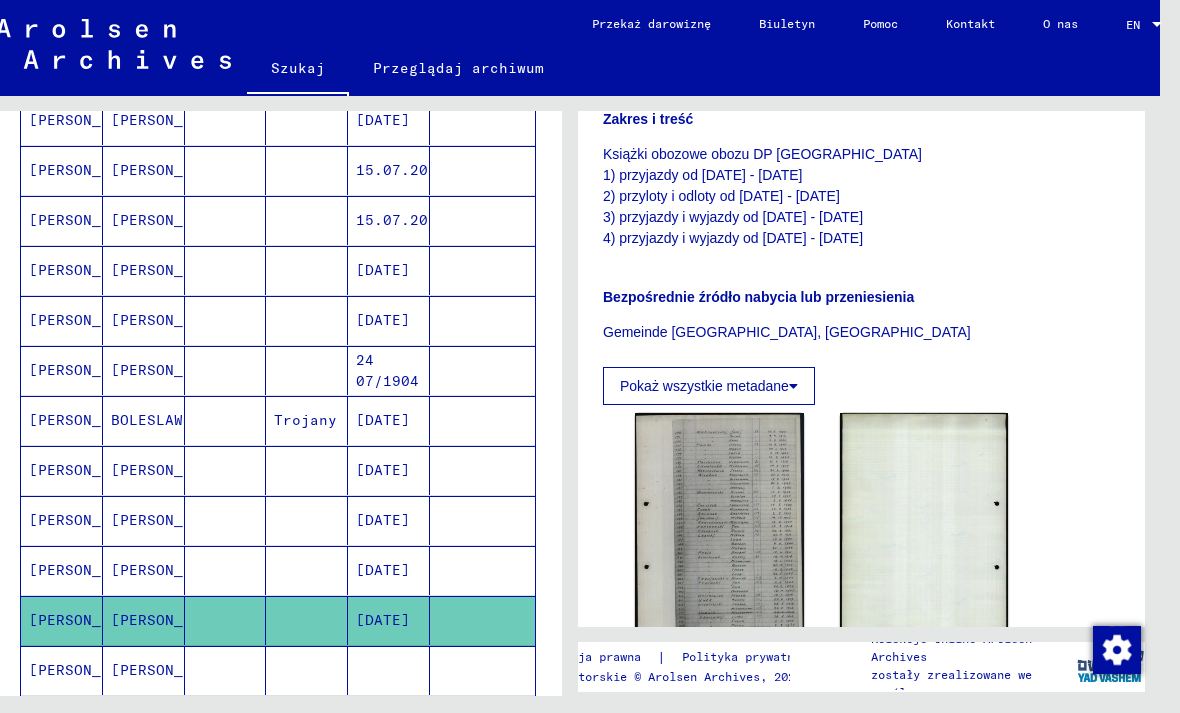 click at bounding box center (389, 720) 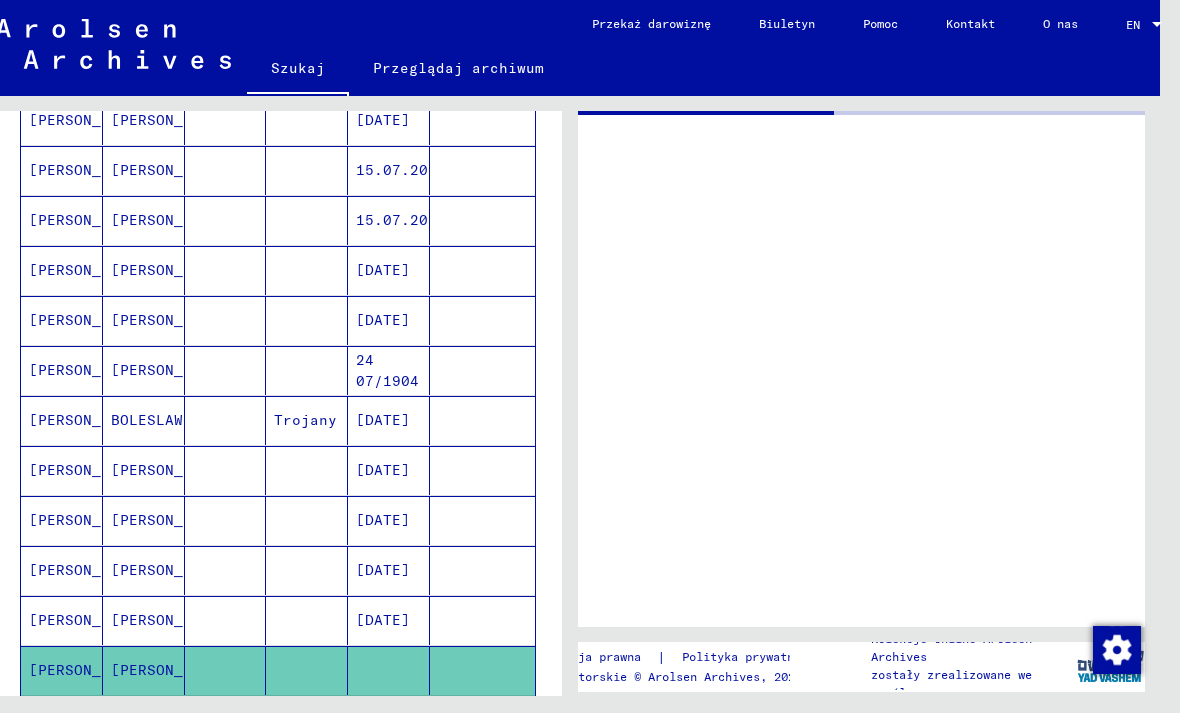 scroll, scrollTop: 0, scrollLeft: 0, axis: both 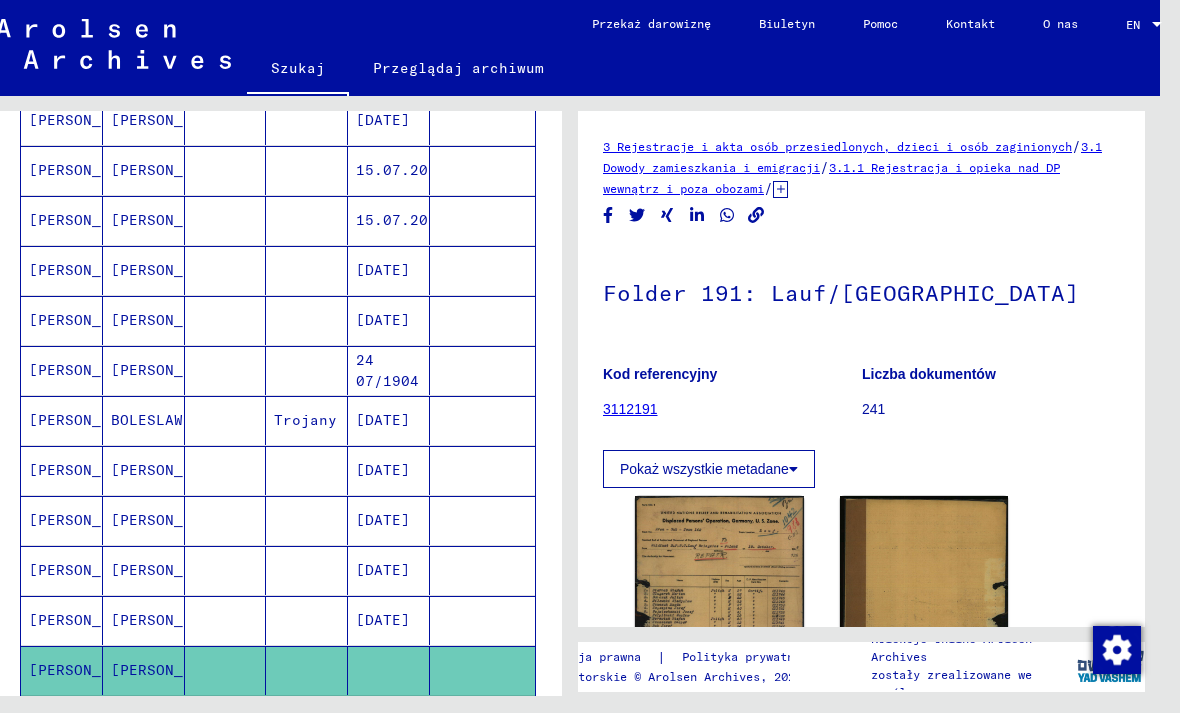 click 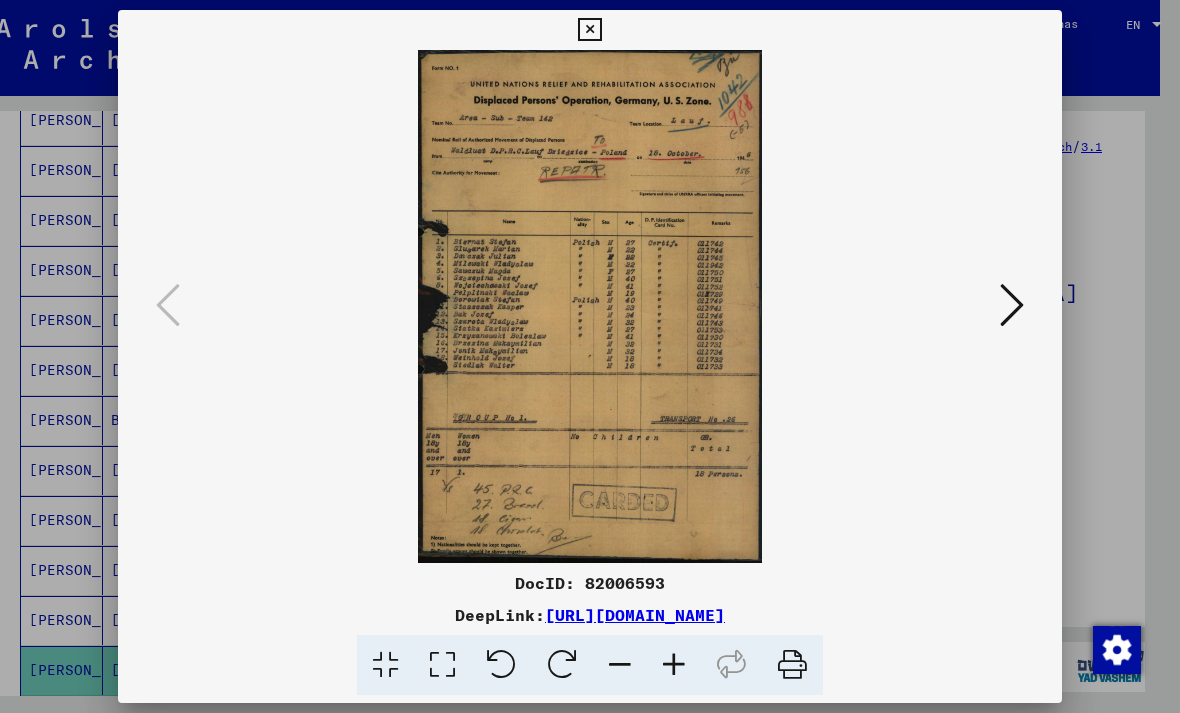 scroll, scrollTop: 0, scrollLeft: 0, axis: both 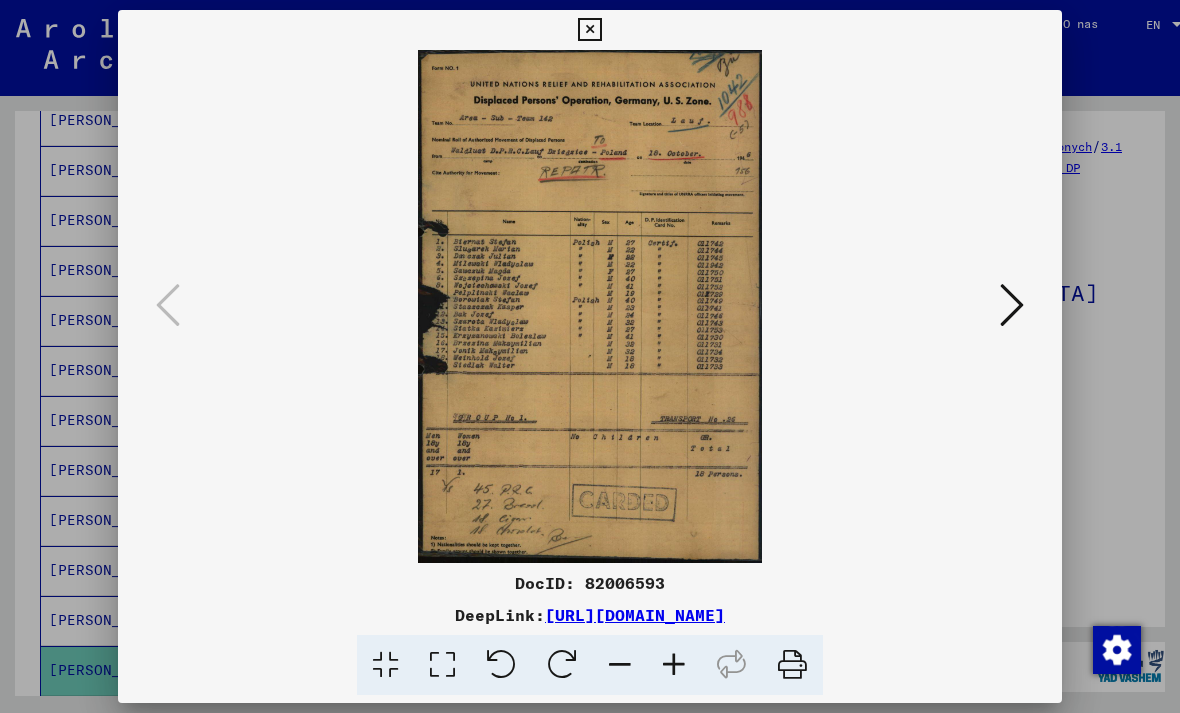 click at bounding box center (589, 30) 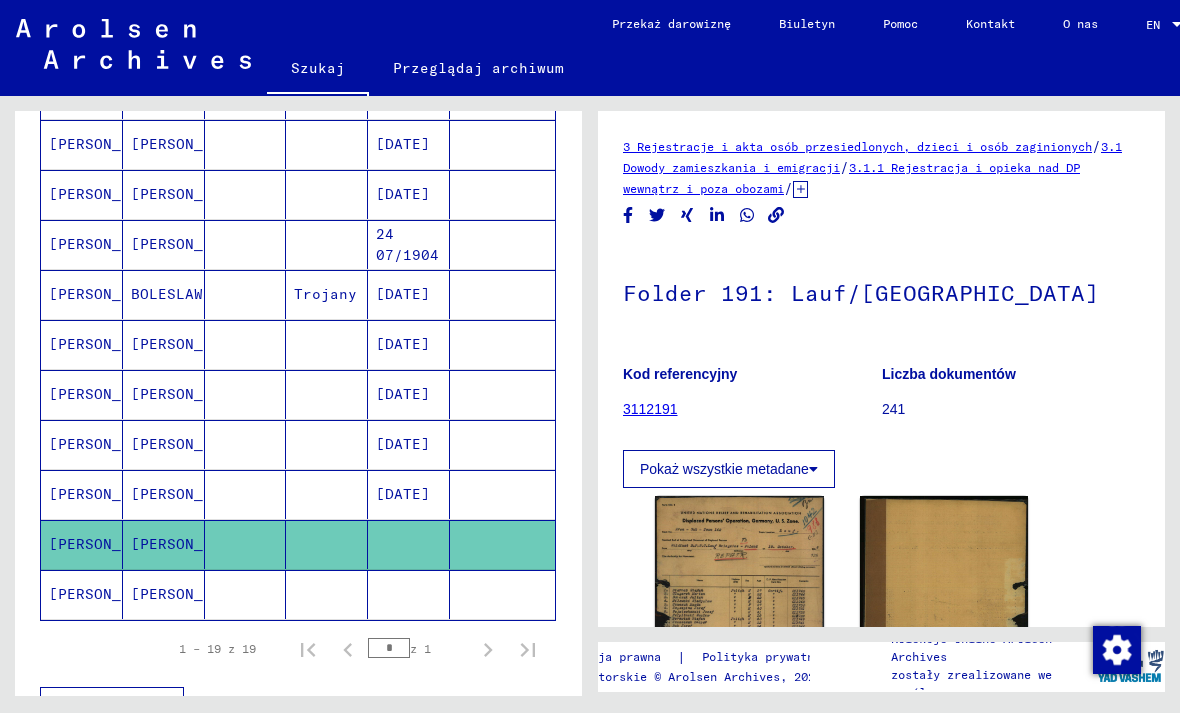 scroll, scrollTop: 809, scrollLeft: 0, axis: vertical 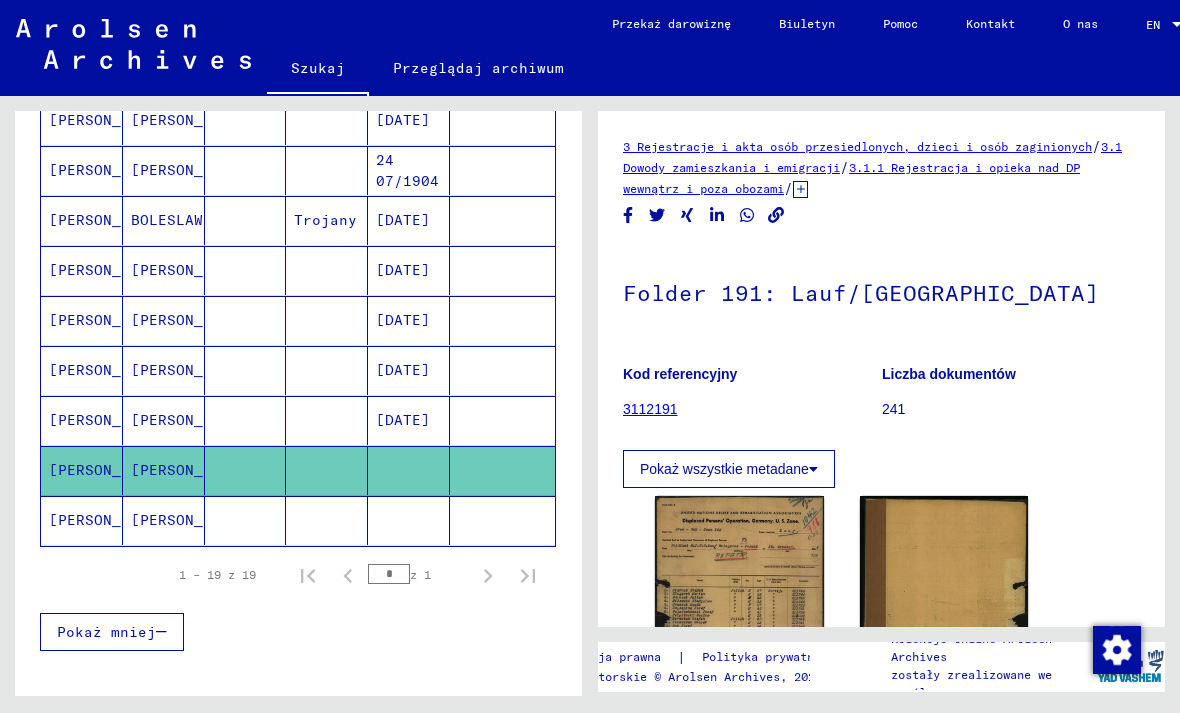 click 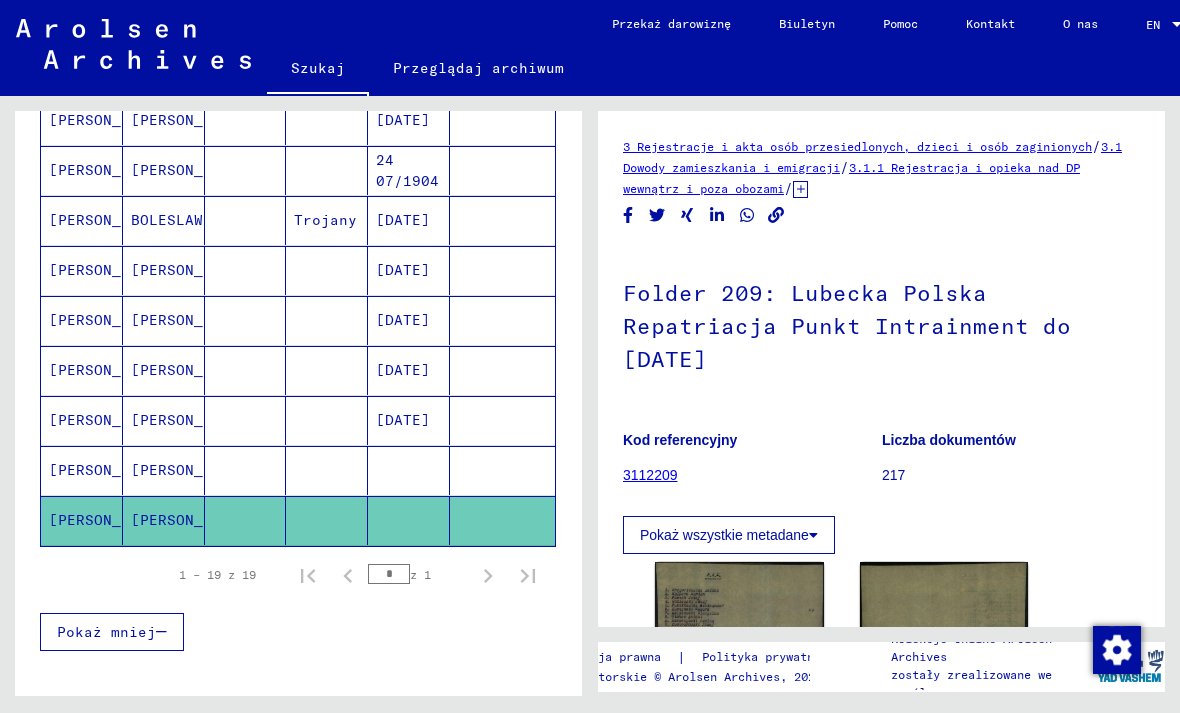 scroll, scrollTop: 0, scrollLeft: 0, axis: both 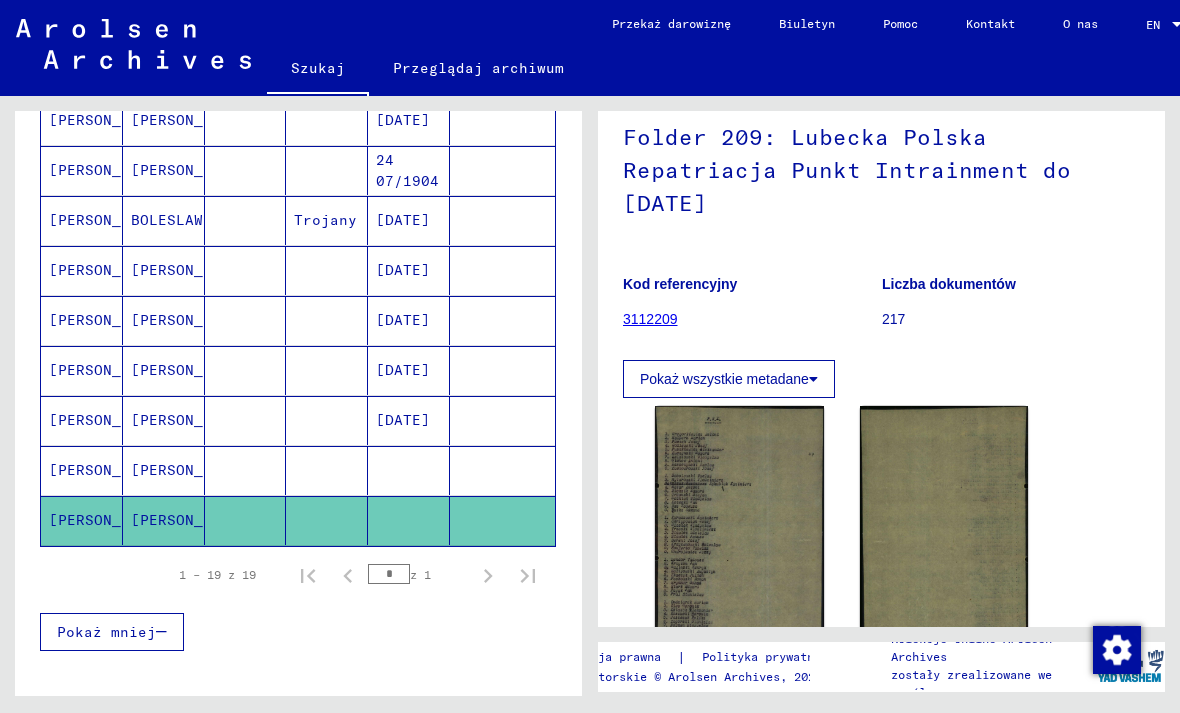 click 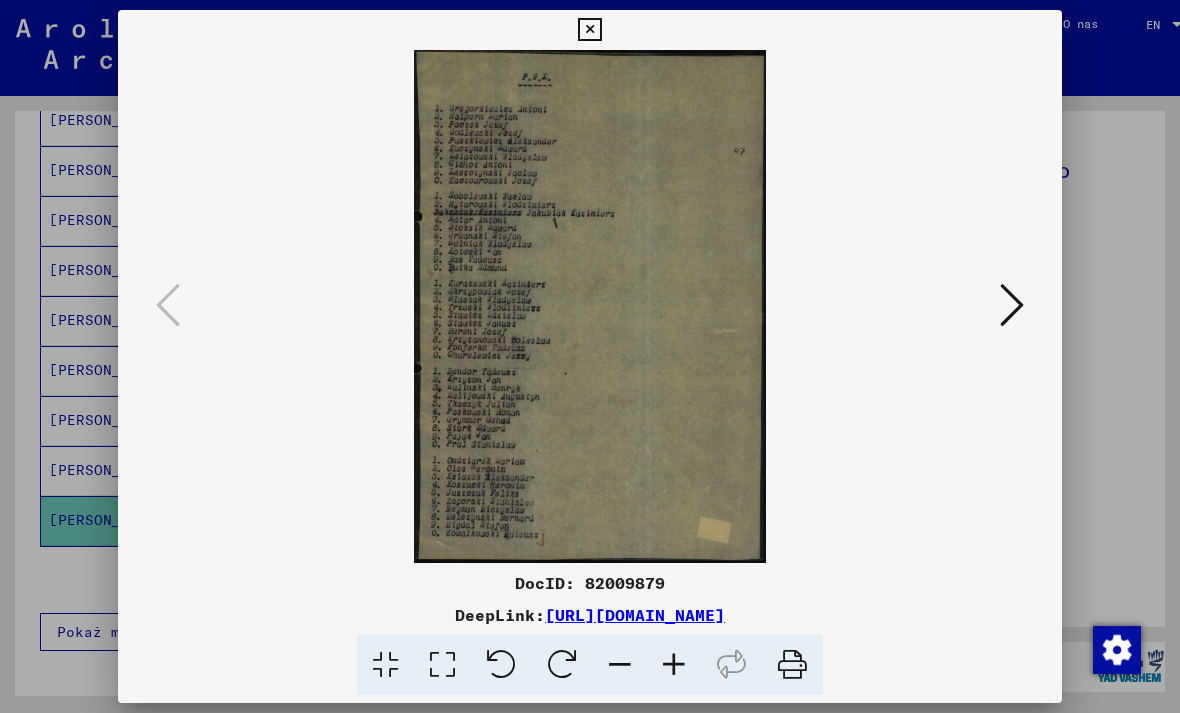click at bounding box center [589, 30] 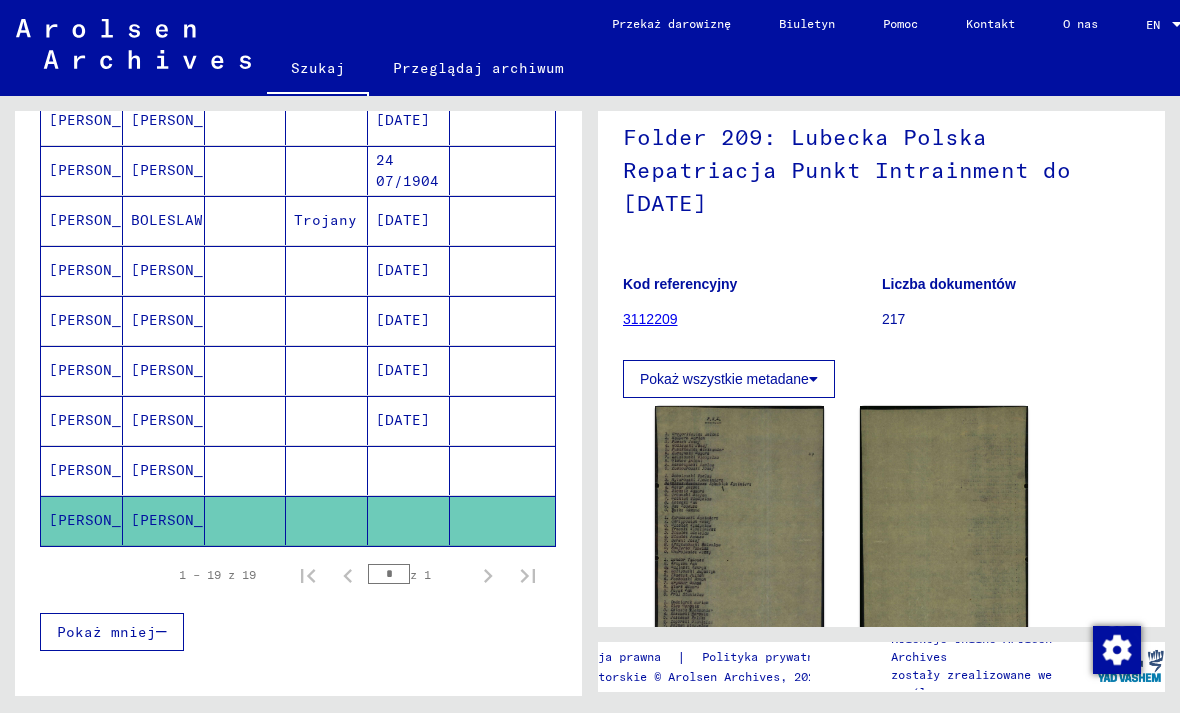 click on "* z 1" at bounding box center (418, 574) 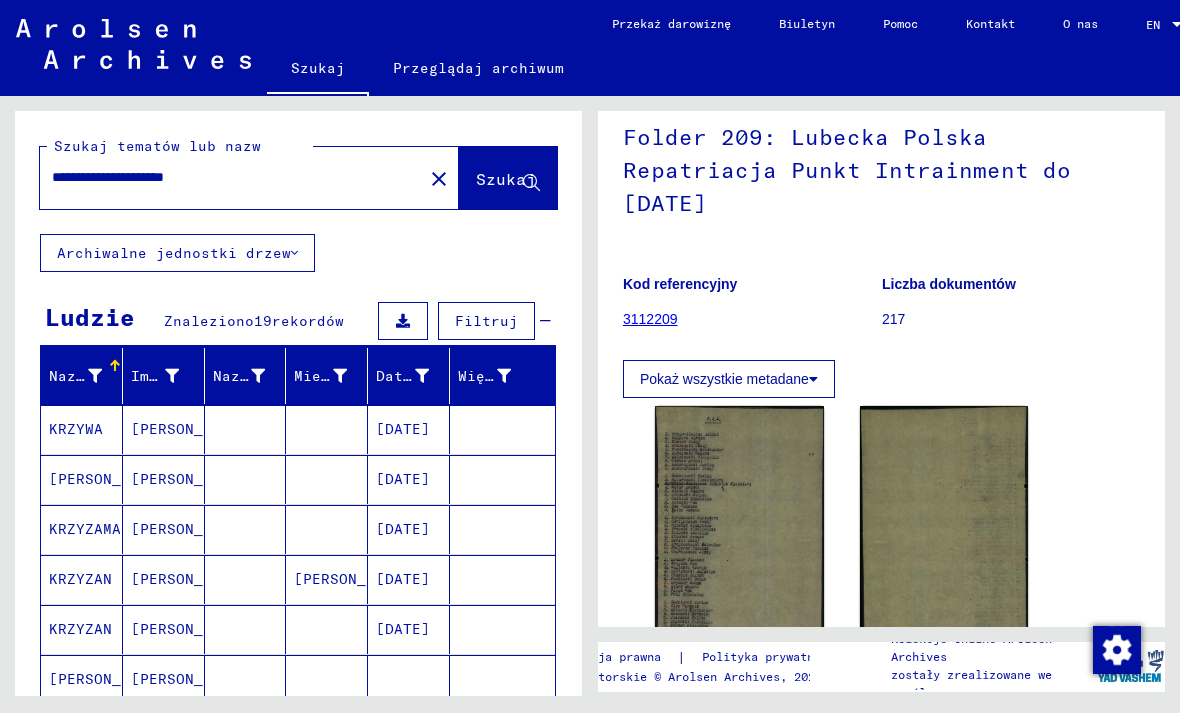 scroll, scrollTop: 0, scrollLeft: 0, axis: both 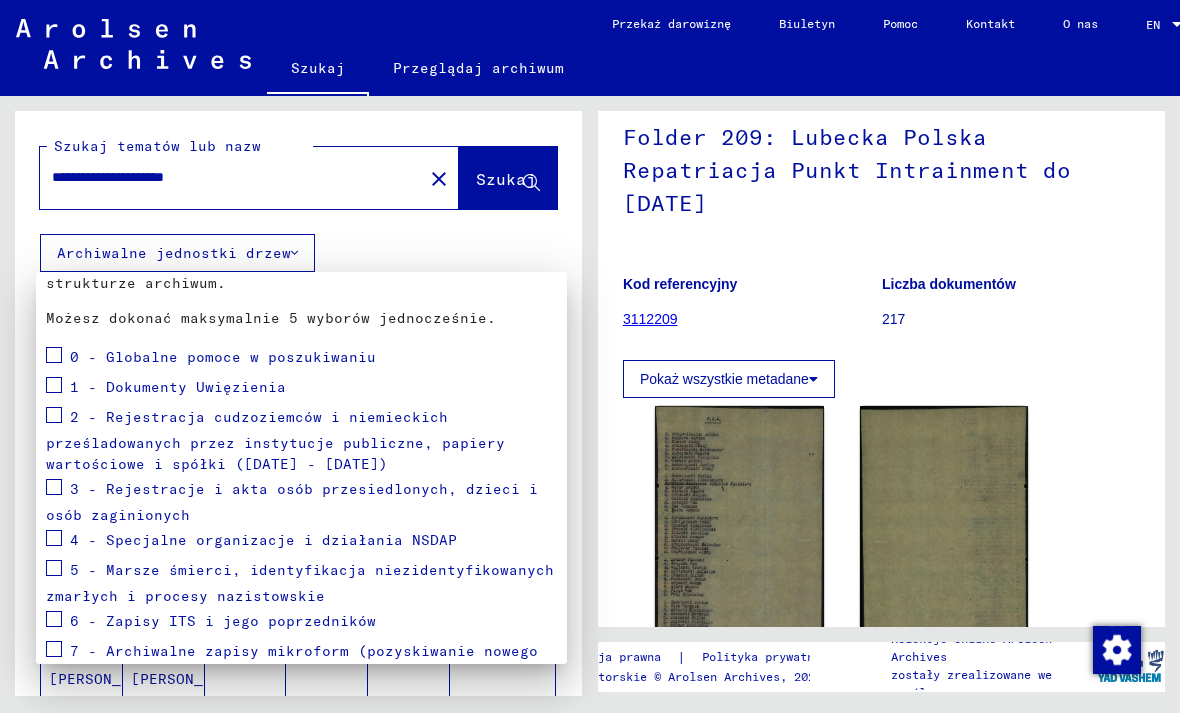 click at bounding box center (54, 568) 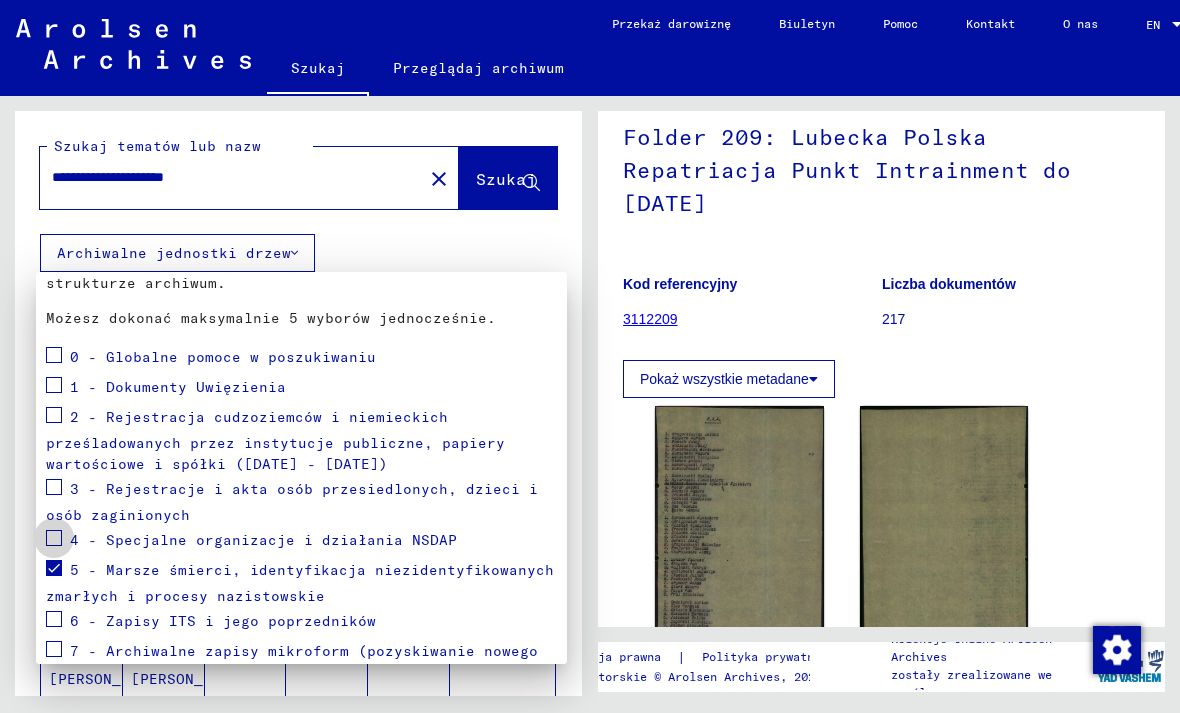 click at bounding box center (54, 538) 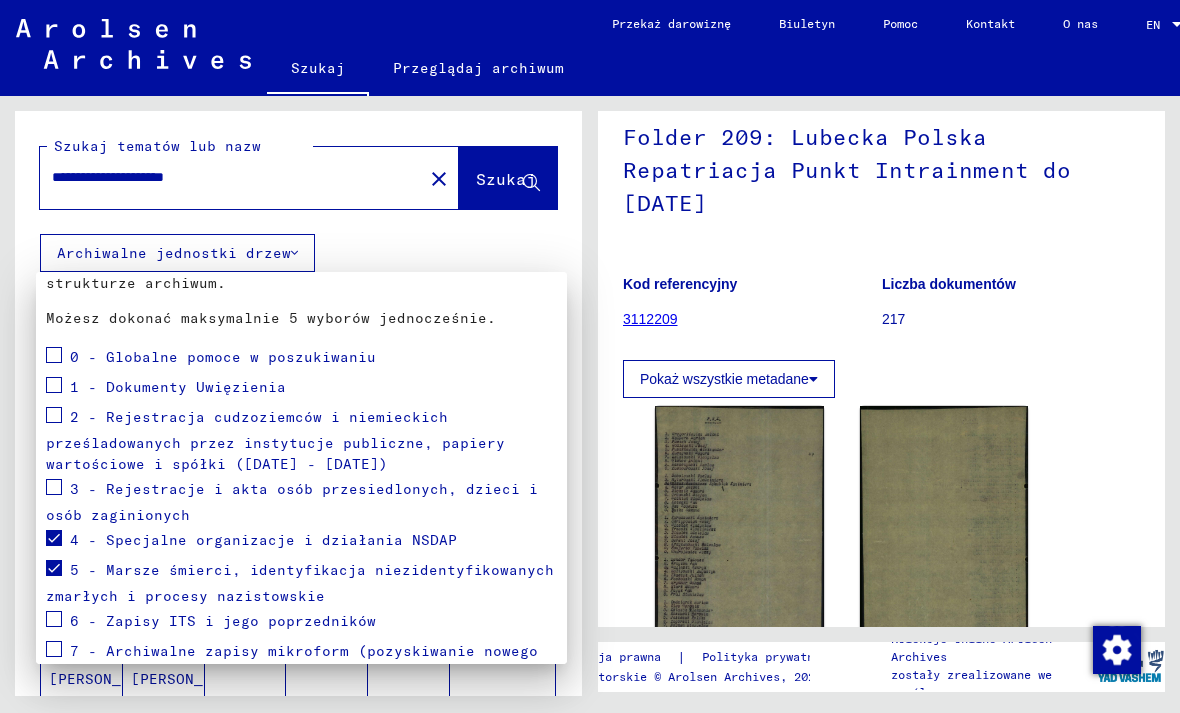 click at bounding box center [54, 487] 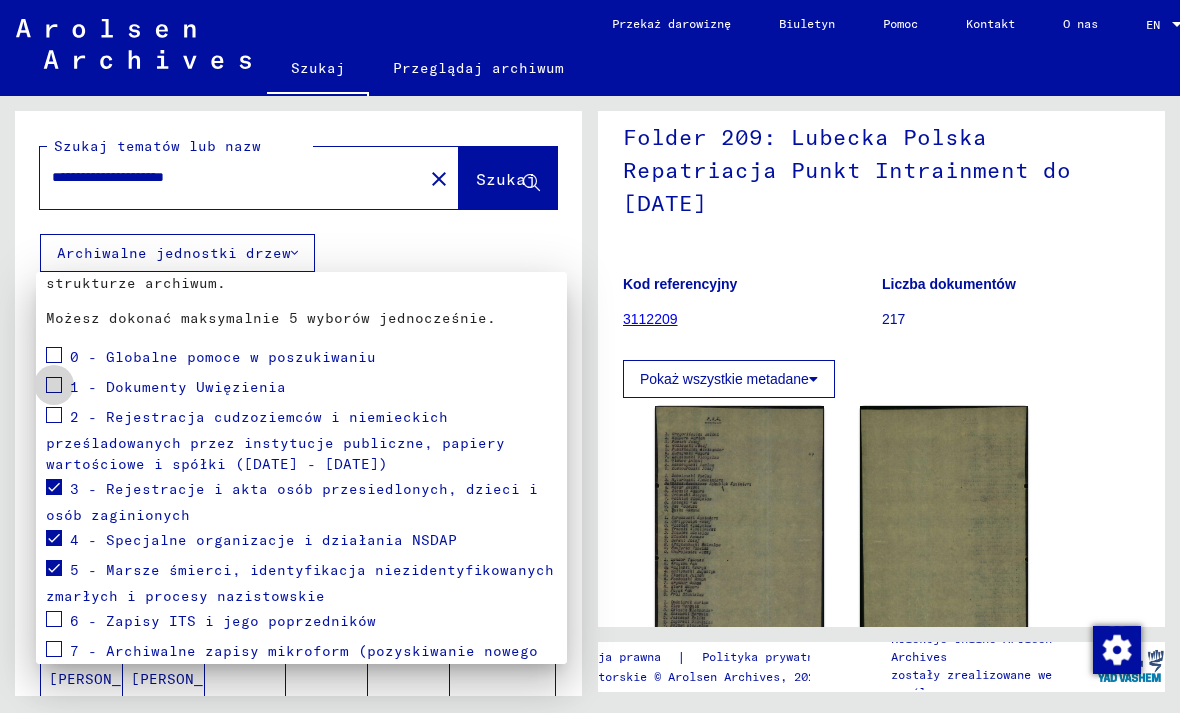 click at bounding box center (54, 385) 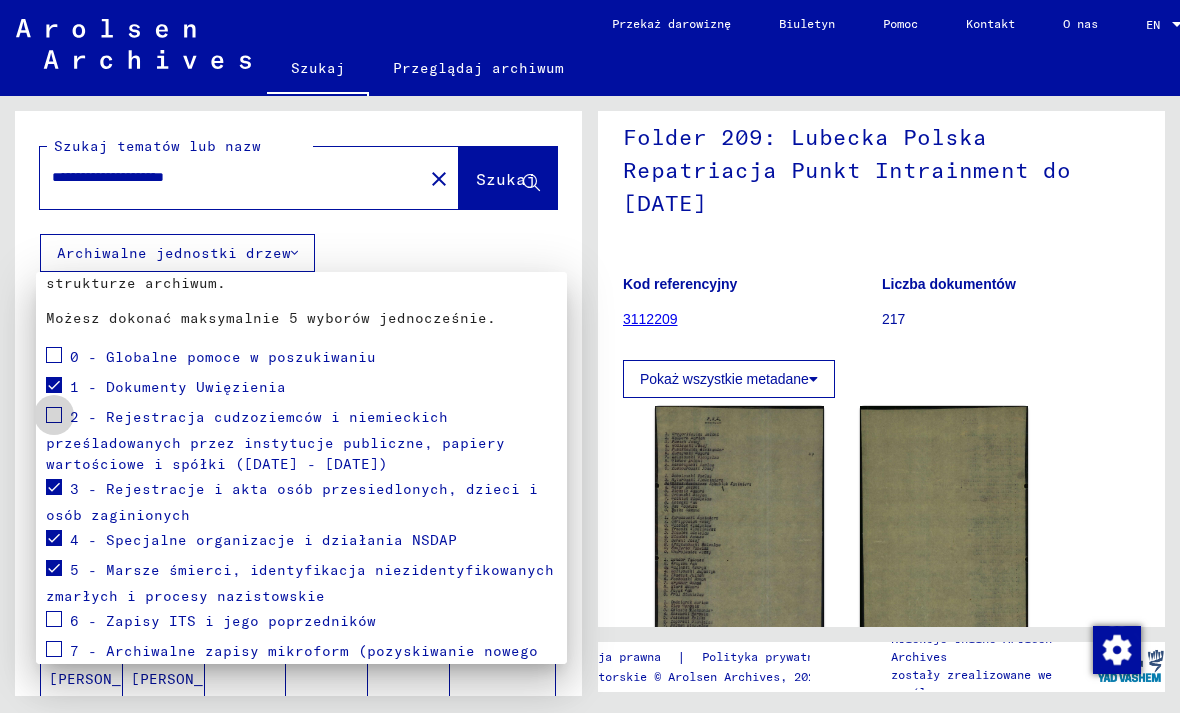 click at bounding box center [54, 415] 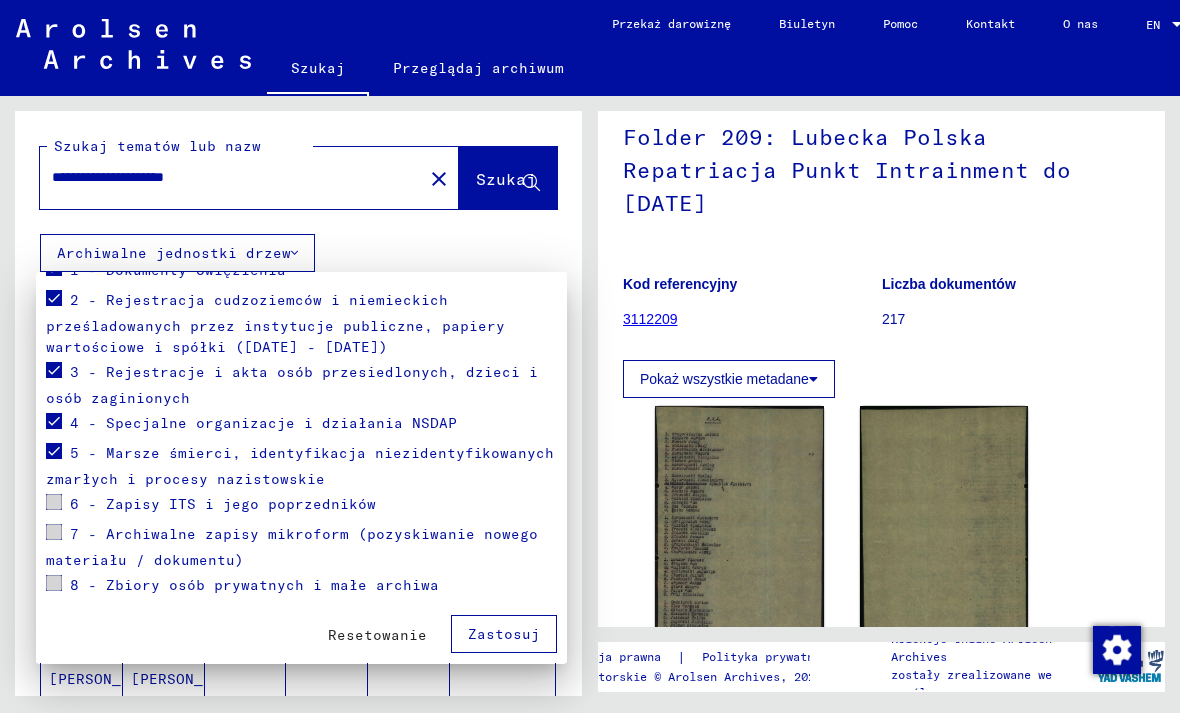 scroll, scrollTop: 296, scrollLeft: 0, axis: vertical 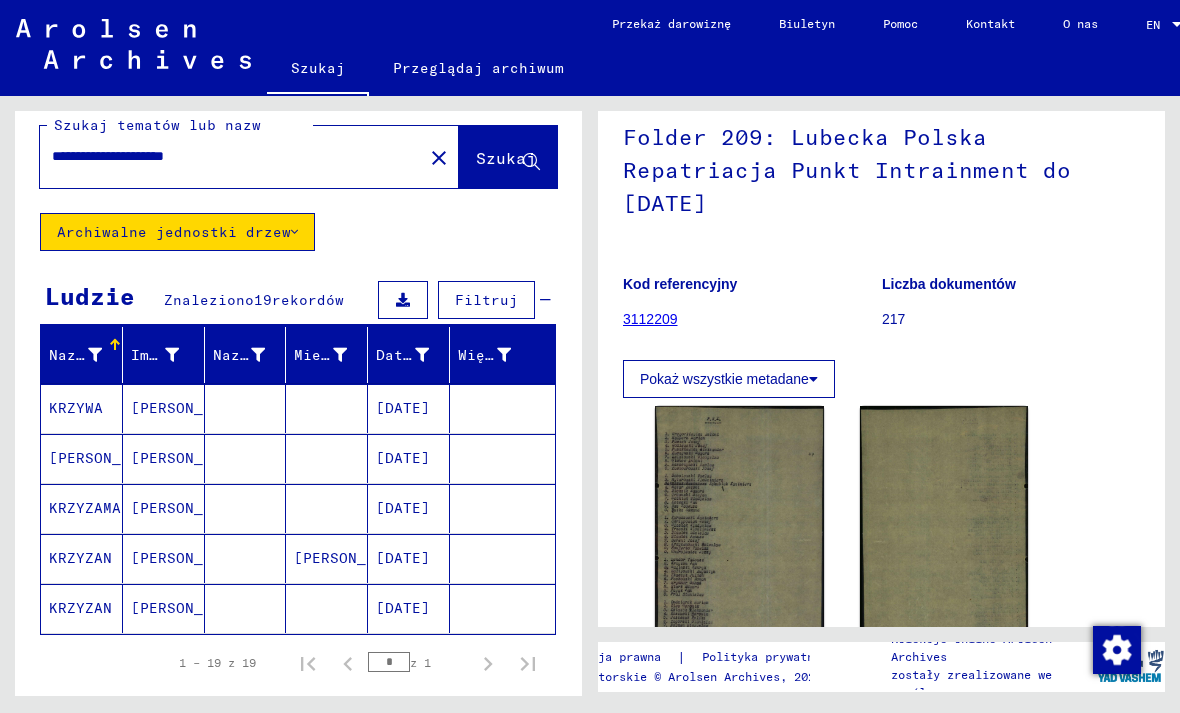 click at bounding box center [246, 458] 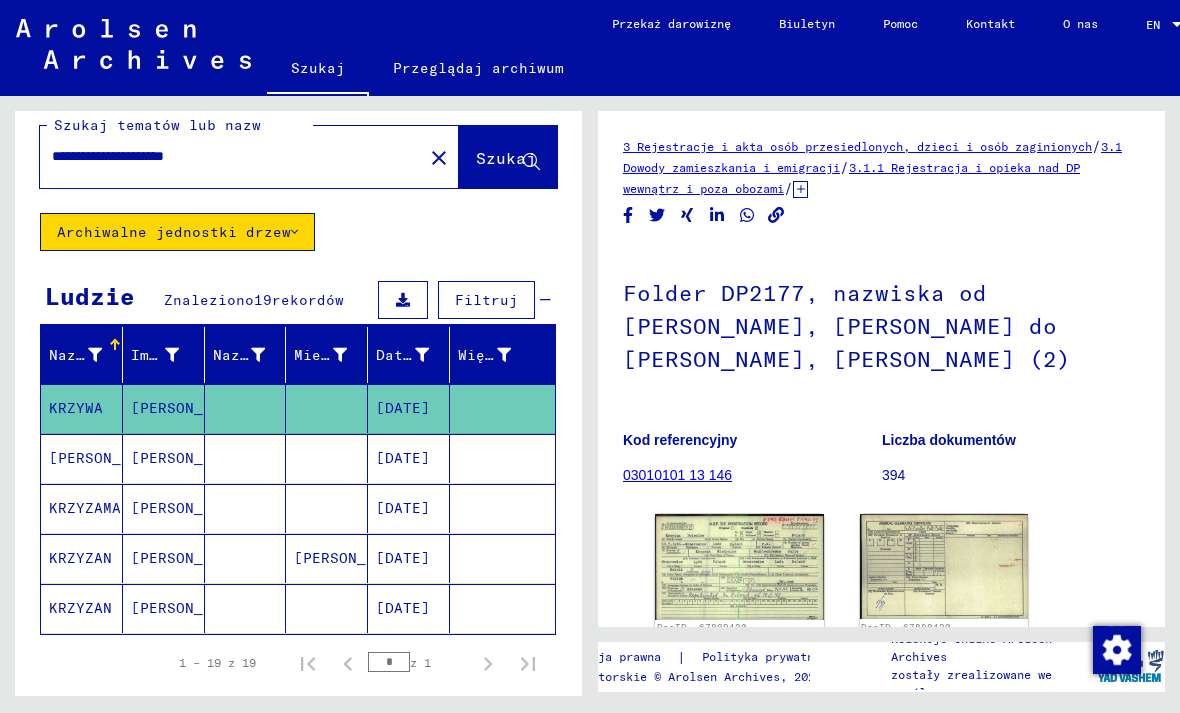 scroll, scrollTop: 0, scrollLeft: 0, axis: both 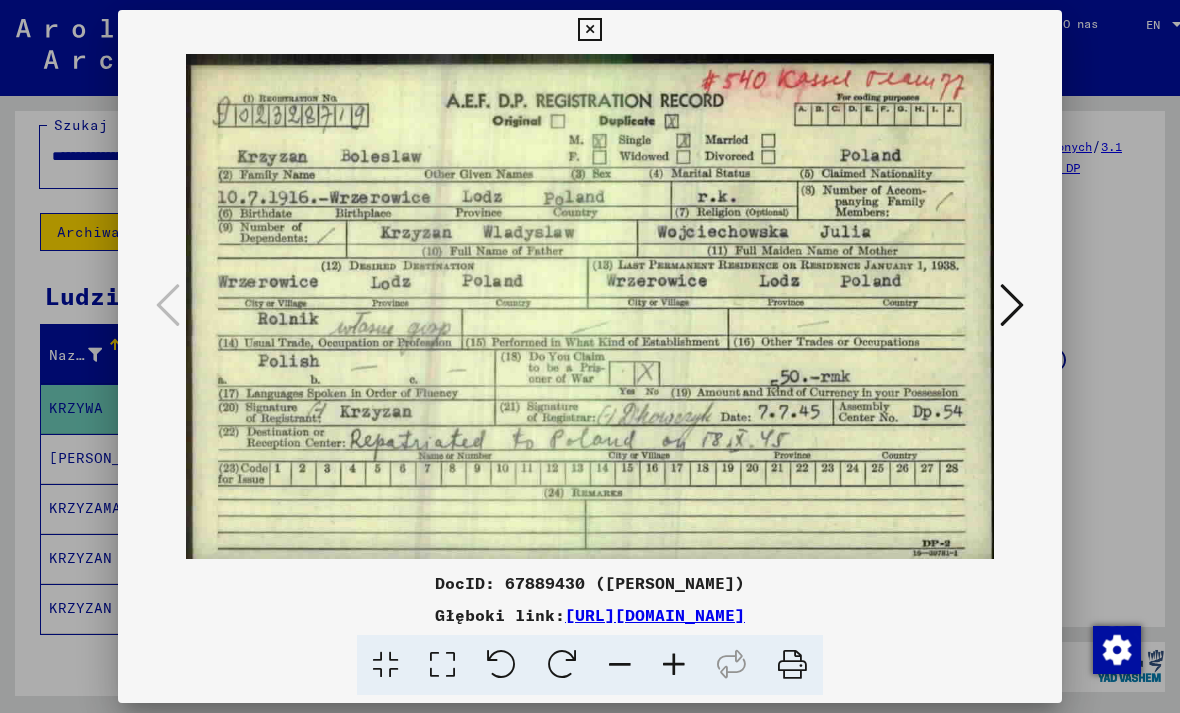 click at bounding box center (589, 30) 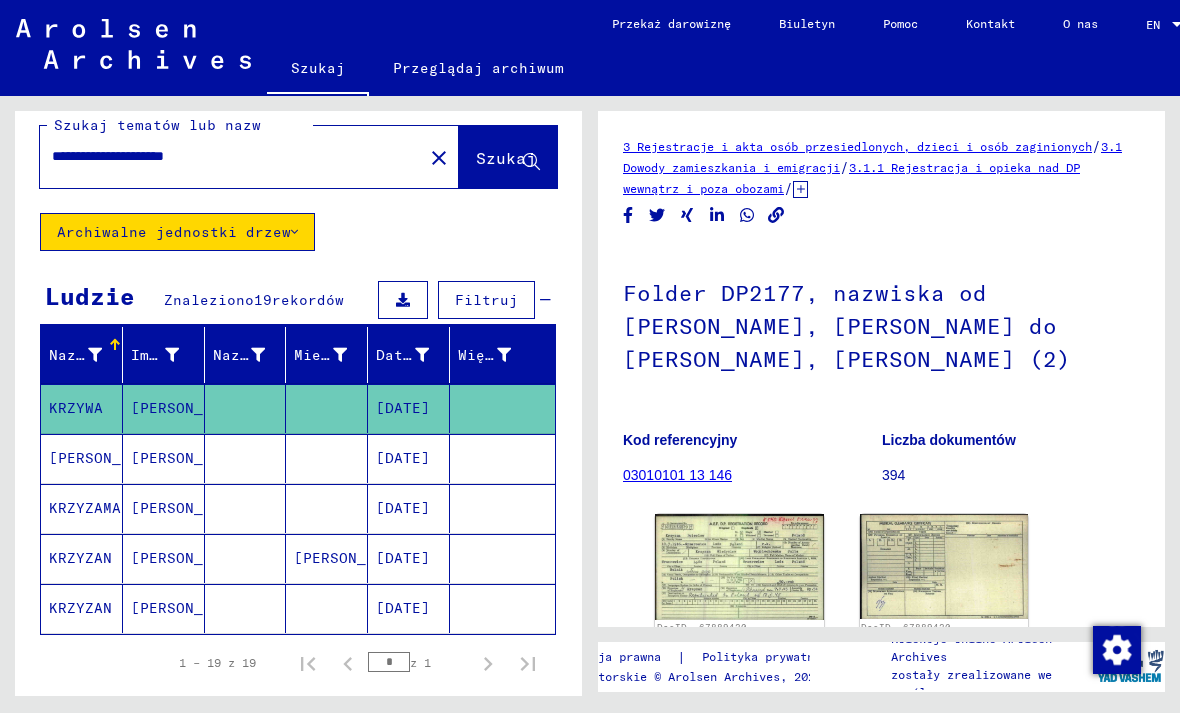 click at bounding box center (327, 508) 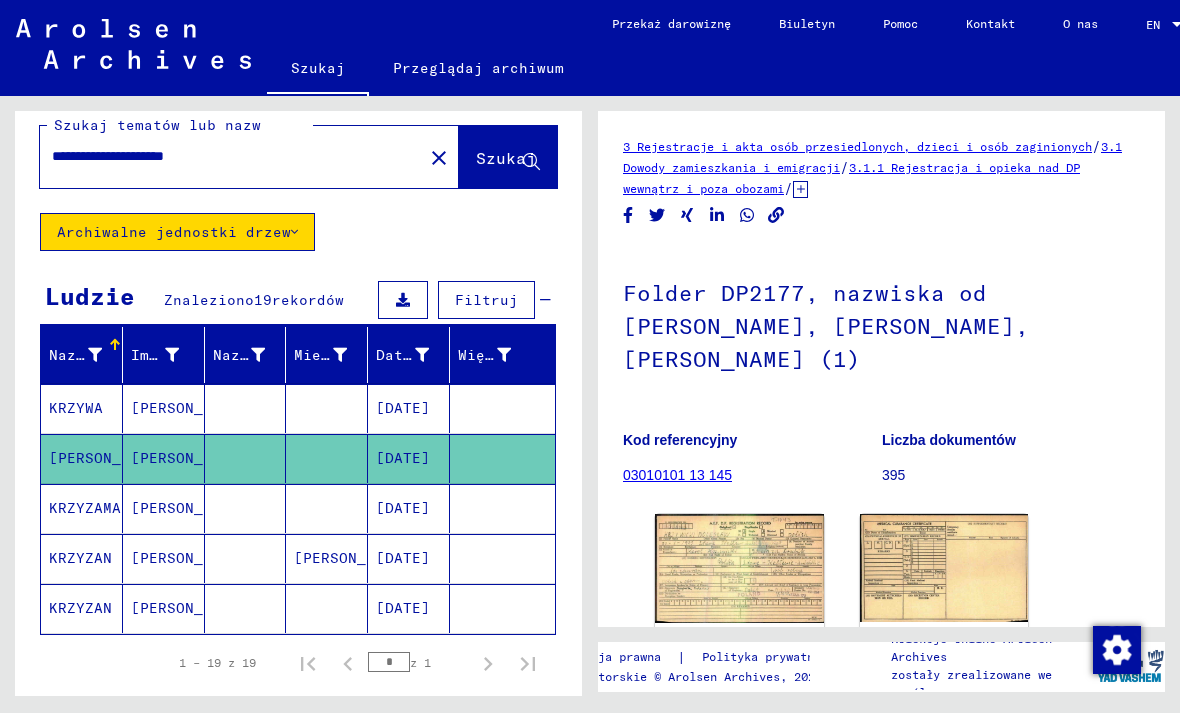 scroll, scrollTop: 0, scrollLeft: 0, axis: both 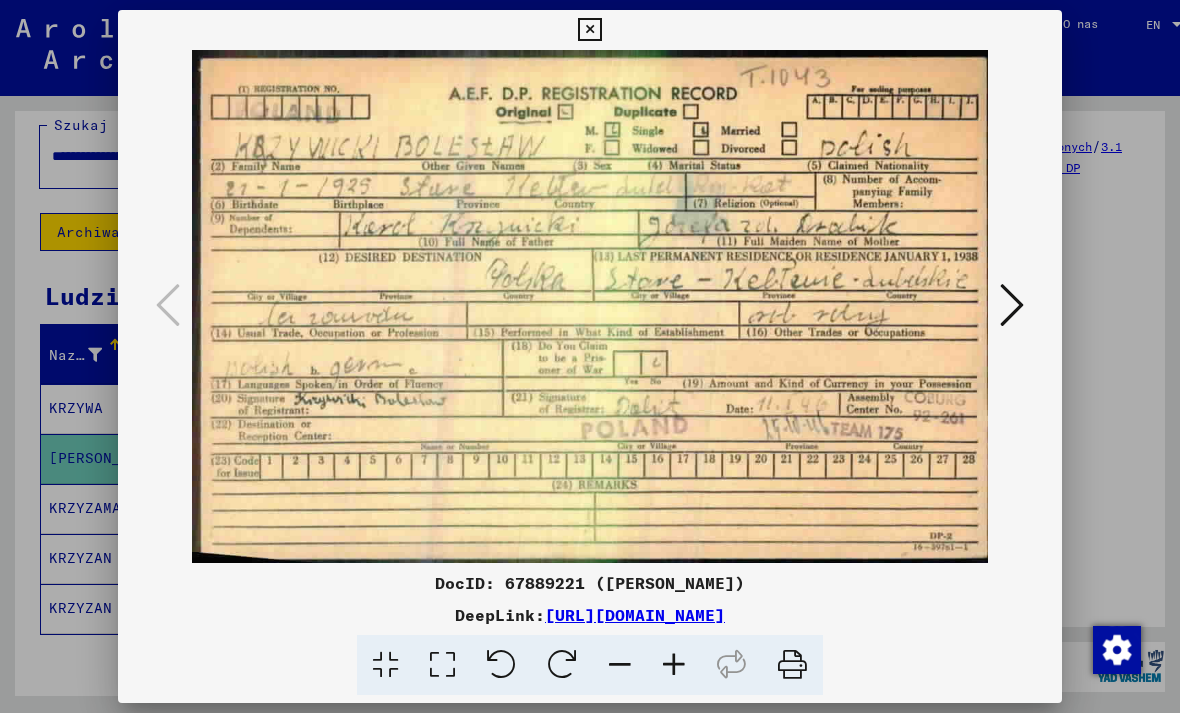 click at bounding box center [589, 30] 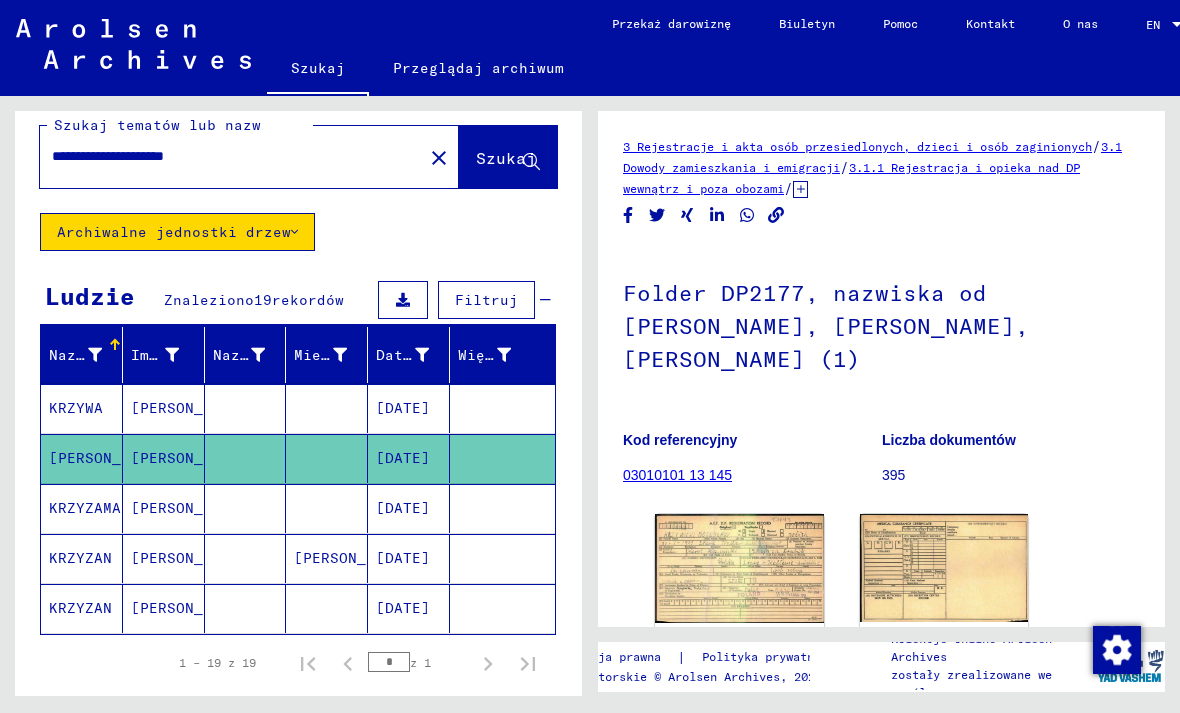 click at bounding box center (327, 558) 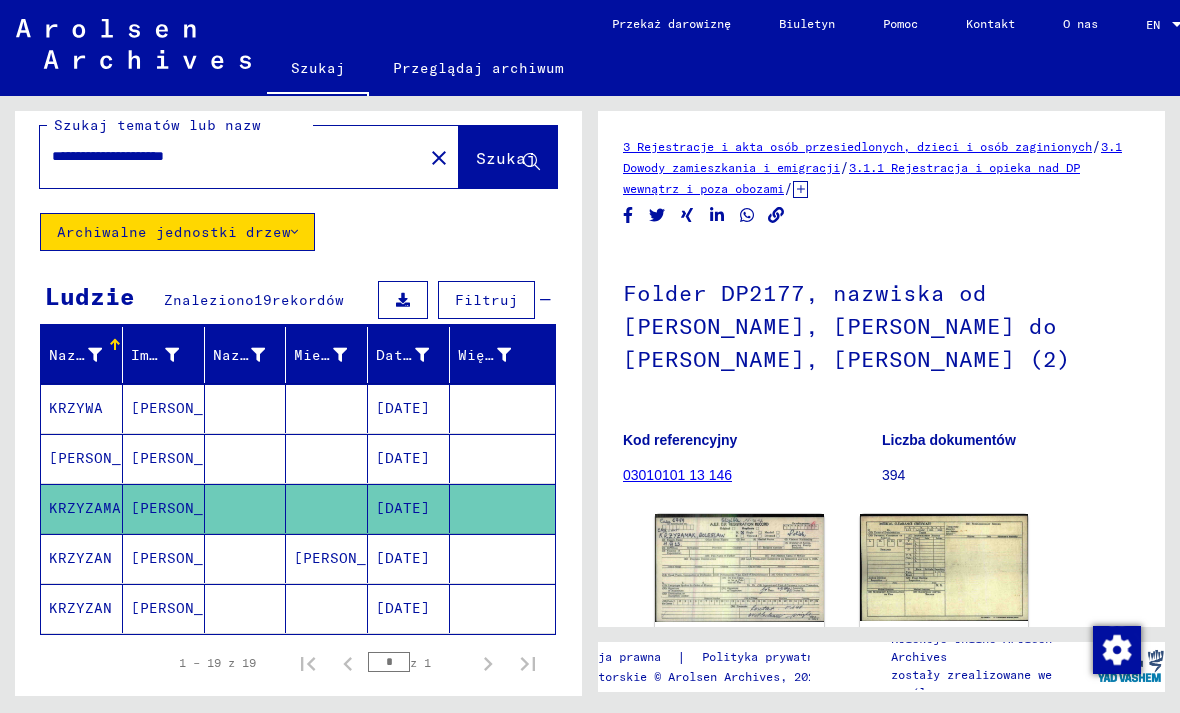 click 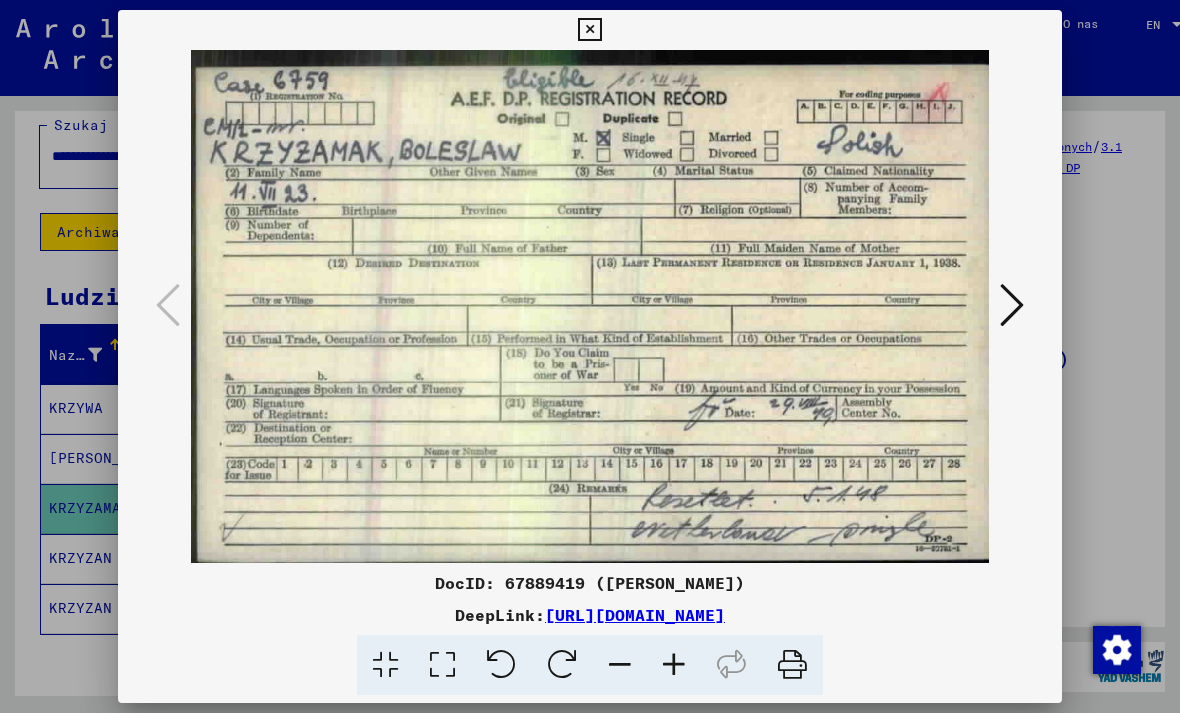 click at bounding box center (589, 30) 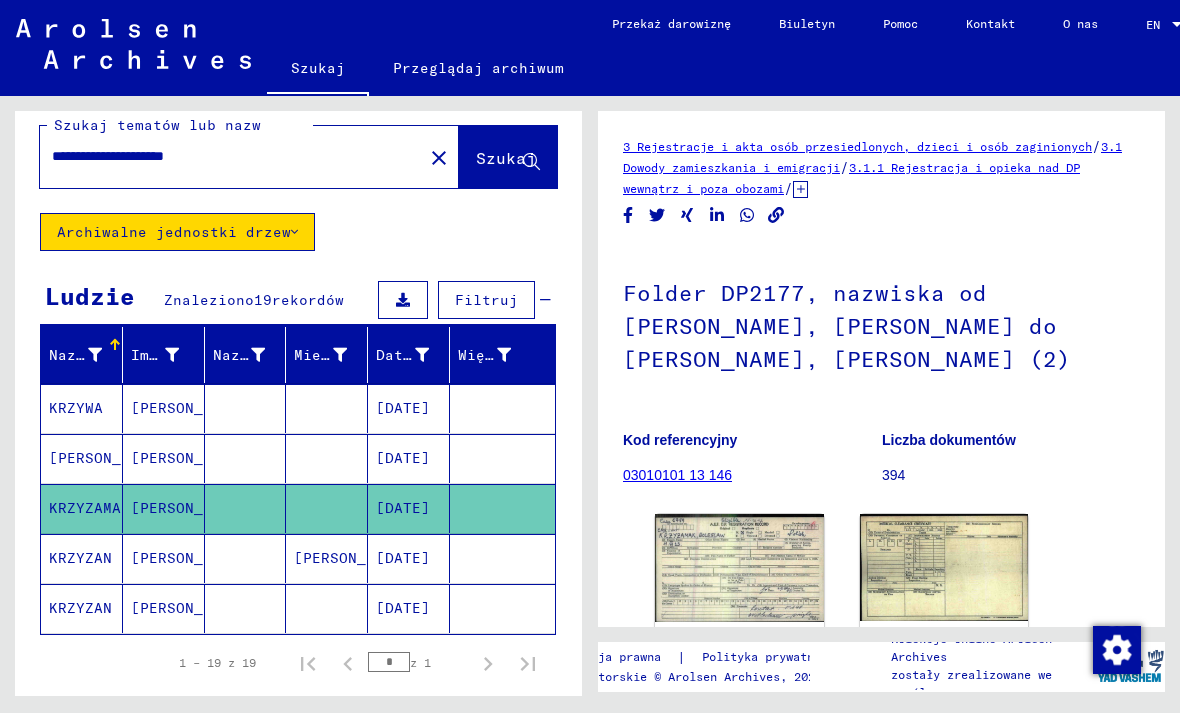 click at bounding box center (246, 608) 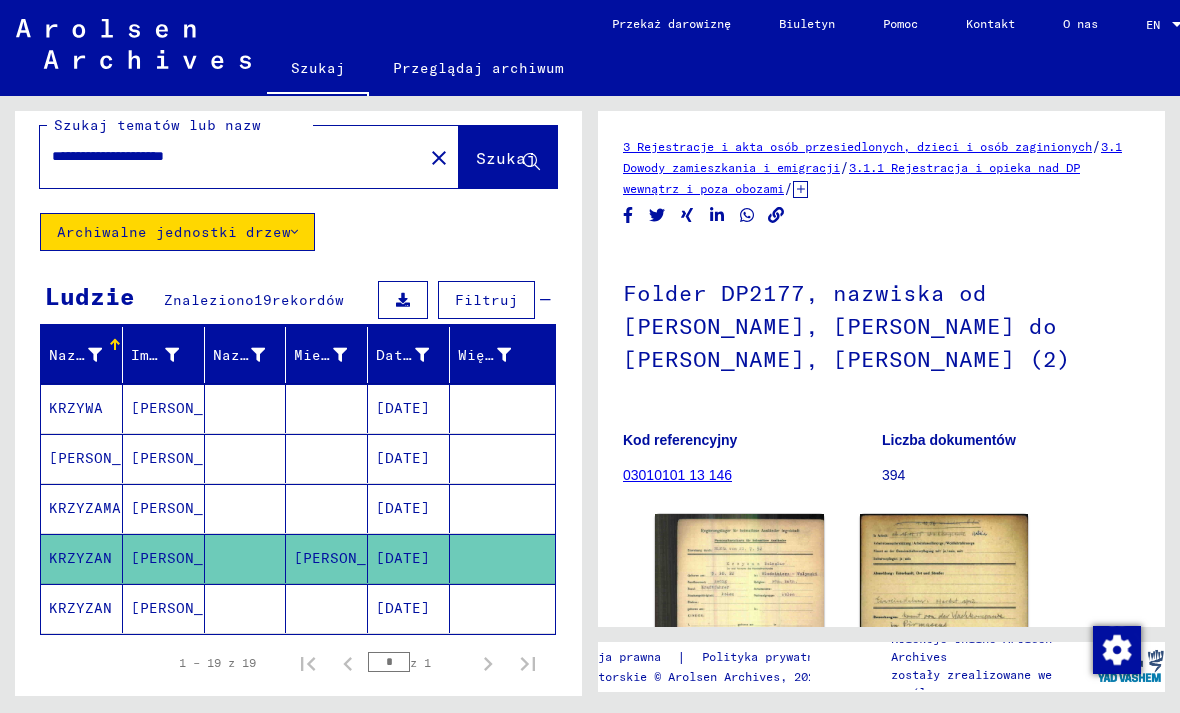 scroll, scrollTop: 0, scrollLeft: 0, axis: both 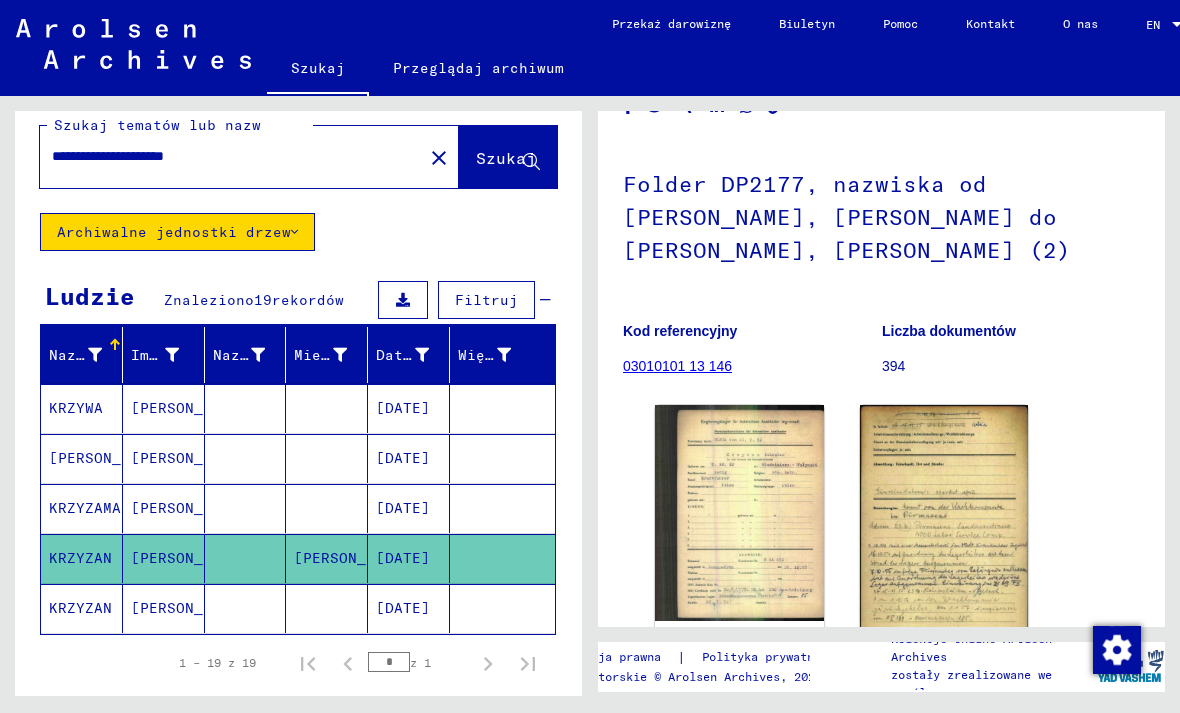 click 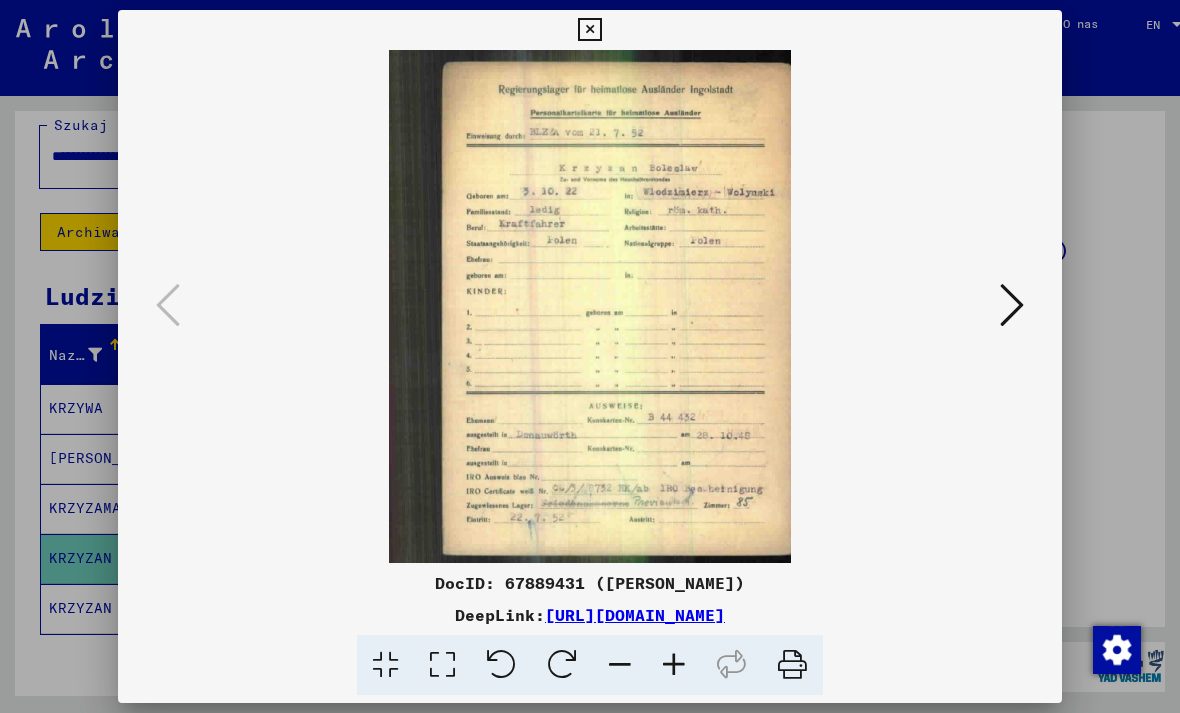 click at bounding box center (589, 30) 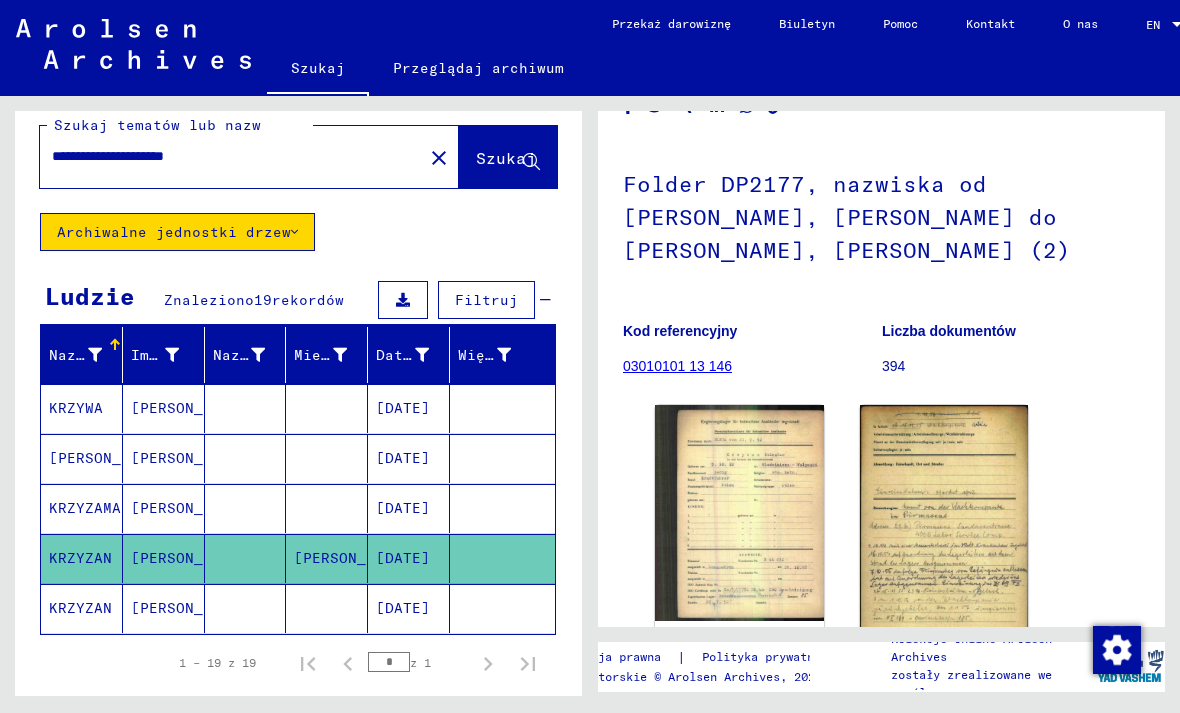 click 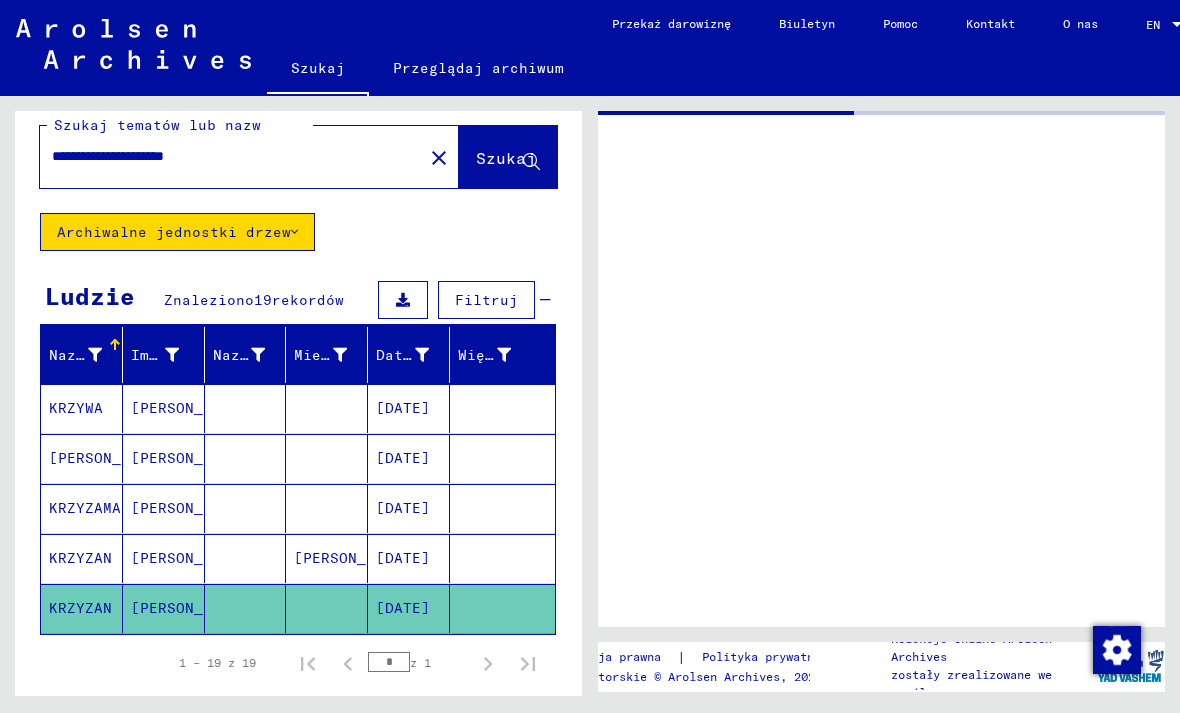 scroll, scrollTop: 0, scrollLeft: 0, axis: both 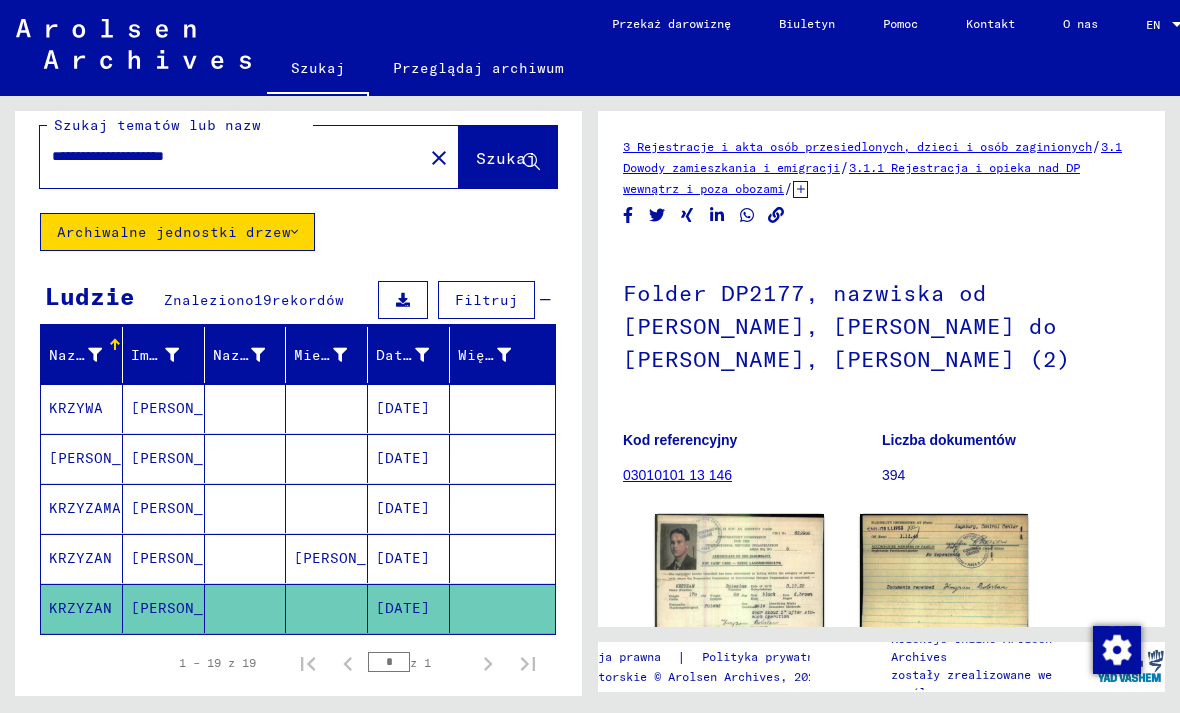 click 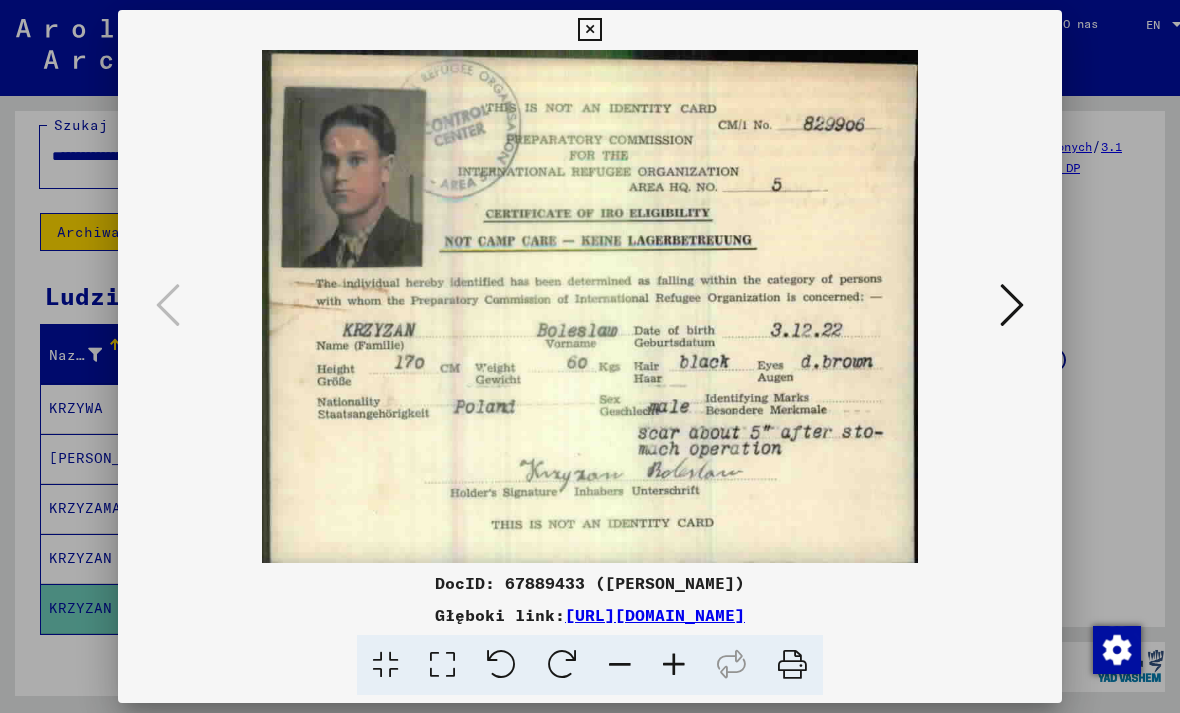 click at bounding box center [589, 30] 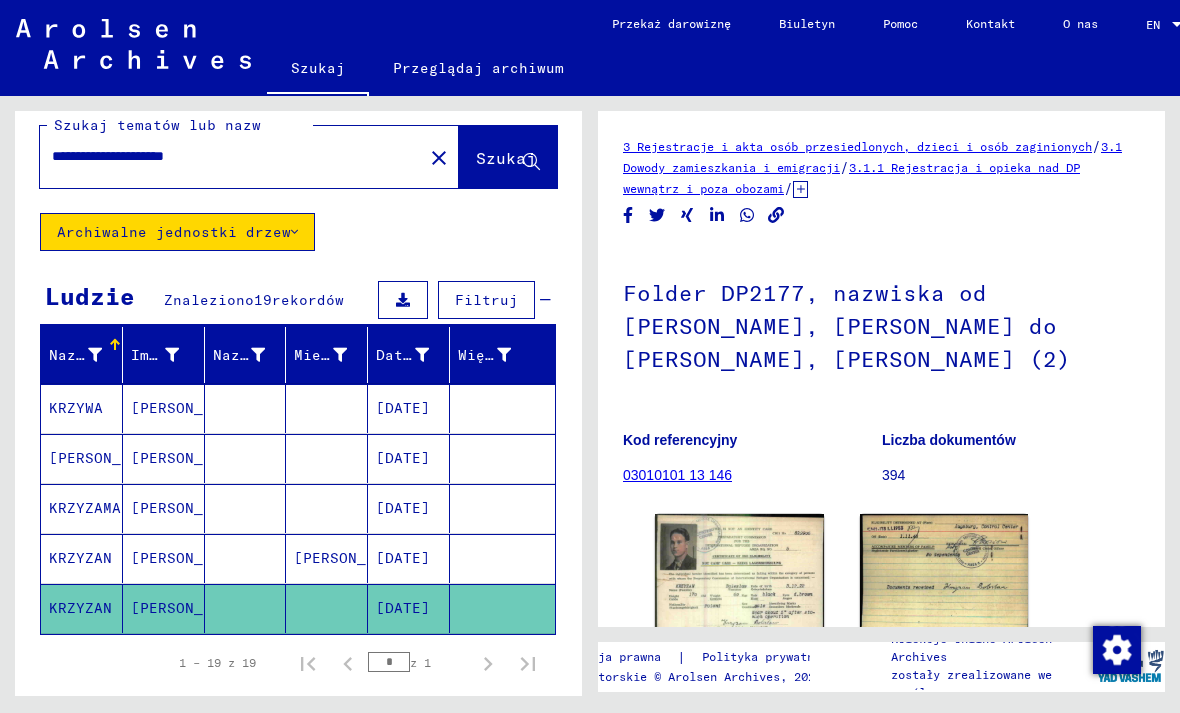 click on "Szukaj Przeglądaj archiwum  Detailed questions/information about the documents? Send us an inquiry for free.  Przekaż darowiznę Biuletyn Pomoc Kontakt O nas EN EN" 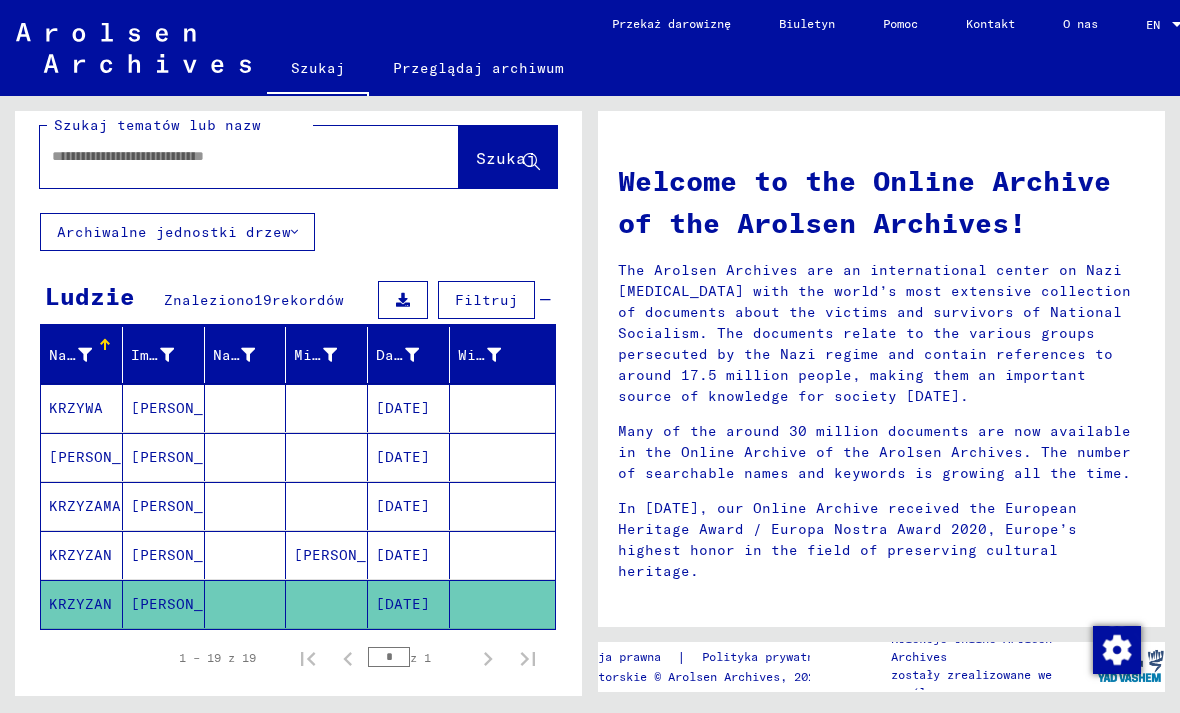 scroll, scrollTop: 0, scrollLeft: 0, axis: both 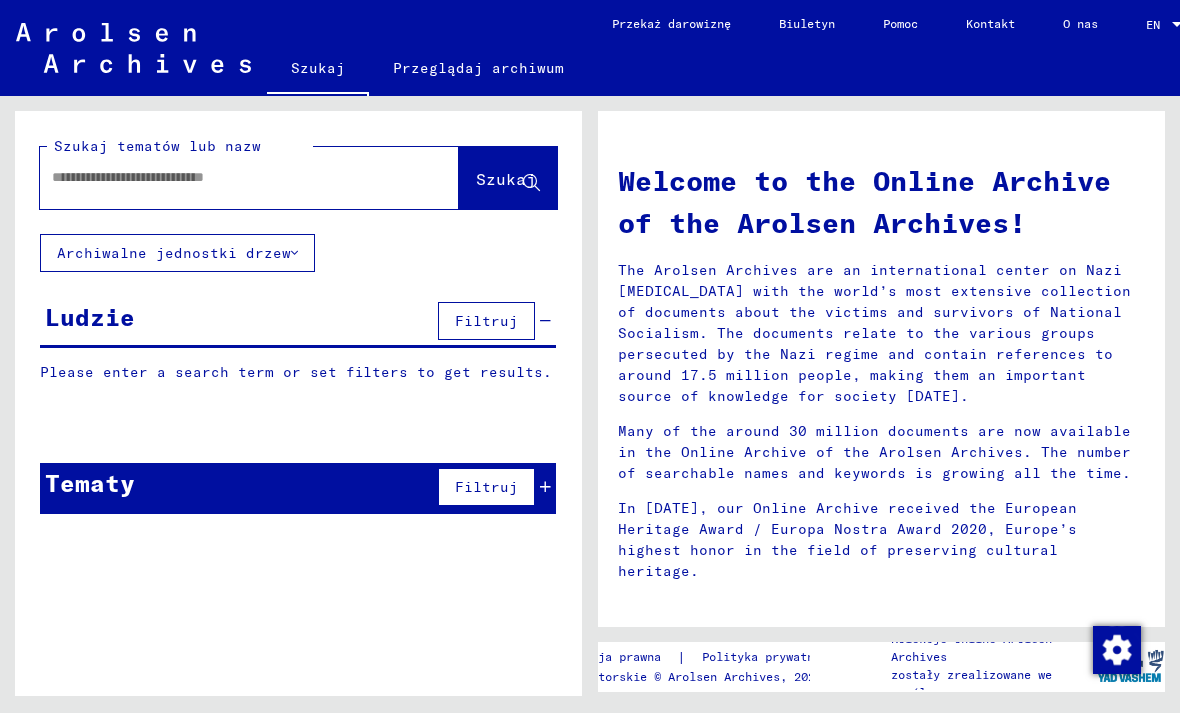 click at bounding box center (225, 177) 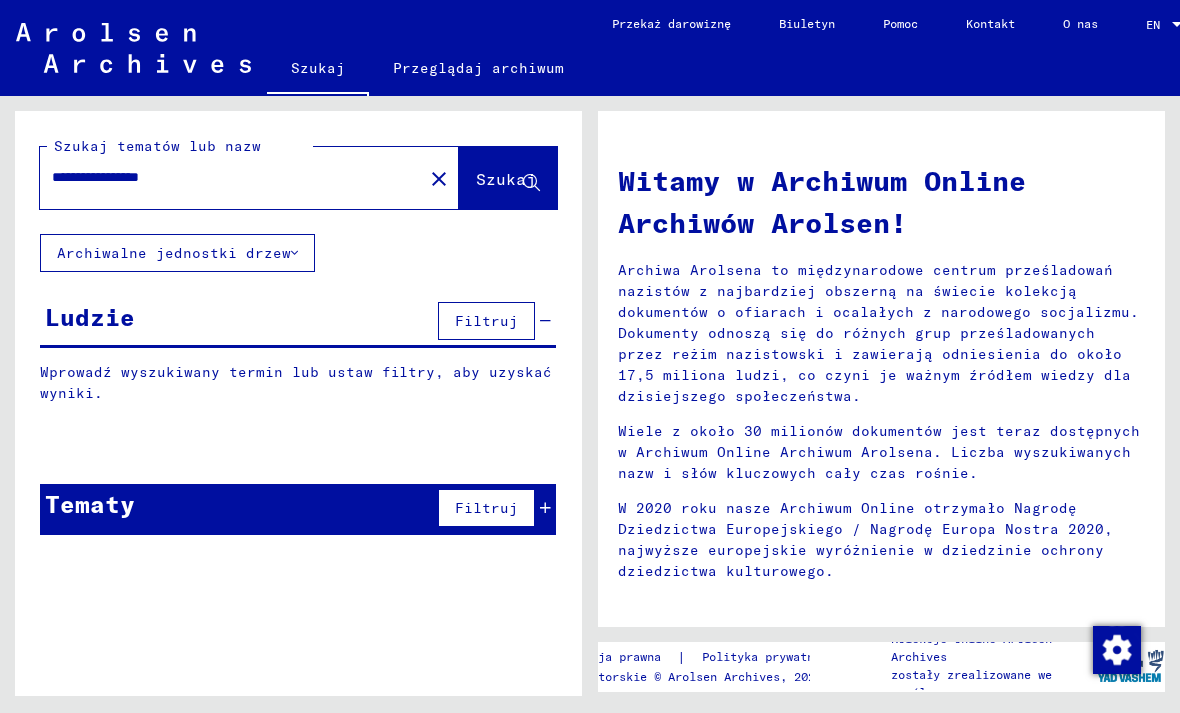 type on "**********" 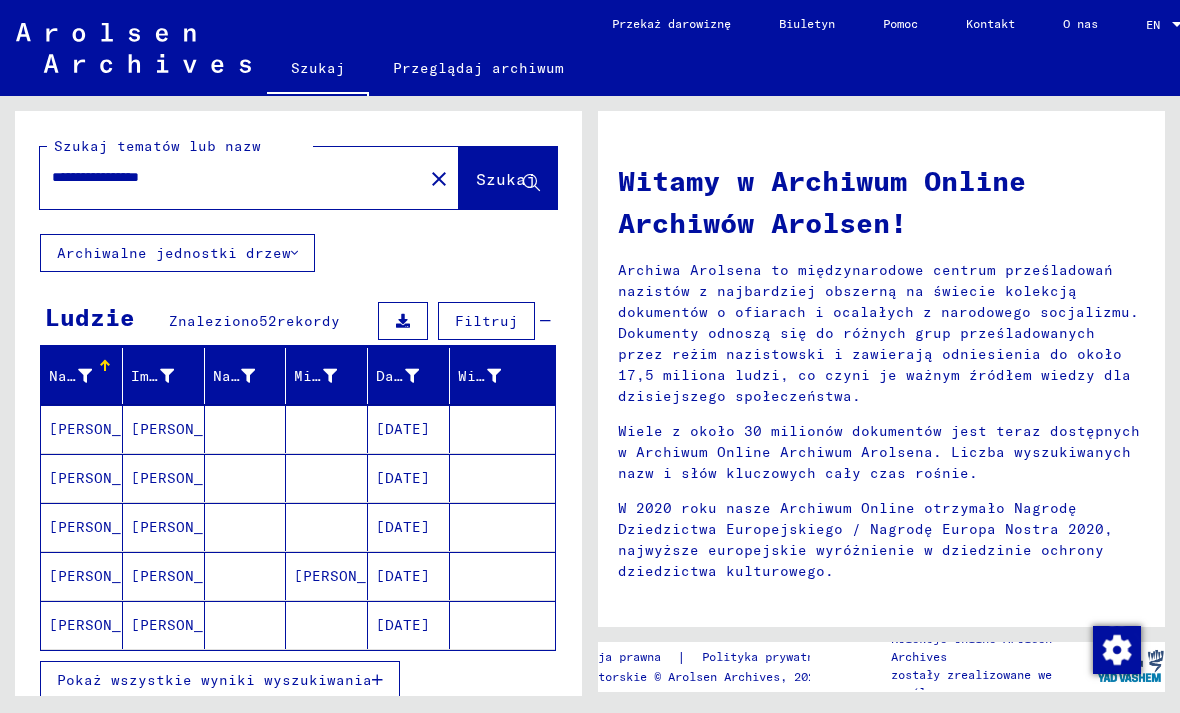 click at bounding box center [327, 478] 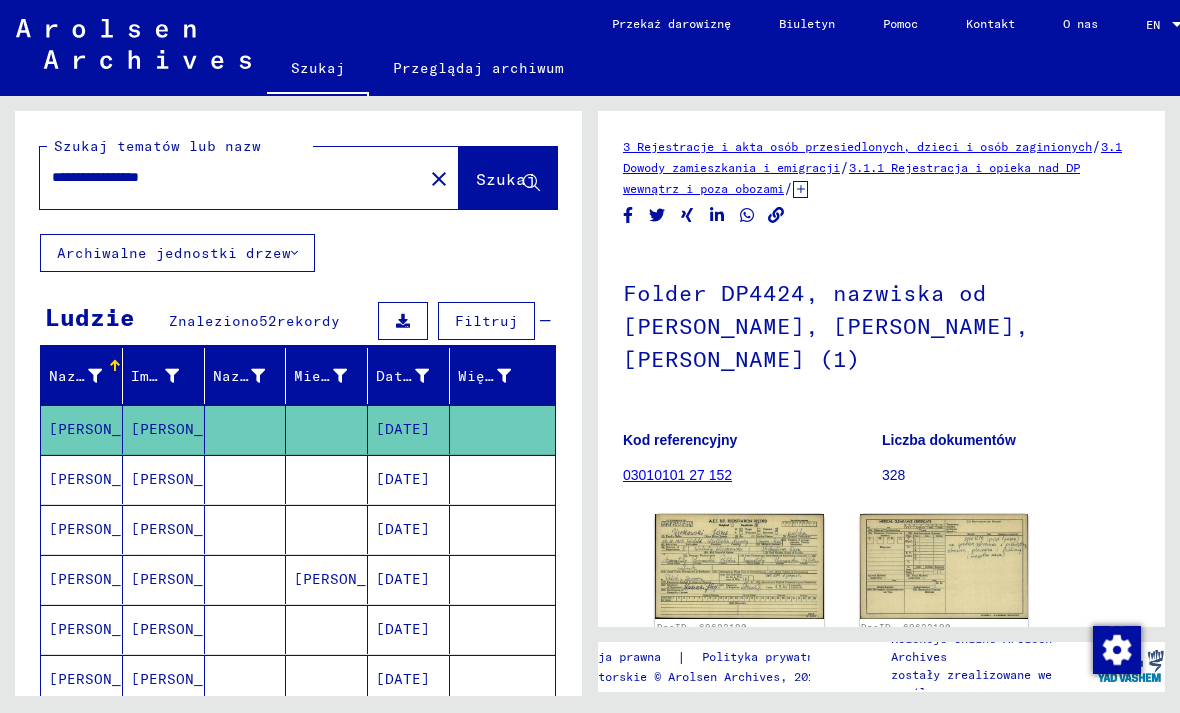 scroll, scrollTop: 0, scrollLeft: 0, axis: both 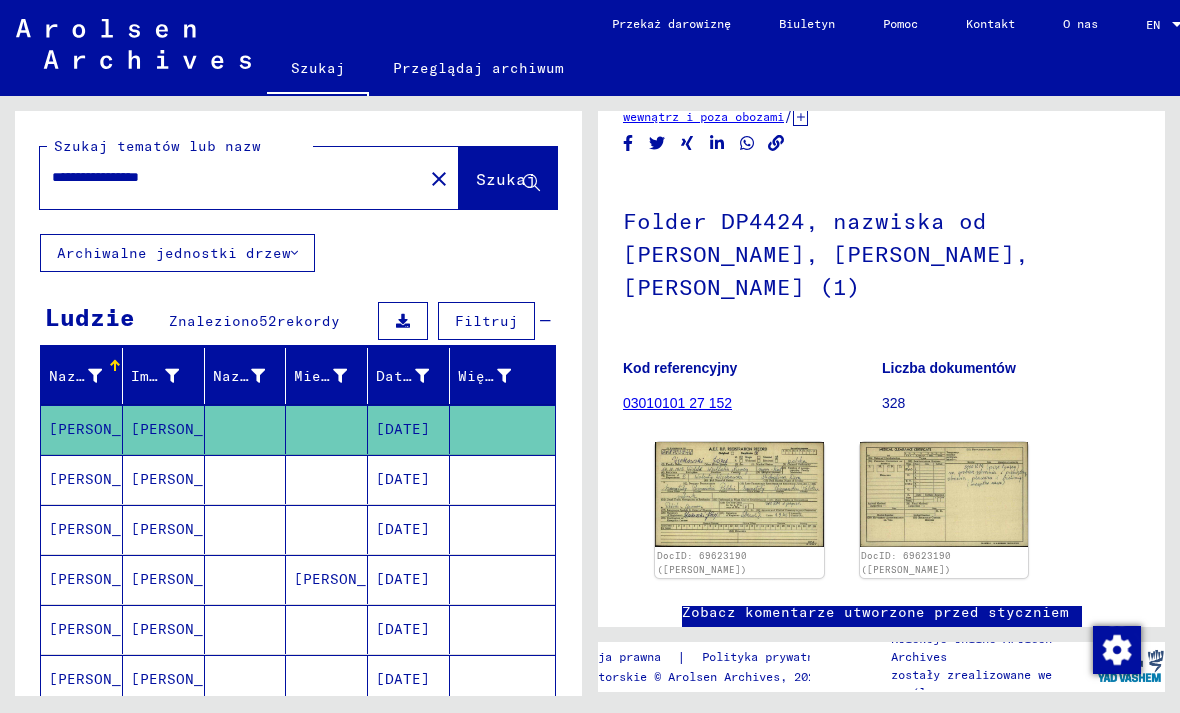 click 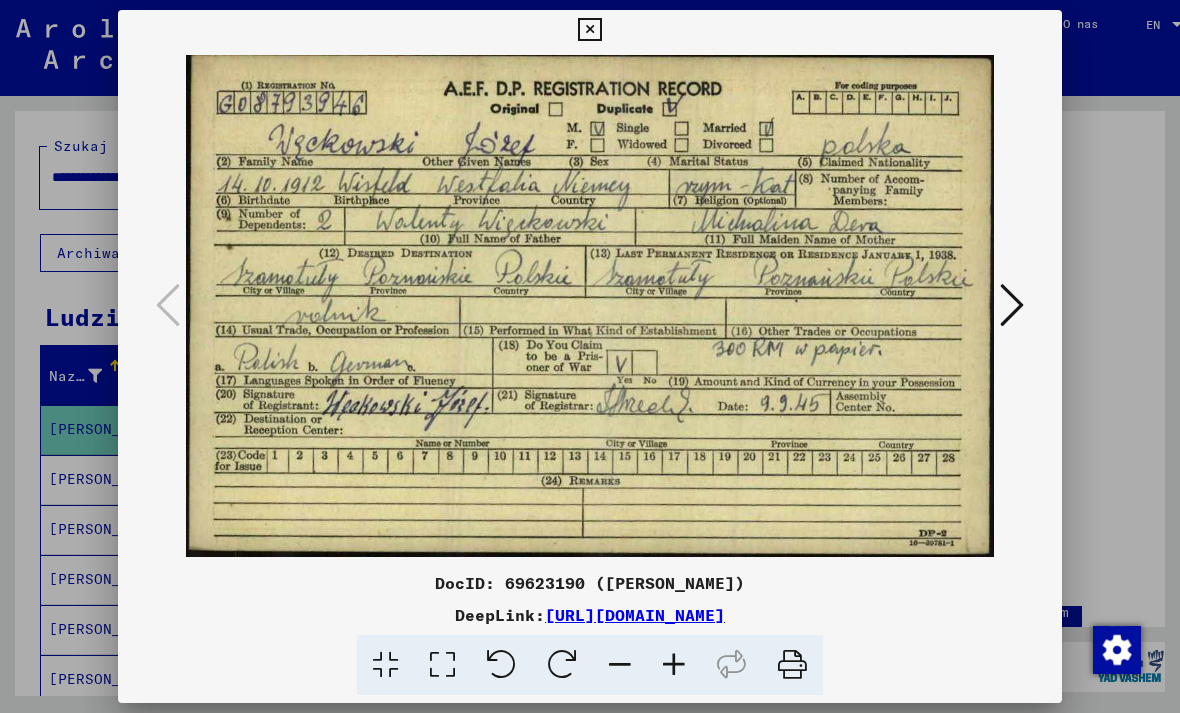 click at bounding box center (589, 30) 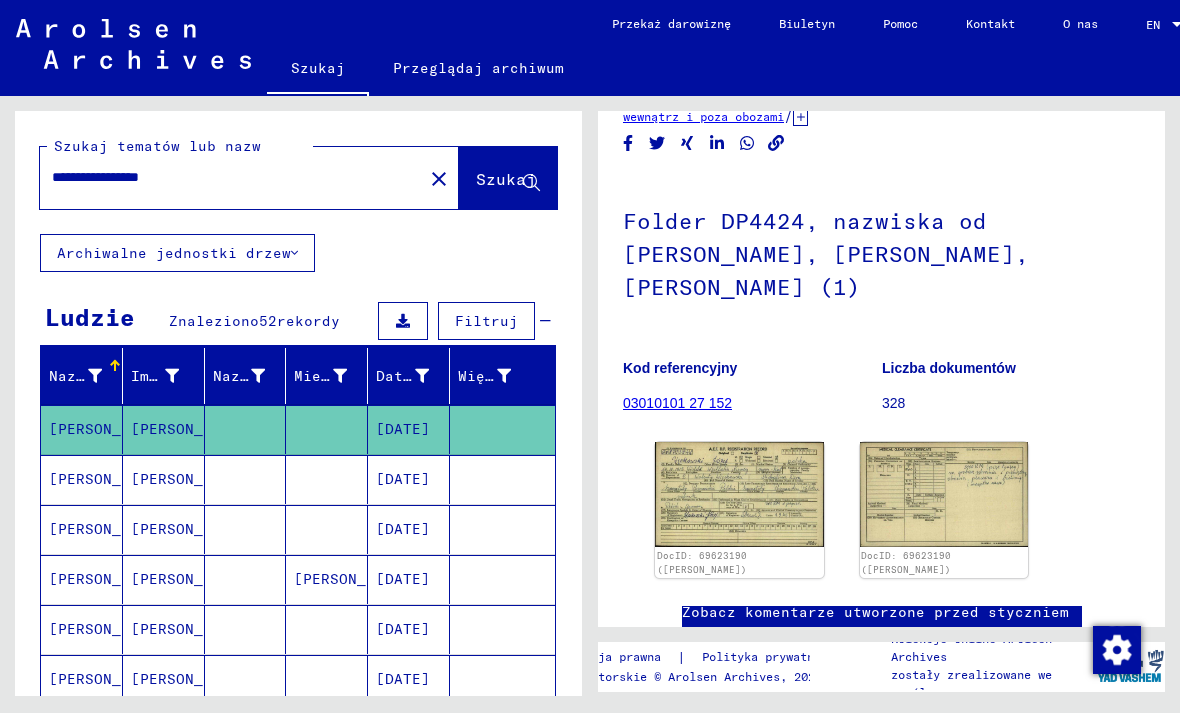 click at bounding box center (327, 529) 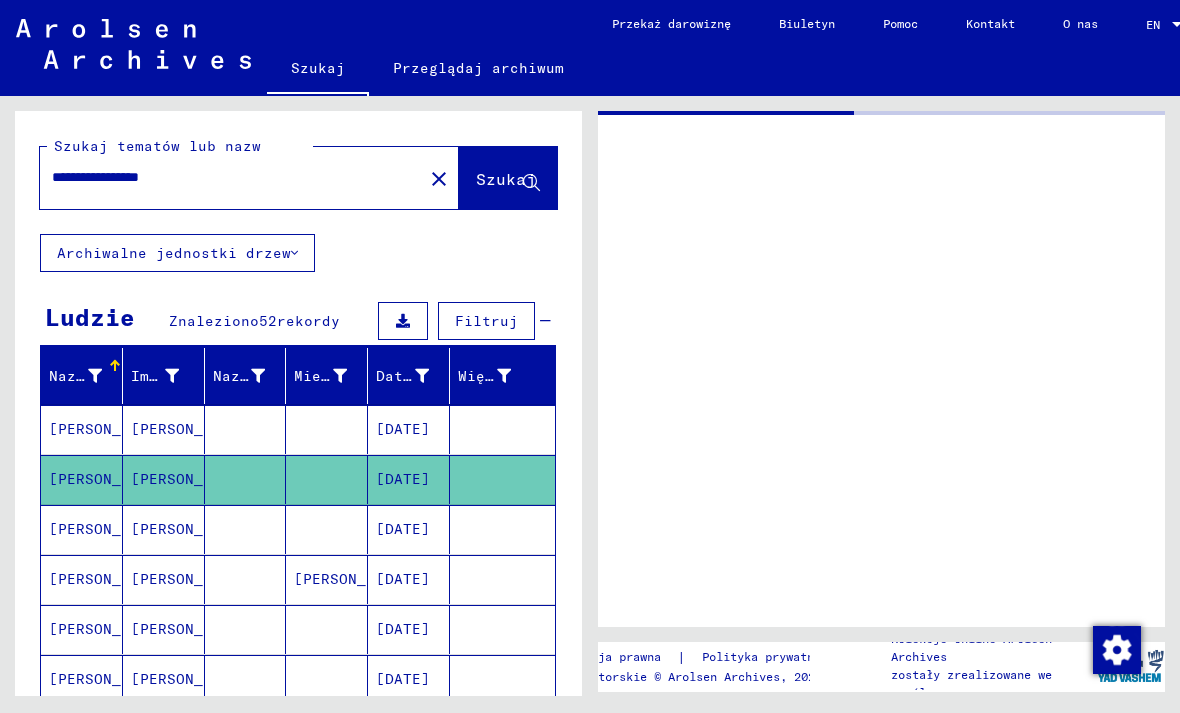 scroll, scrollTop: 0, scrollLeft: 0, axis: both 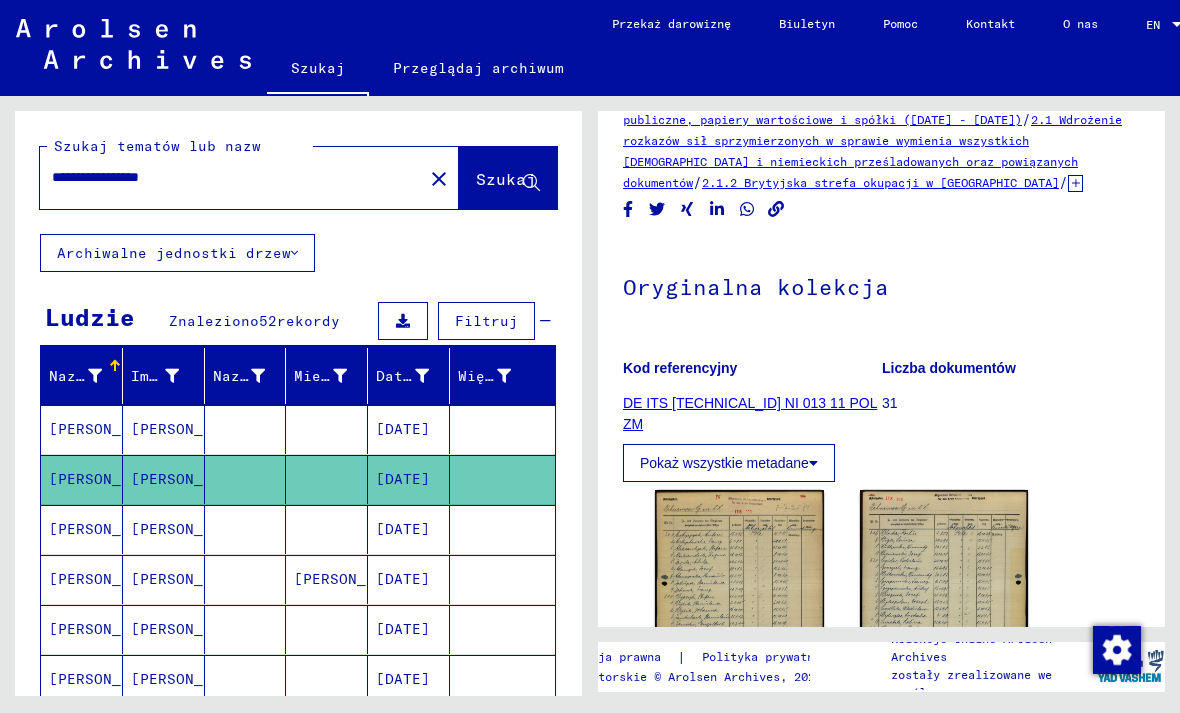 click 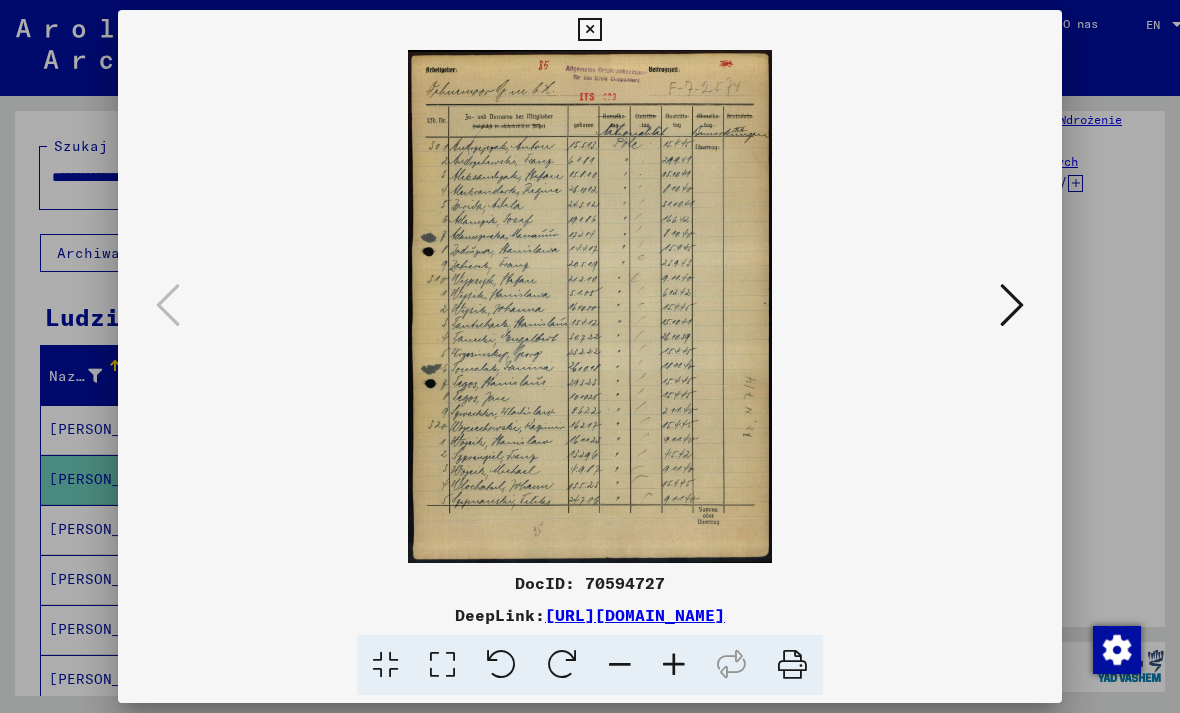 click at bounding box center [589, 30] 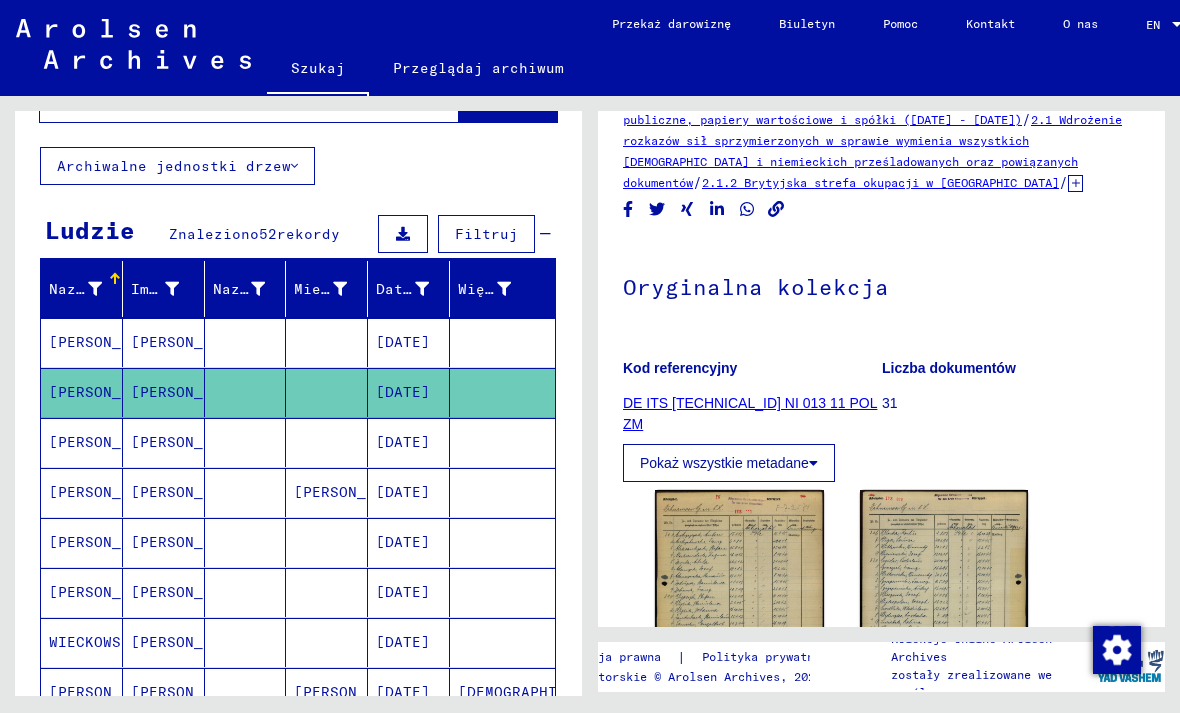 scroll, scrollTop: 99, scrollLeft: 0, axis: vertical 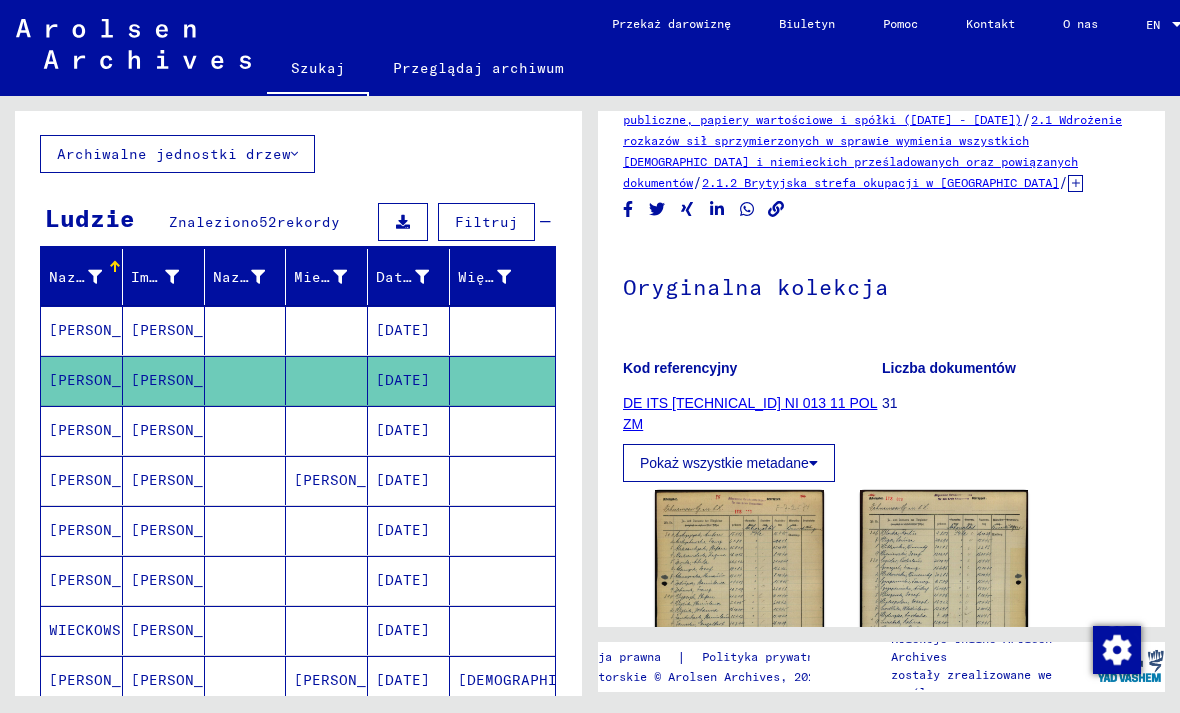 click on "[DATE]" at bounding box center [409, 480] 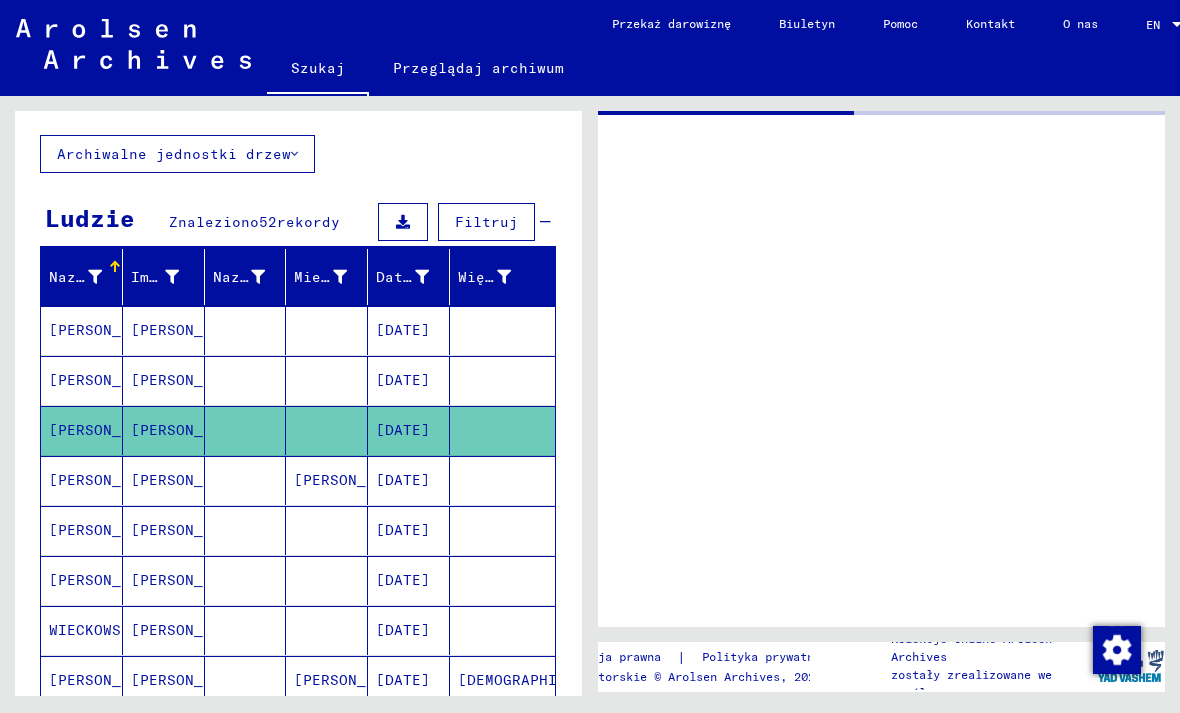 scroll, scrollTop: 0, scrollLeft: 0, axis: both 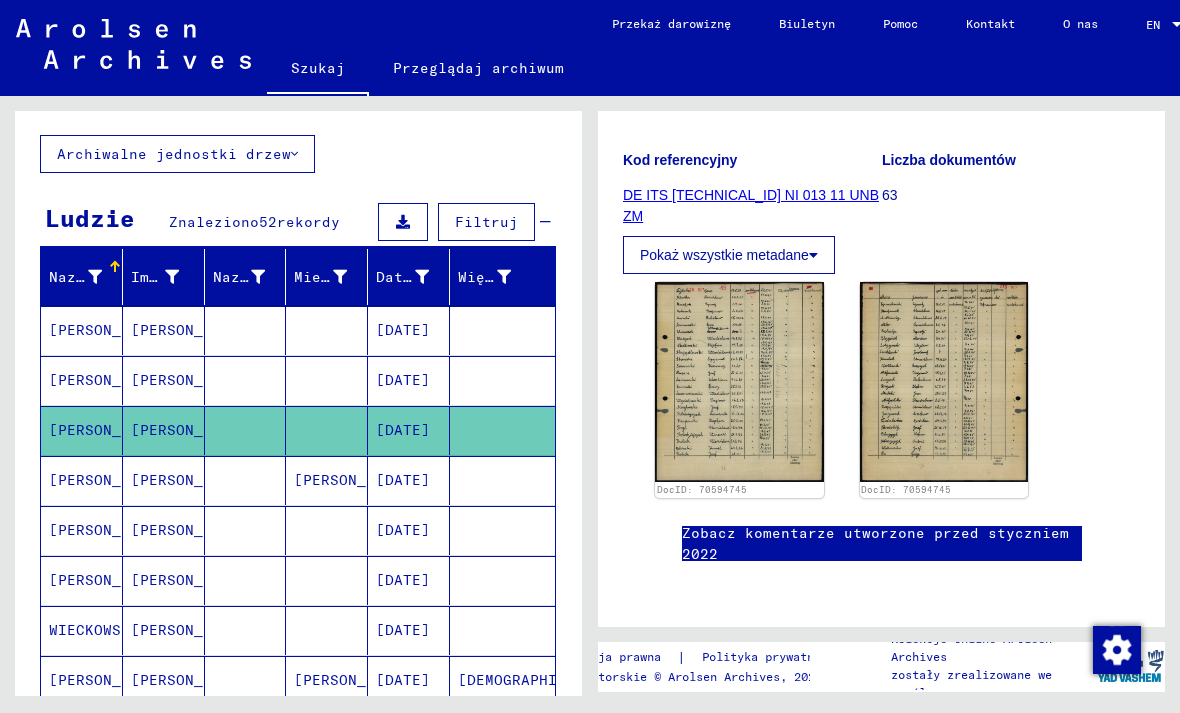 click on "[DATE]" at bounding box center (409, 530) 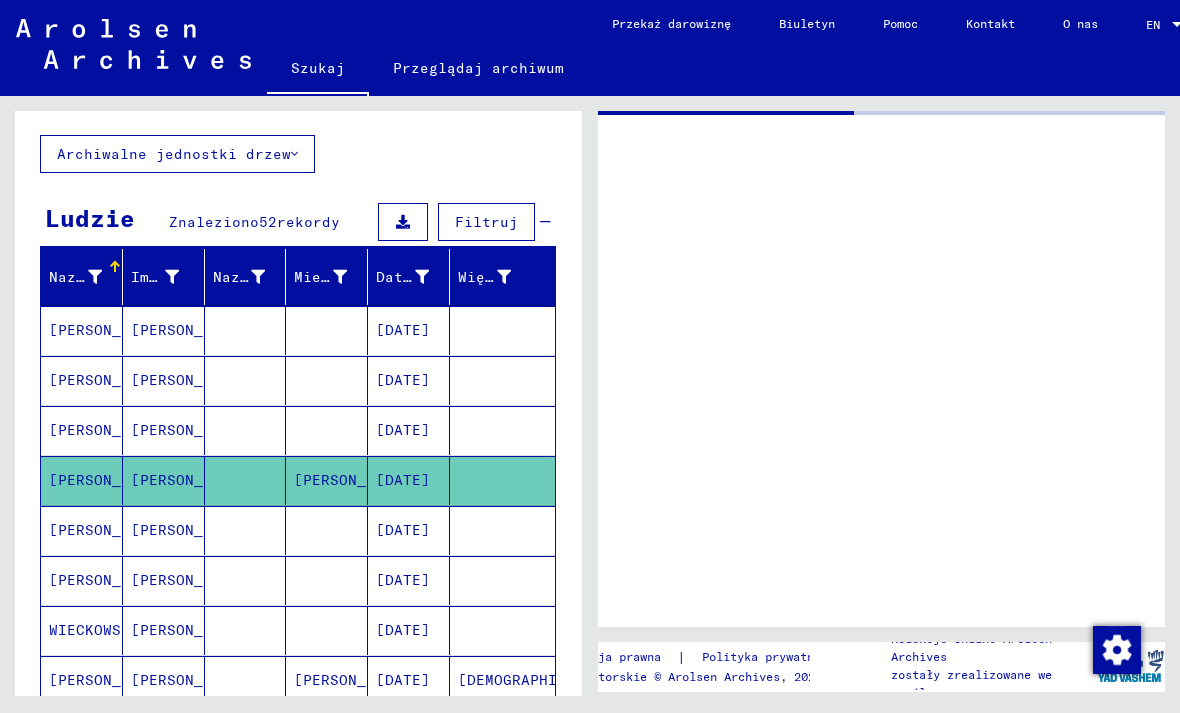 scroll, scrollTop: 0, scrollLeft: 0, axis: both 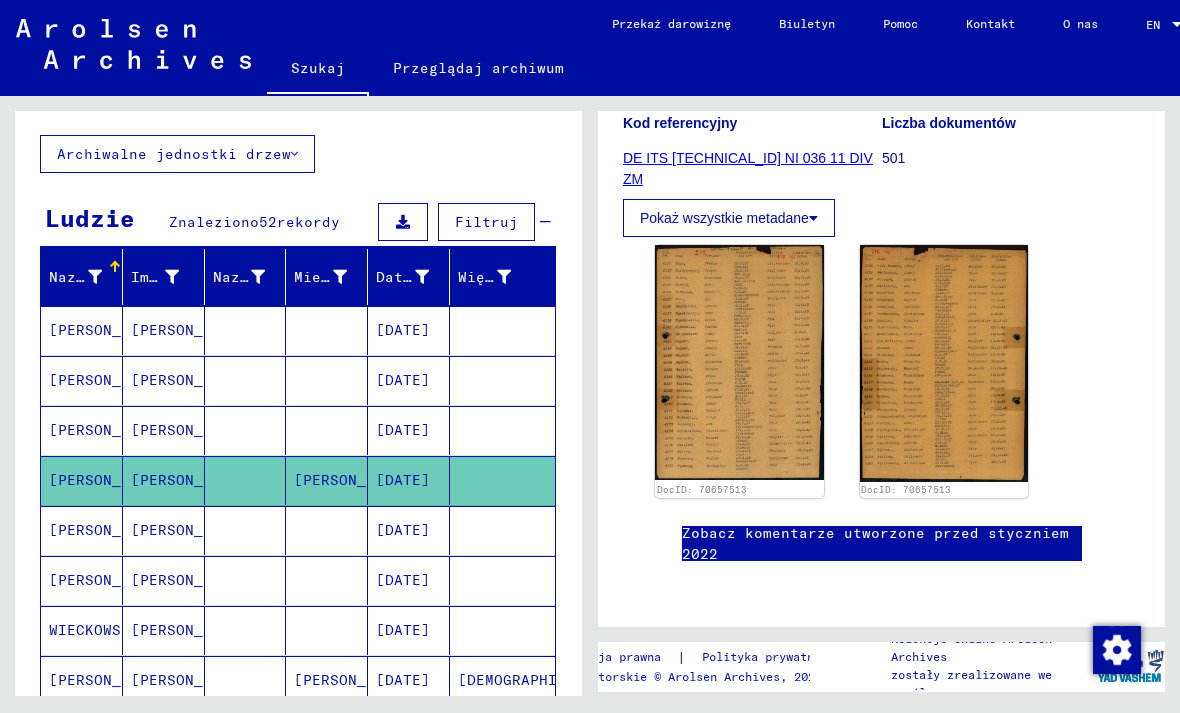 click at bounding box center (502, 580) 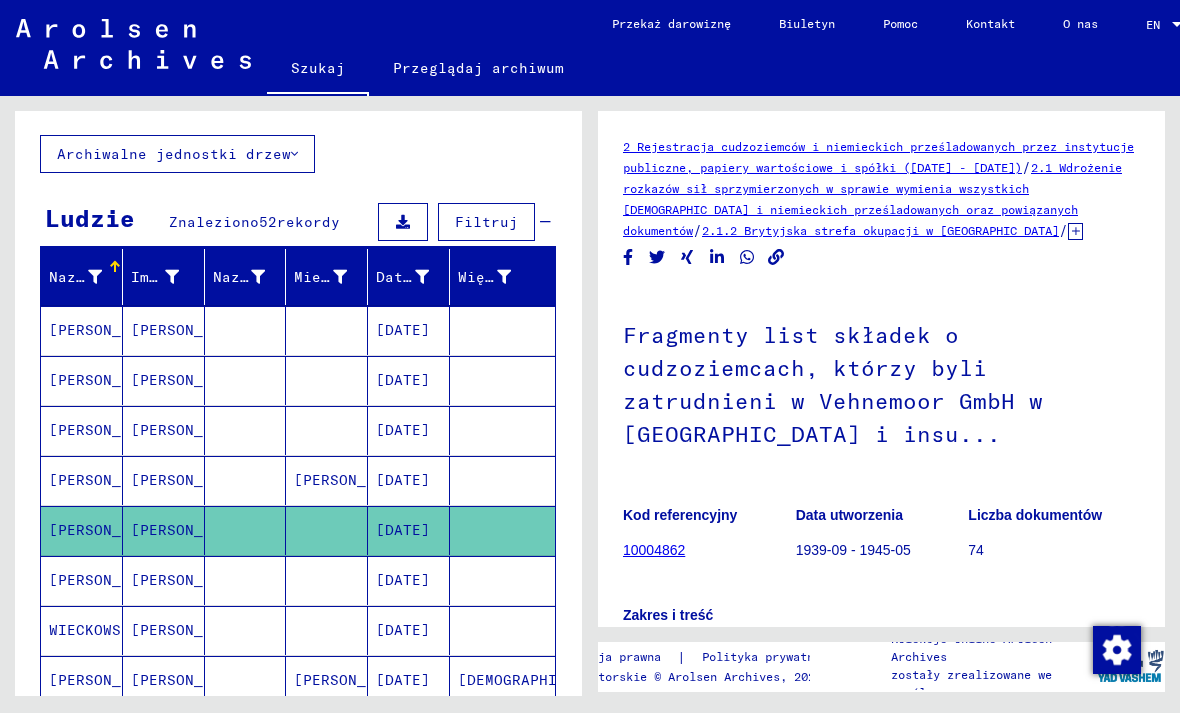 scroll, scrollTop: 0, scrollLeft: 0, axis: both 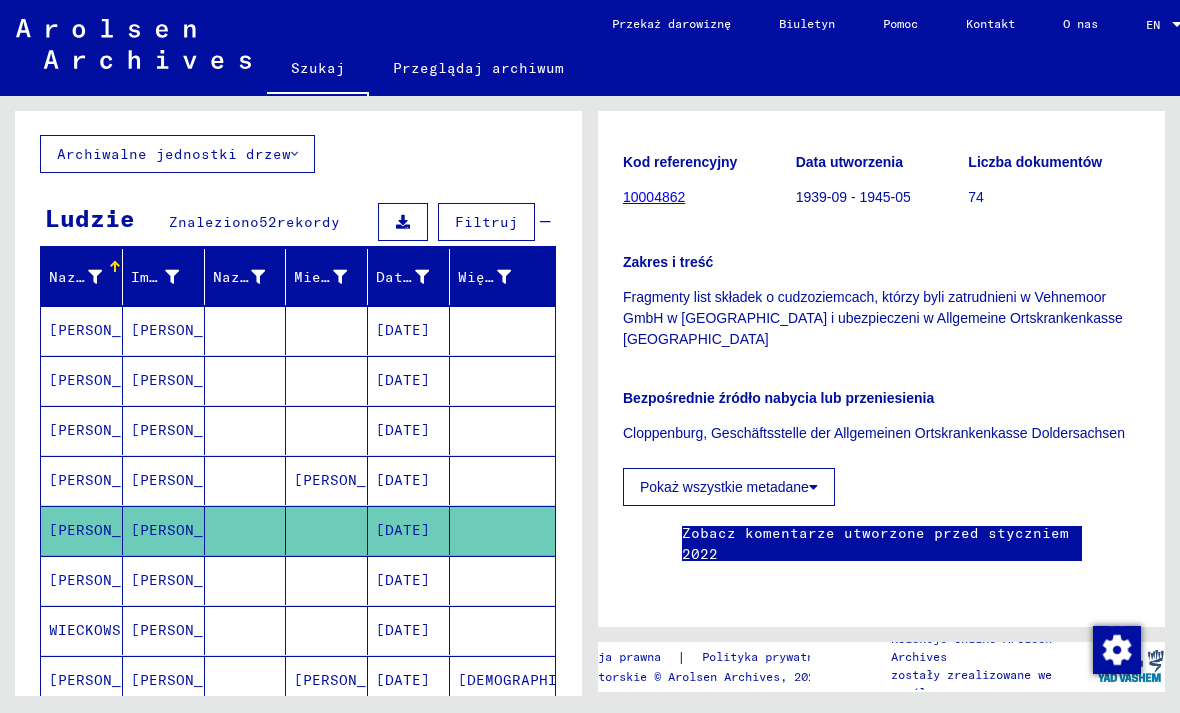 click at bounding box center [327, 630] 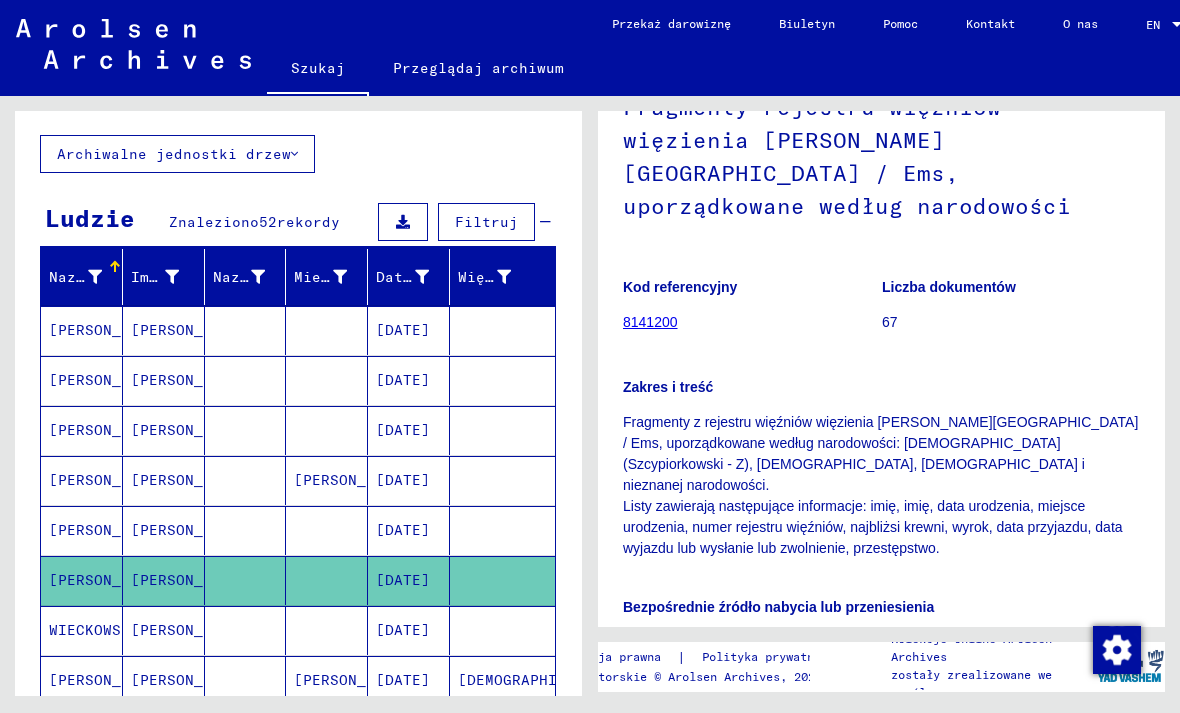 scroll, scrollTop: 323, scrollLeft: 0, axis: vertical 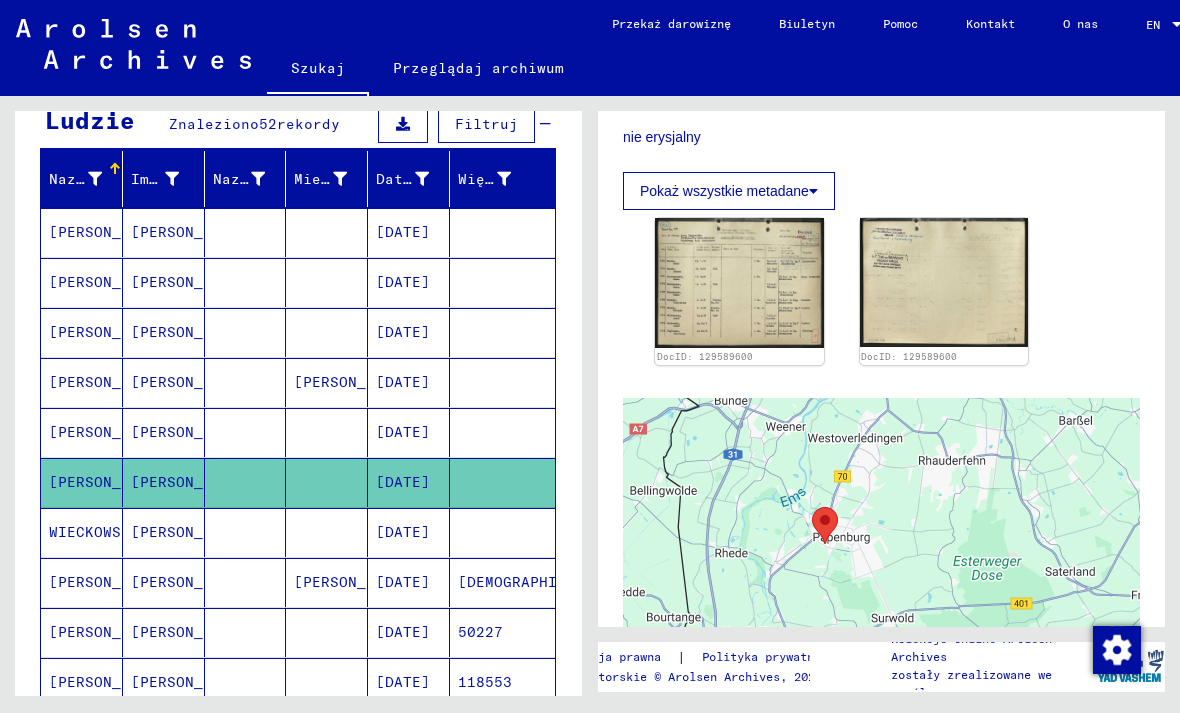 click at bounding box center (502, 582) 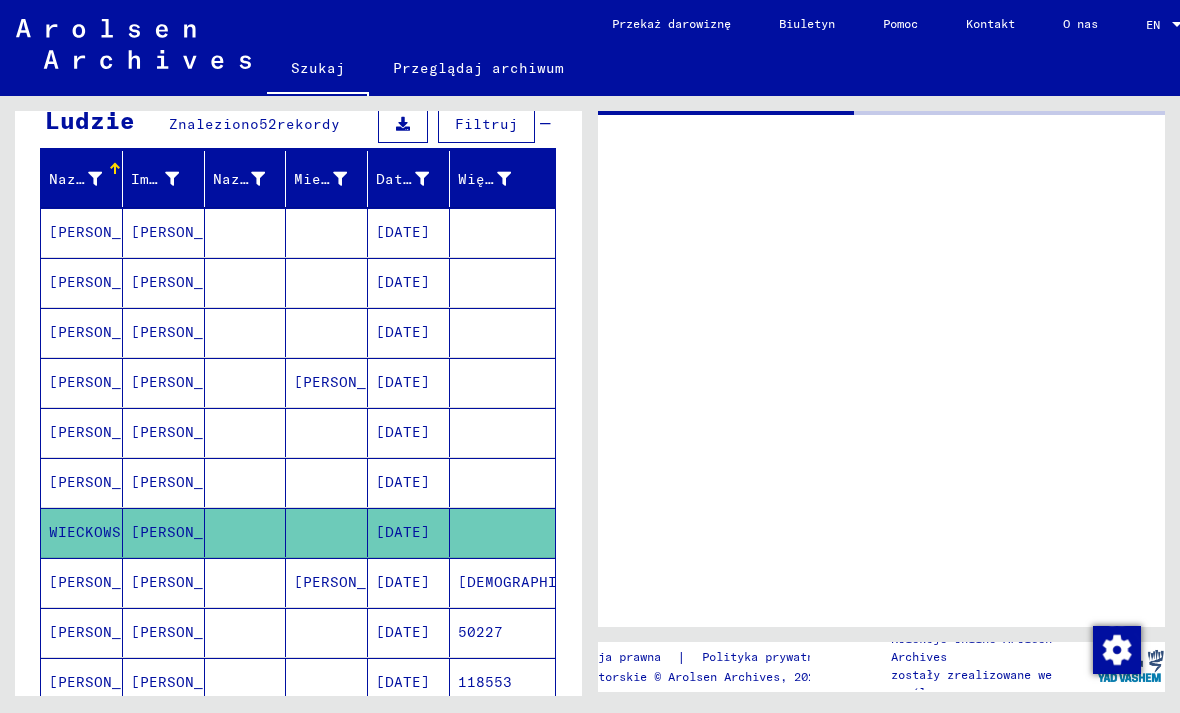 scroll 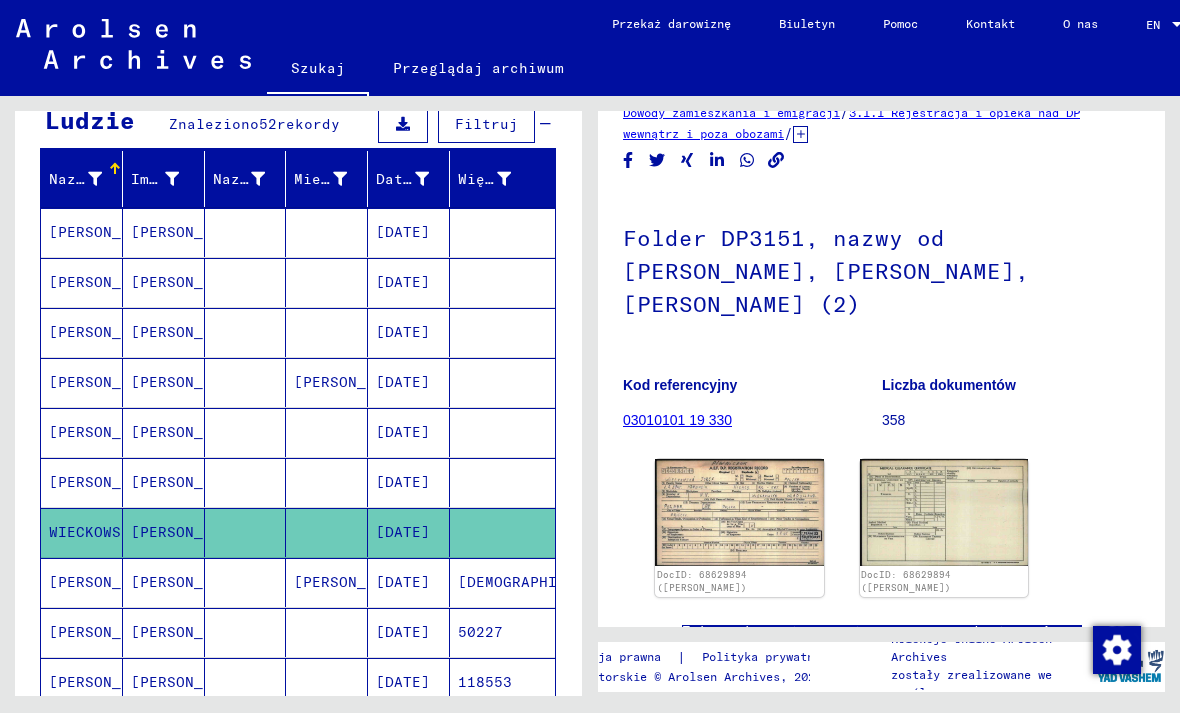 click 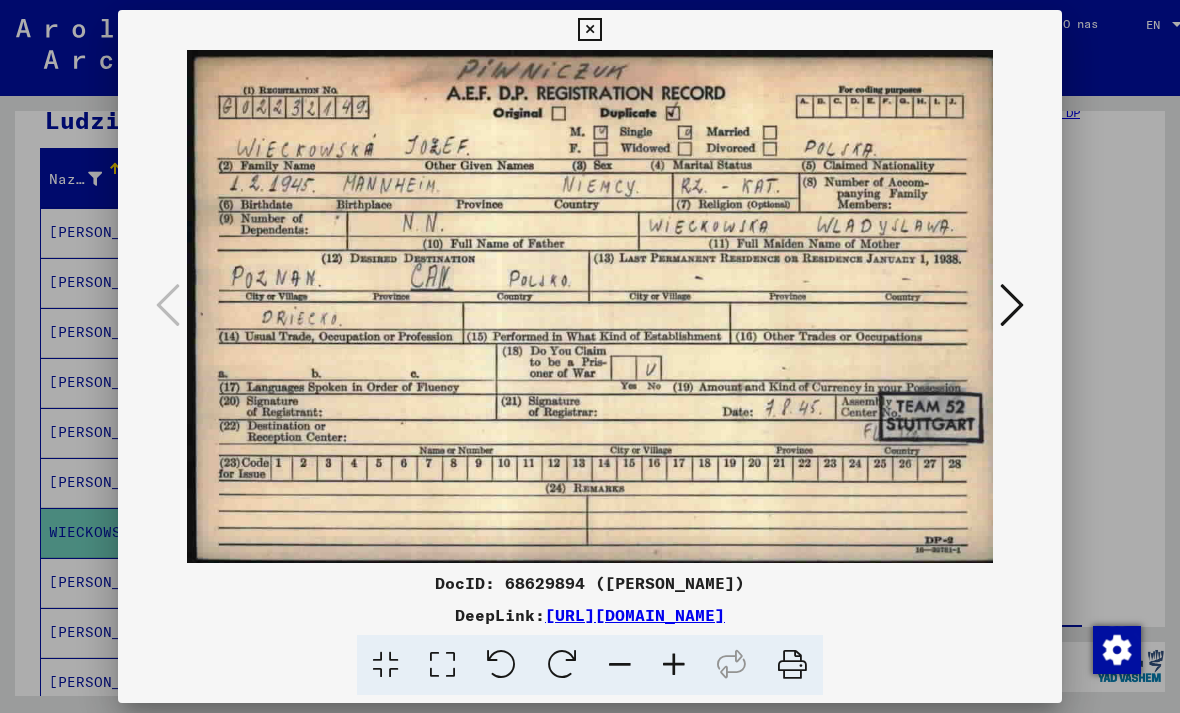 click at bounding box center [590, 356] 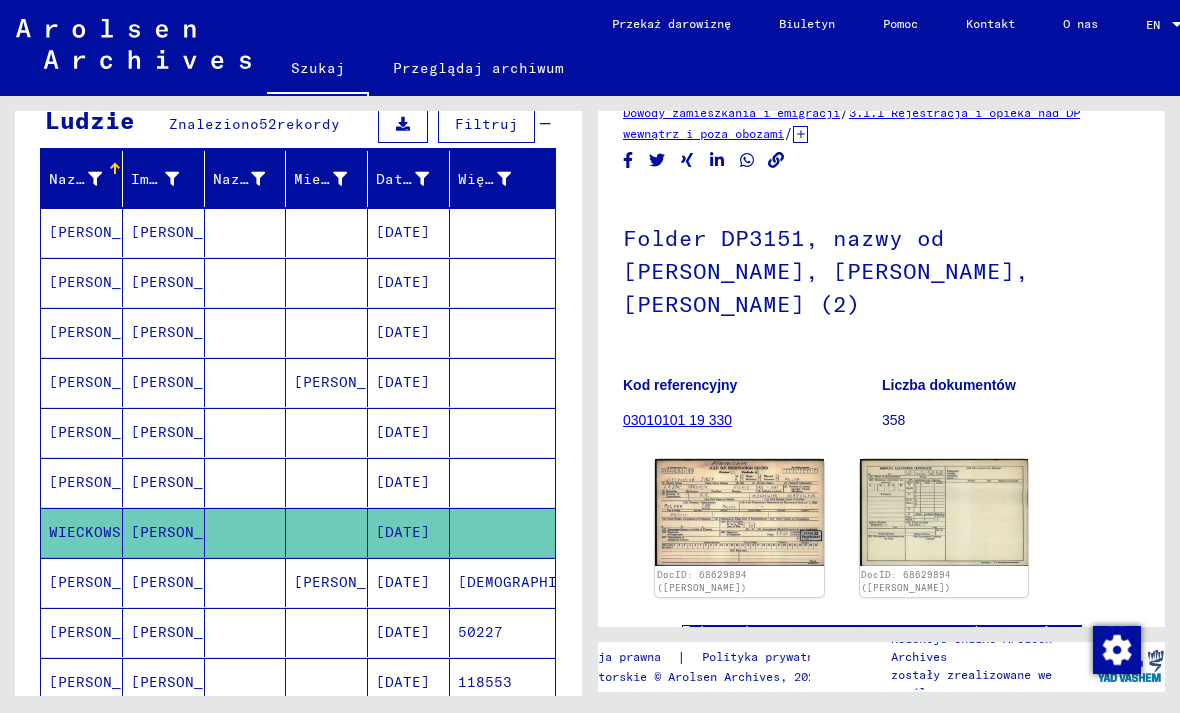 click on "[DATE]" at bounding box center (409, 632) 